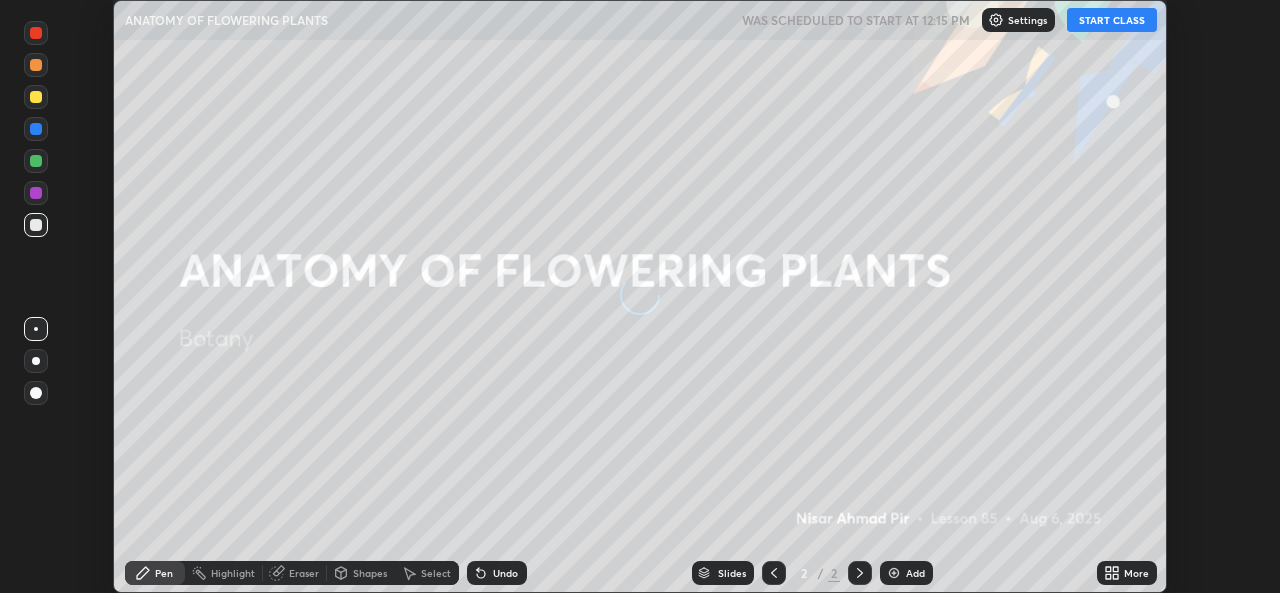 scroll, scrollTop: 0, scrollLeft: 0, axis: both 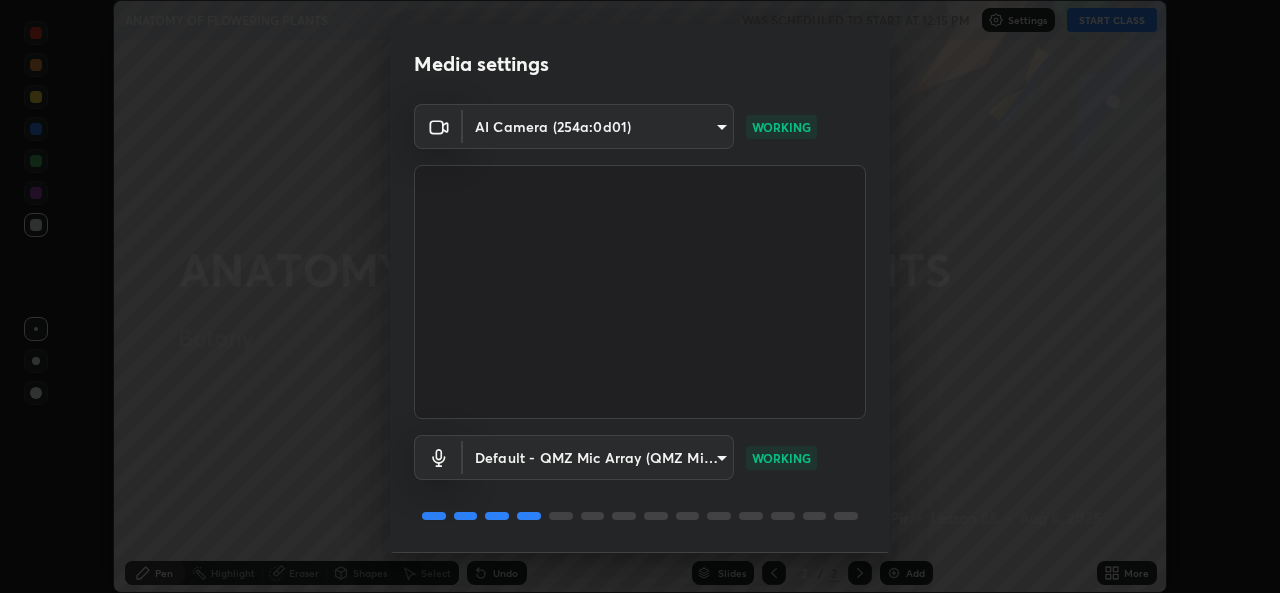 click on "Erase all ANATOMY OF FLOWERING PLANTS WAS SCHEDULED TO START AT  12:15 PM Settings START CLASS Setting up your live class ANATOMY OF FLOWERING PLANTS • L85 of Botany [FIRST] [LAST] Pen Highlight Eraser Shapes Select Undo Slides 2 / 2 Add More Enable hand raising Enable raise hand to speak to learners. Once enabled, chat will be turned off temporarily. Enable x   No doubts shared Encourage your learners to ask a doubt for better clarity Report an issue Reason for reporting Buffering Chat not working Audio - Video sync issue Educator video quality low ​ Attach an image Report Media settings AI Camera (254a:0d01) [HASH] WORKING Default - QMZ Mic Array (QMZ Mic Array) default WORKING 1 / 5 Next" at bounding box center (640, 296) 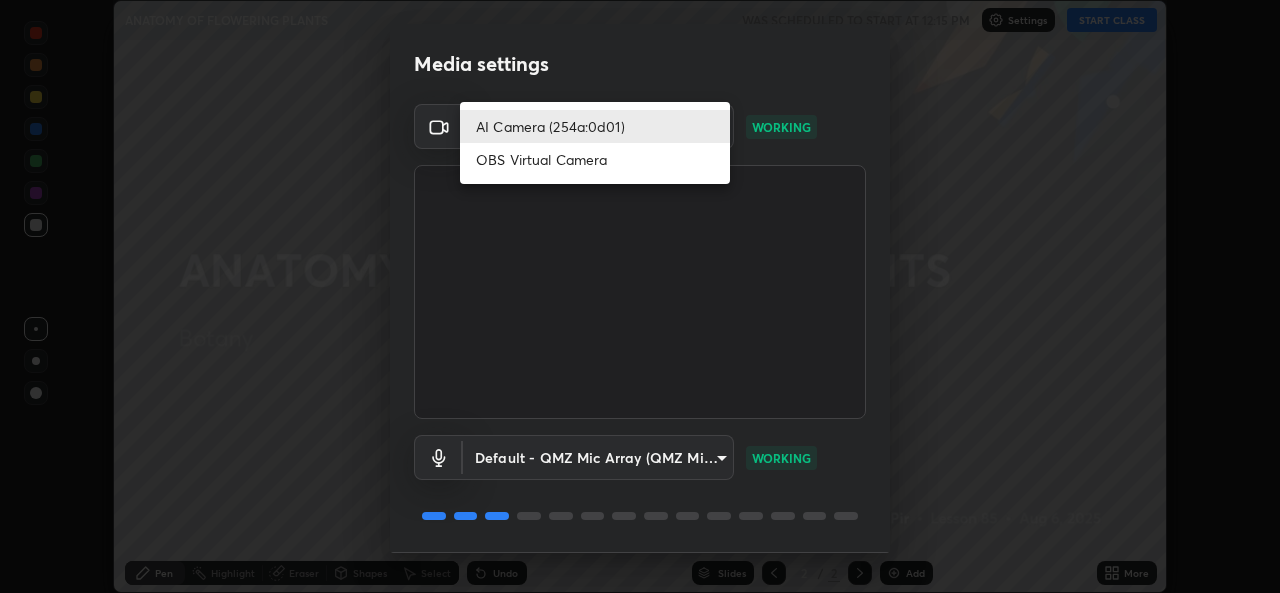 click on "AI Camera (254a:0d01)" at bounding box center (595, 126) 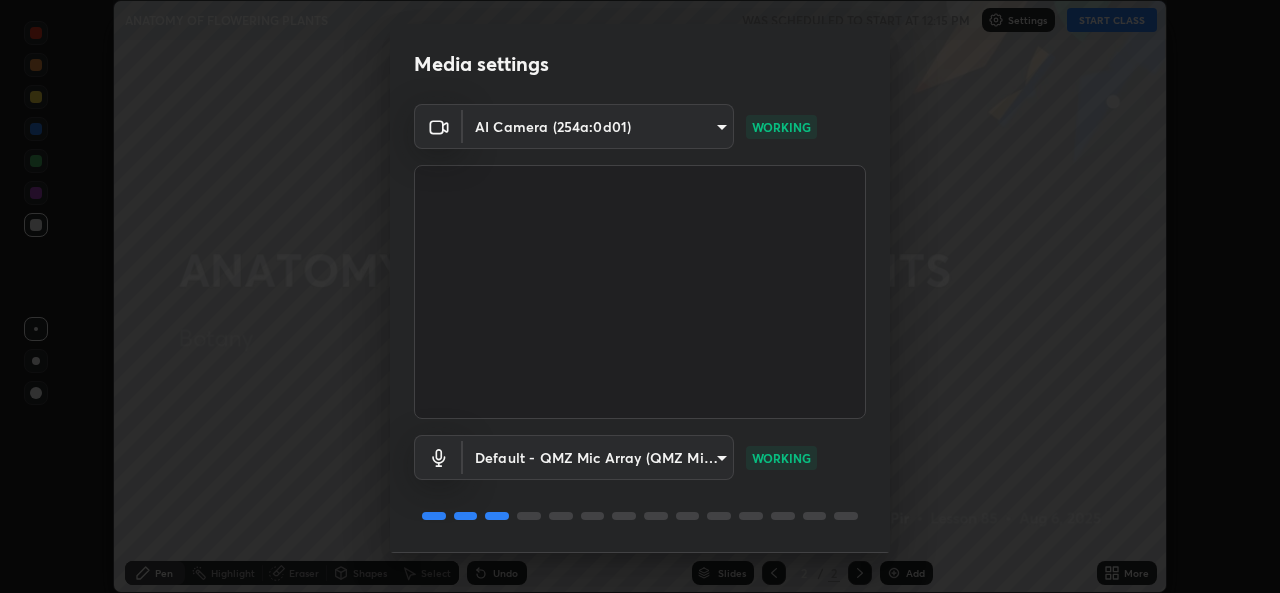 click on "Erase all ANATOMY OF FLOWERING PLANTS WAS SCHEDULED TO START AT  12:15 PM Settings START CLASS Setting up your live class ANATOMY OF FLOWERING PLANTS • L85 of Botany [FIRST] [LAST] Pen Highlight Eraser Shapes Select Undo Slides 2 / 2 Add More Enable hand raising Enable raise hand to speak to learners. Once enabled, chat will be turned off temporarily. Enable x   No doubts shared Encourage your learners to ask a doubt for better clarity Report an issue Reason for reporting Buffering Chat not working Audio - Video sync issue Educator video quality low ​ Attach an image Report Media settings AI Camera (254a:0d01) [HASH] WORKING Default - QMZ Mic Array (QMZ Mic Array) default WORKING 1 / 5 Next AI Camera (254a:0d01) OBS Virtual Camera" at bounding box center [640, 296] 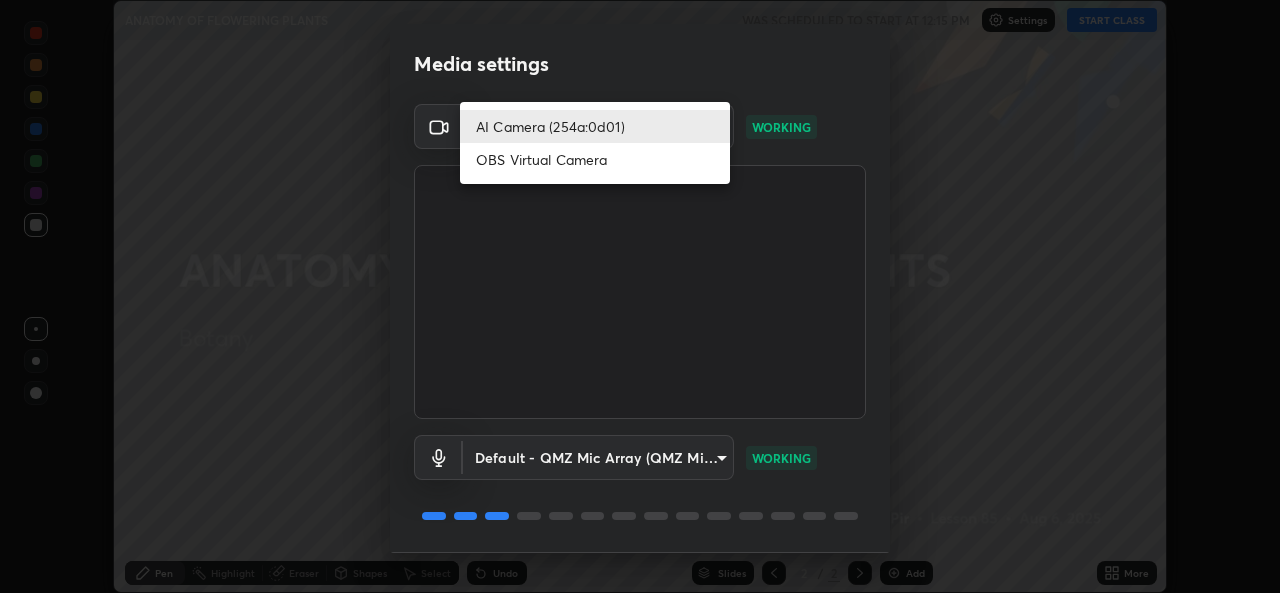 click on "AI Camera (254a:0d01)" at bounding box center [595, 126] 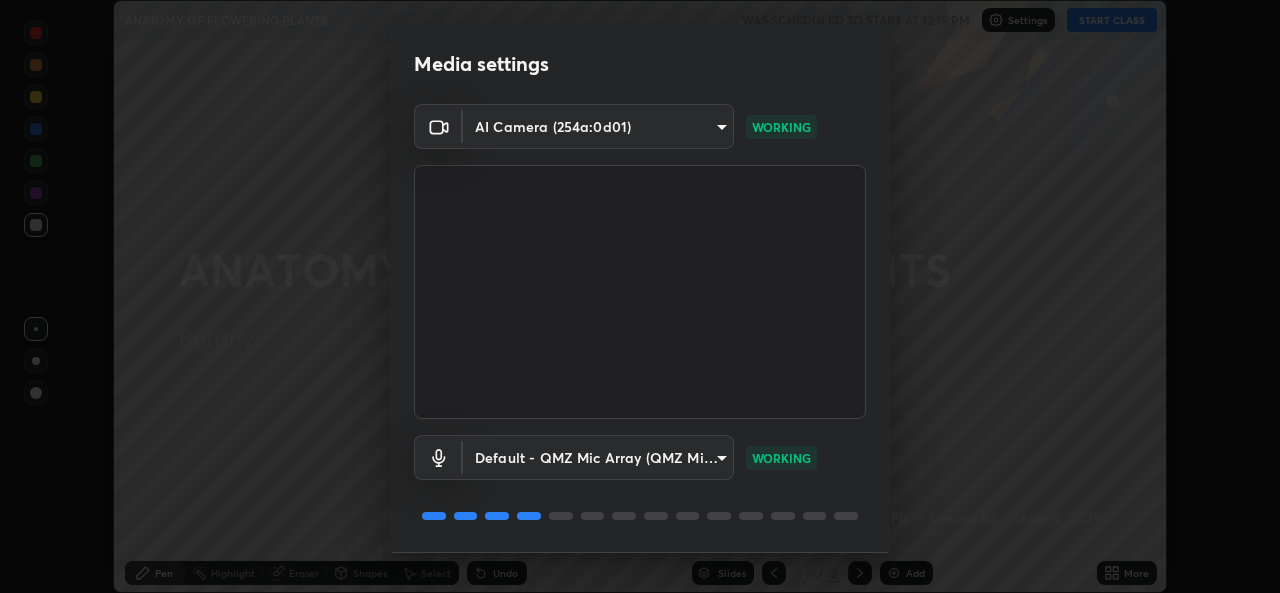 click on "AI Camera (254a:0d01) OBS Virtual Camera" at bounding box center (640, 296) 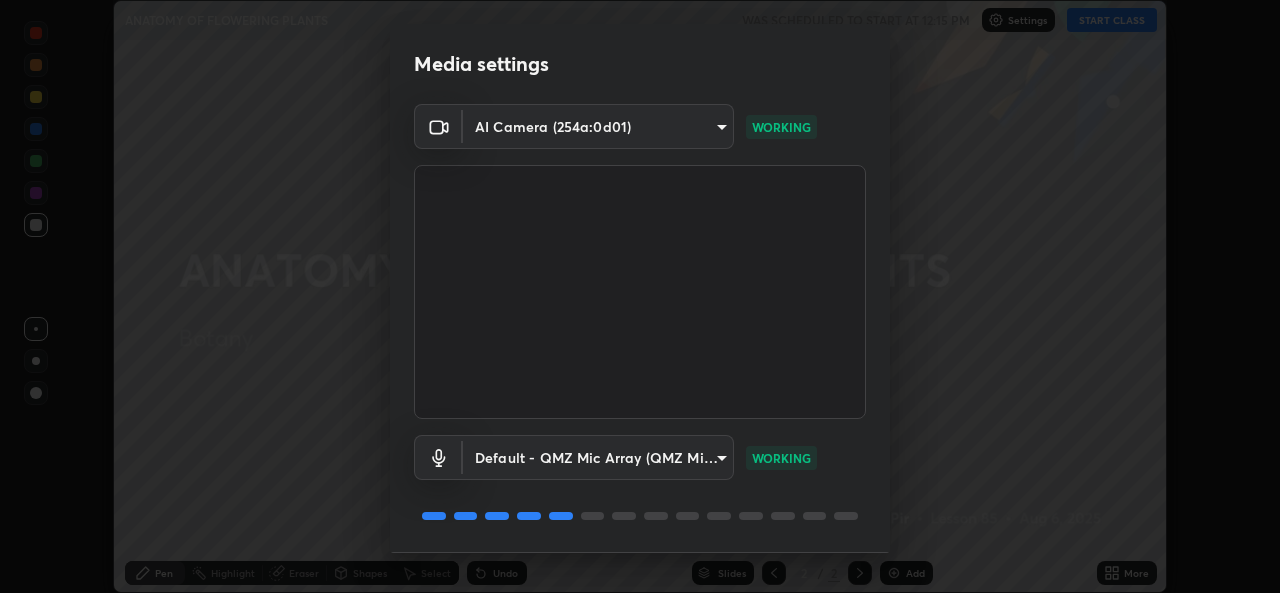 click on "Erase all ANATOMY OF FLOWERING PLANTS WAS SCHEDULED TO START AT  12:15 PM Settings START CLASS Setting up your live class ANATOMY OF FLOWERING PLANTS • L85 of Botany [FIRST] [LAST] Pen Highlight Eraser Shapes Select Undo Slides 2 / 2 Add More Enable hand raising Enable raise hand to speak to learners. Once enabled, chat will be turned off temporarily. Enable x   No doubts shared Encourage your learners to ask a doubt for better clarity Report an issue Reason for reporting Buffering Chat not working Audio - Video sync issue Educator video quality low ​ Attach an image Report Media settings AI Camera (254a:0d01) [HASH] WORKING Default - QMZ Mic Array (QMZ Mic Array) default WORKING 1 / 5 Next" at bounding box center [640, 296] 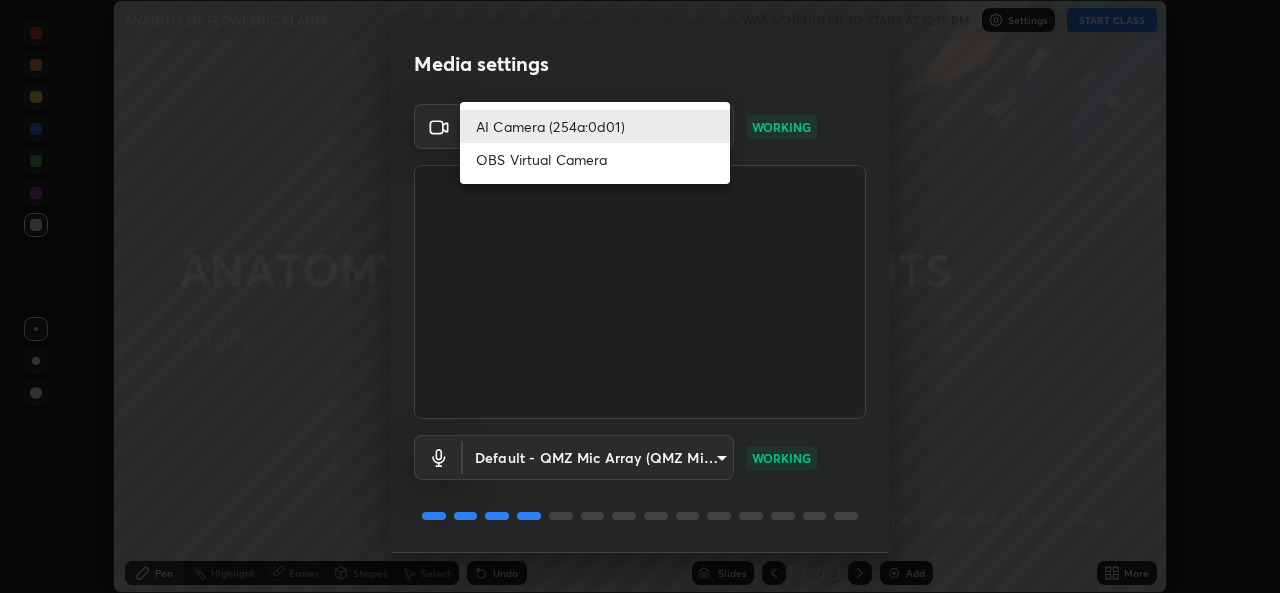 click on "AI Camera (254a:0d01)" at bounding box center [595, 126] 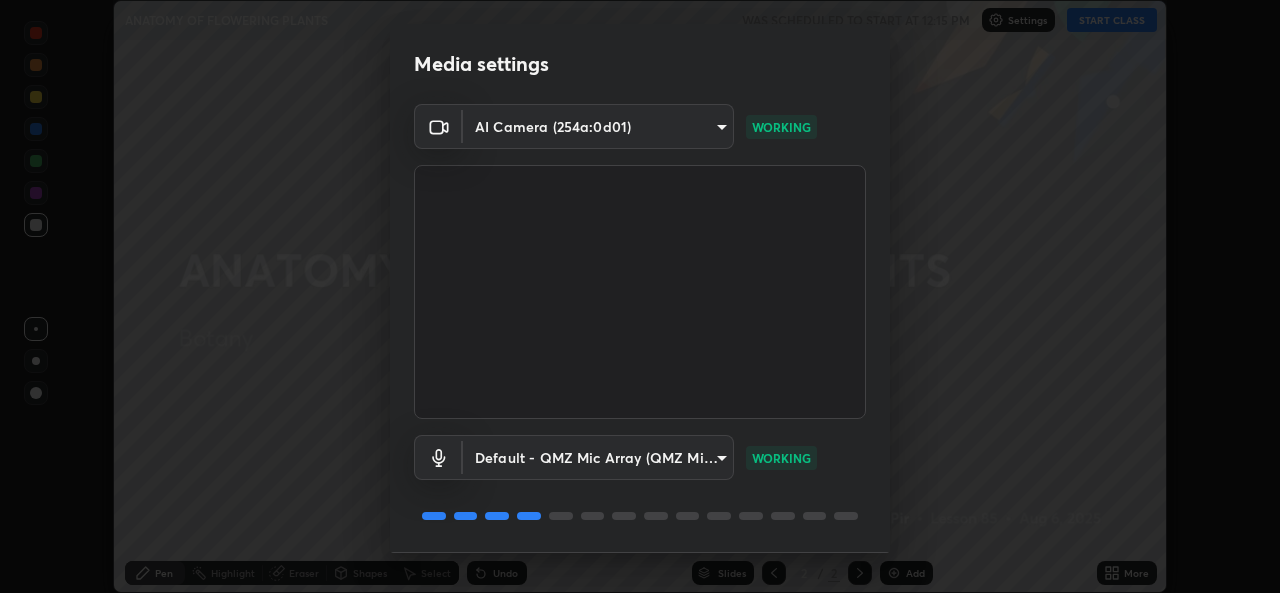 click on "Erase all ANATOMY OF FLOWERING PLANTS WAS SCHEDULED TO START AT  12:15 PM Settings START CLASS Setting up your live class ANATOMY OF FLOWERING PLANTS • L85 of Botany [FIRST] [LAST] Pen Highlight Eraser Shapes Select Undo Slides 2 / 2 Add More Enable hand raising Enable raise hand to speak to learners. Once enabled, chat will be turned off temporarily. Enable x   No doubts shared Encourage your learners to ask a doubt for better clarity Report an issue Reason for reporting Buffering Chat not working Audio - Video sync issue Educator video quality low ​ Attach an image Report Media settings AI Camera (254a:0d01) [HASH] WORKING Default - QMZ Mic Array (QMZ Mic Array) default WORKING 1 / 5 Next" at bounding box center (640, 296) 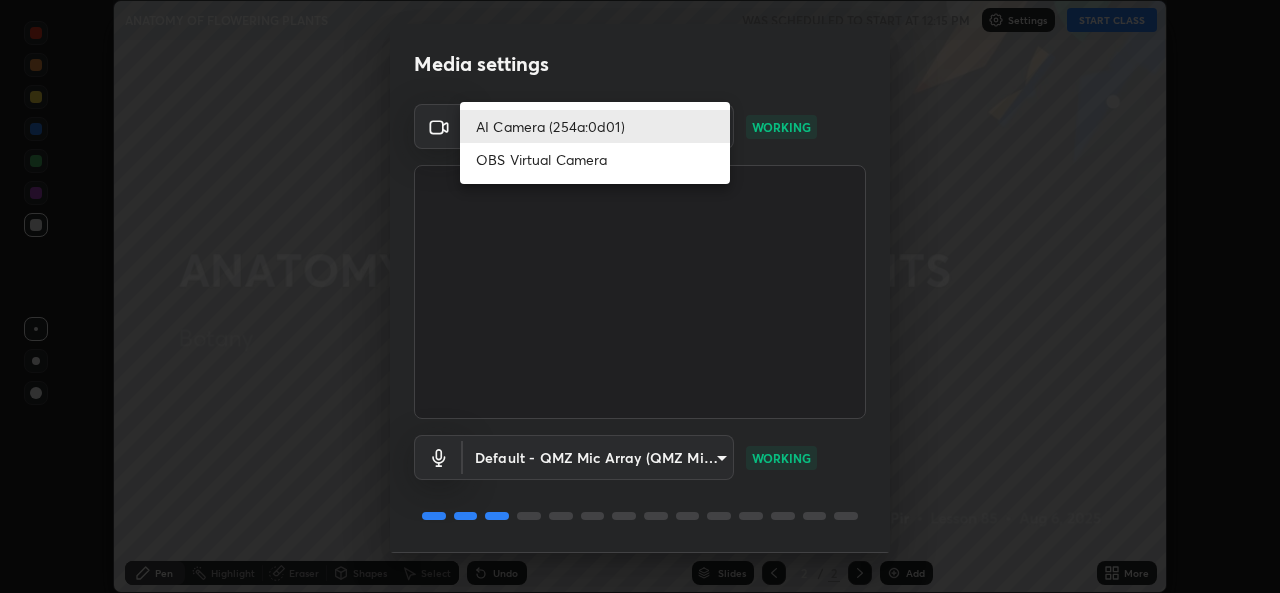 click on "AI Camera (254a:0d01)" at bounding box center (595, 126) 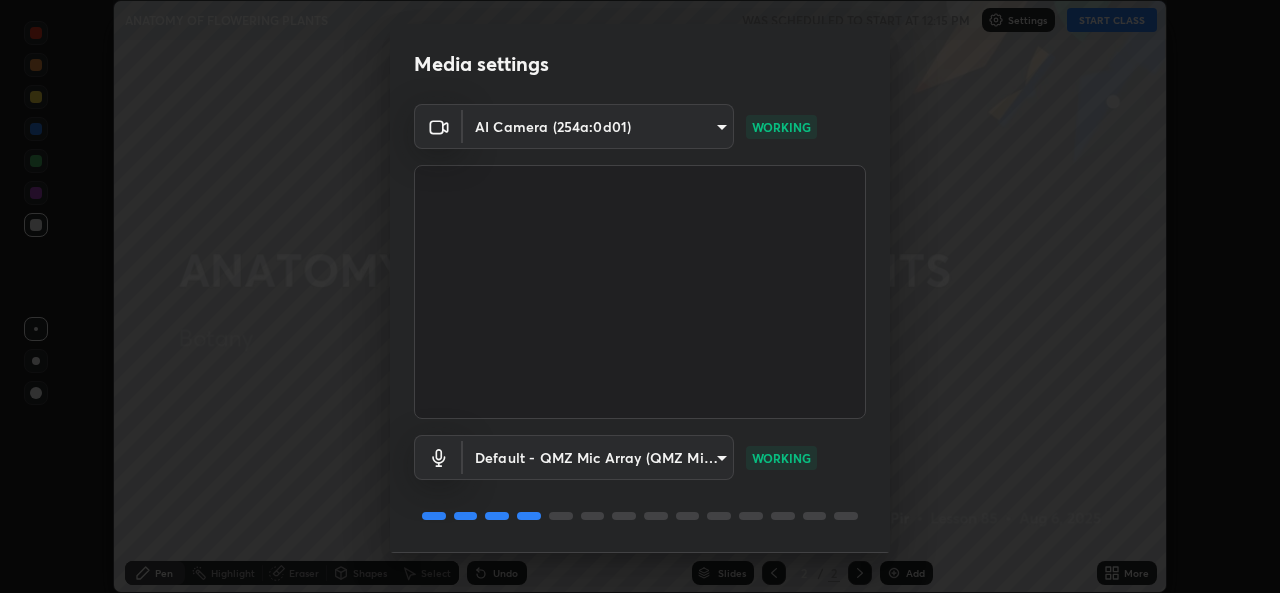 click on "Erase all ANATOMY OF FLOWERING PLANTS WAS SCHEDULED TO START AT  12:15 PM Settings START CLASS Setting up your live class ANATOMY OF FLOWERING PLANTS • L85 of Botany [FIRST] [LAST] Pen Highlight Eraser Shapes Select Undo Slides 2 / 2 Add More Enable hand raising Enable raise hand to speak to learners. Once enabled, chat will be turned off temporarily. Enable x   No doubts shared Encourage your learners to ask a doubt for better clarity Report an issue Reason for reporting Buffering Chat not working Audio - Video sync issue Educator video quality low ​ Attach an image Report Media settings AI Camera (254a:0d01) [HASH] WORKING Default - QMZ Mic Array (QMZ Mic Array) default WORKING 1 / 5 Next" at bounding box center [640, 296] 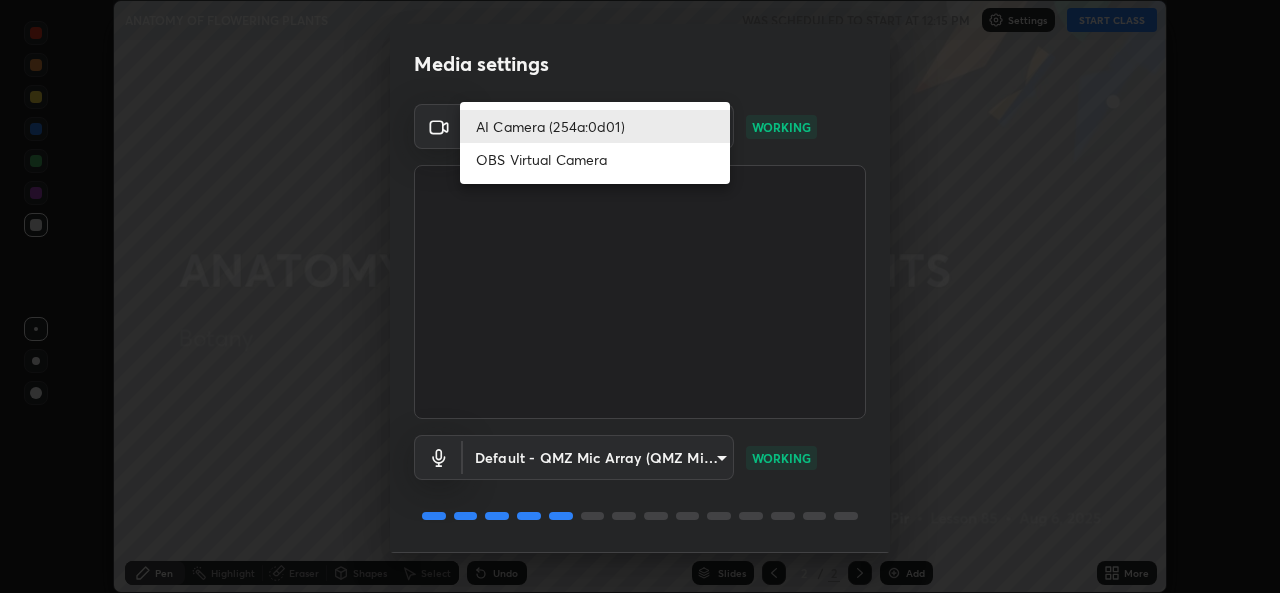 click at bounding box center [640, 296] 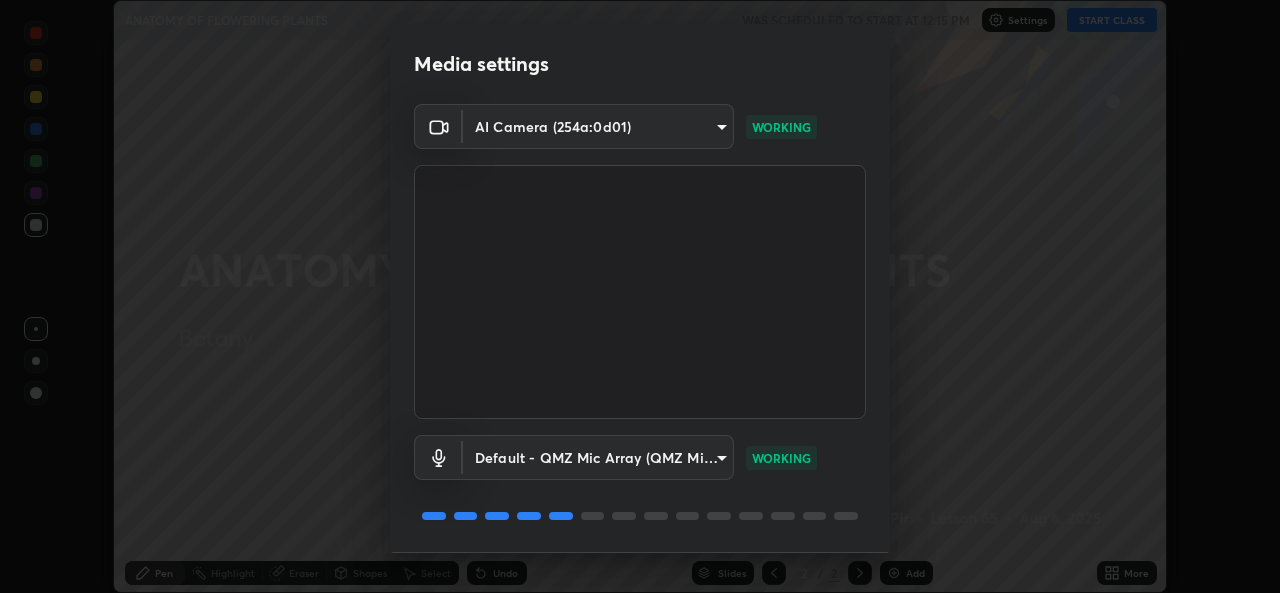 click on "Erase all ANATOMY OF FLOWERING PLANTS WAS SCHEDULED TO START AT  12:15 PM Settings START CLASS Setting up your live class ANATOMY OF FLOWERING PLANTS • L85 of Botany [FIRST] [LAST] Pen Highlight Eraser Shapes Select Undo Slides 2 / 2 Add More Enable hand raising Enable raise hand to speak to learners. Once enabled, chat will be turned off temporarily. Enable x   No doubts shared Encourage your learners to ask a doubt for better clarity Report an issue Reason for reporting Buffering Chat not working Audio - Video sync issue Educator video quality low ​ Attach an image Report Media settings AI Camera (254a:0d01) [HASH] WORKING Default - QMZ Mic Array (QMZ Mic Array) default WORKING 1 / 5 Next" at bounding box center (640, 296) 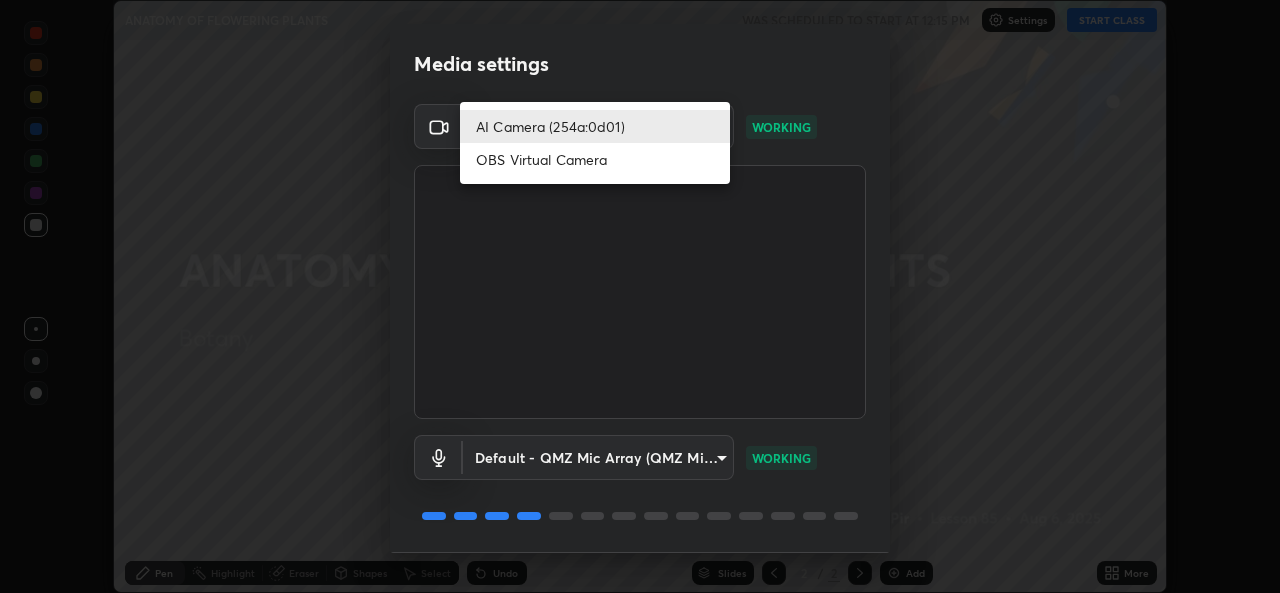 click on "AI Camera (254a:0d01)" at bounding box center (595, 126) 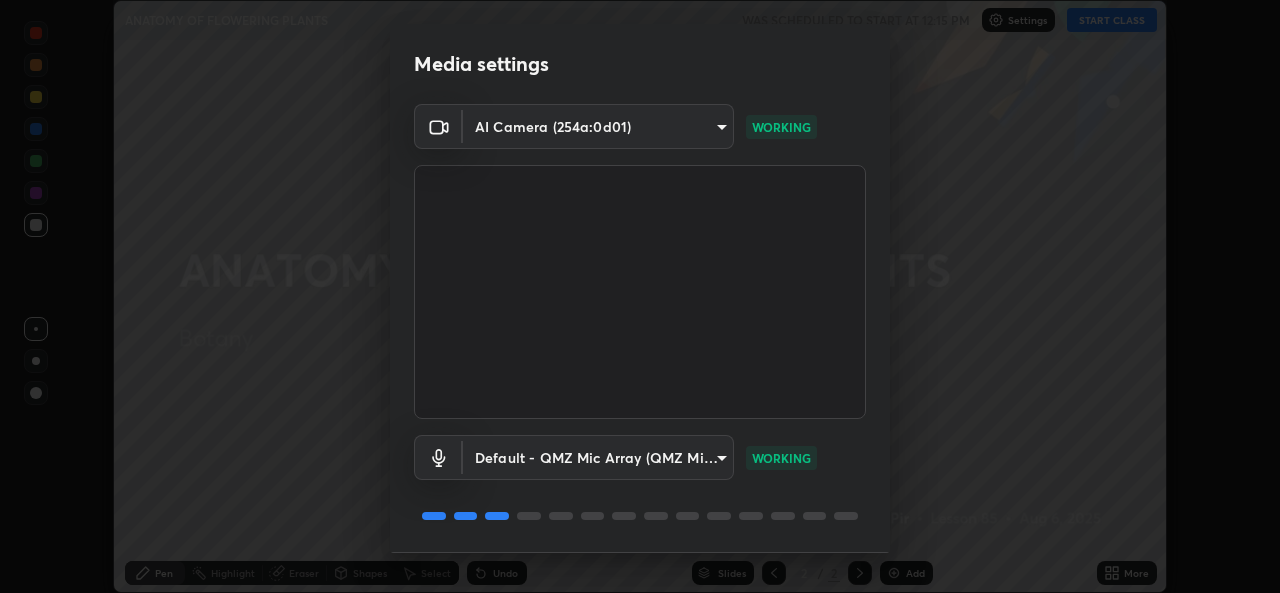 click at bounding box center (640, 292) 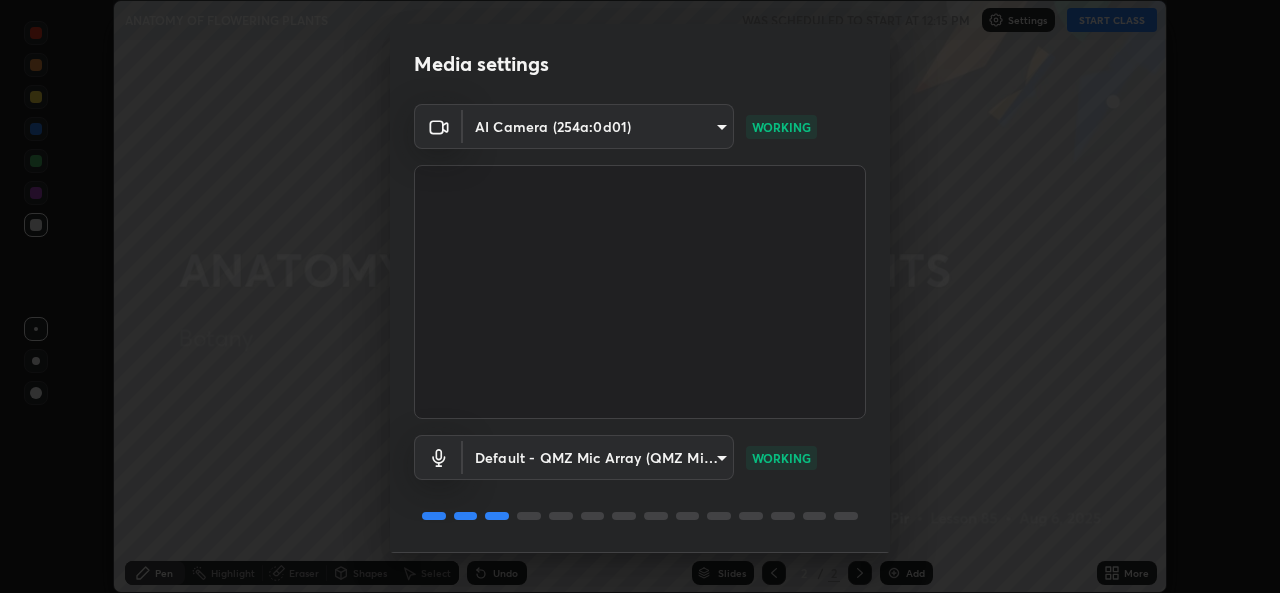 click at bounding box center [640, 292] 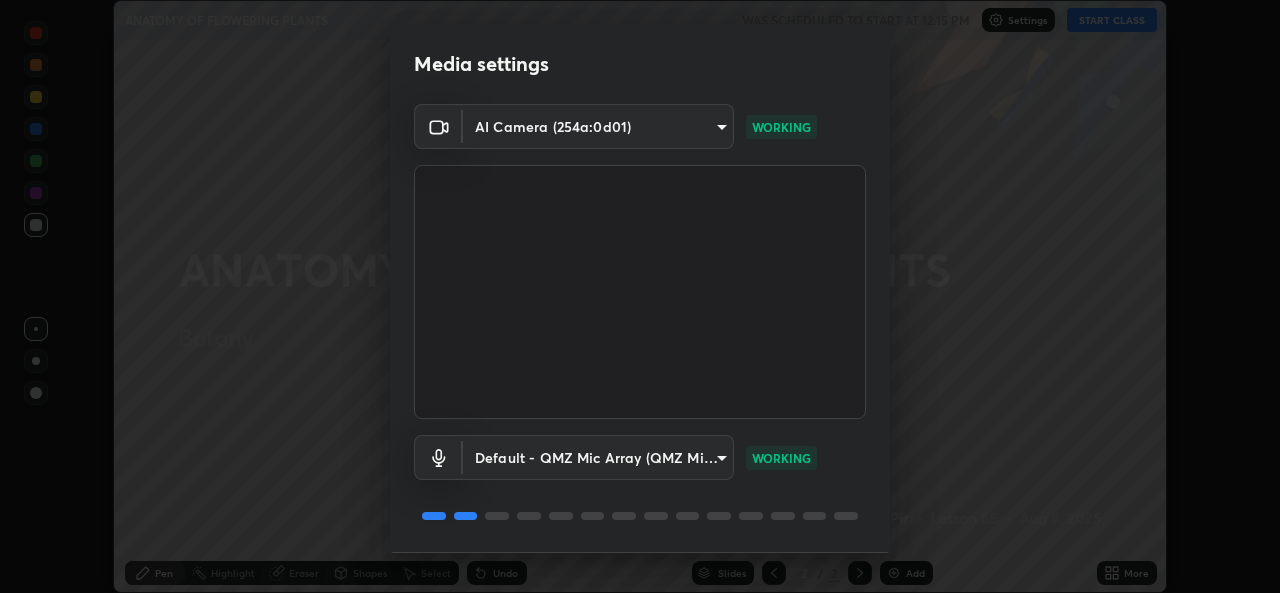 click at bounding box center [640, 292] 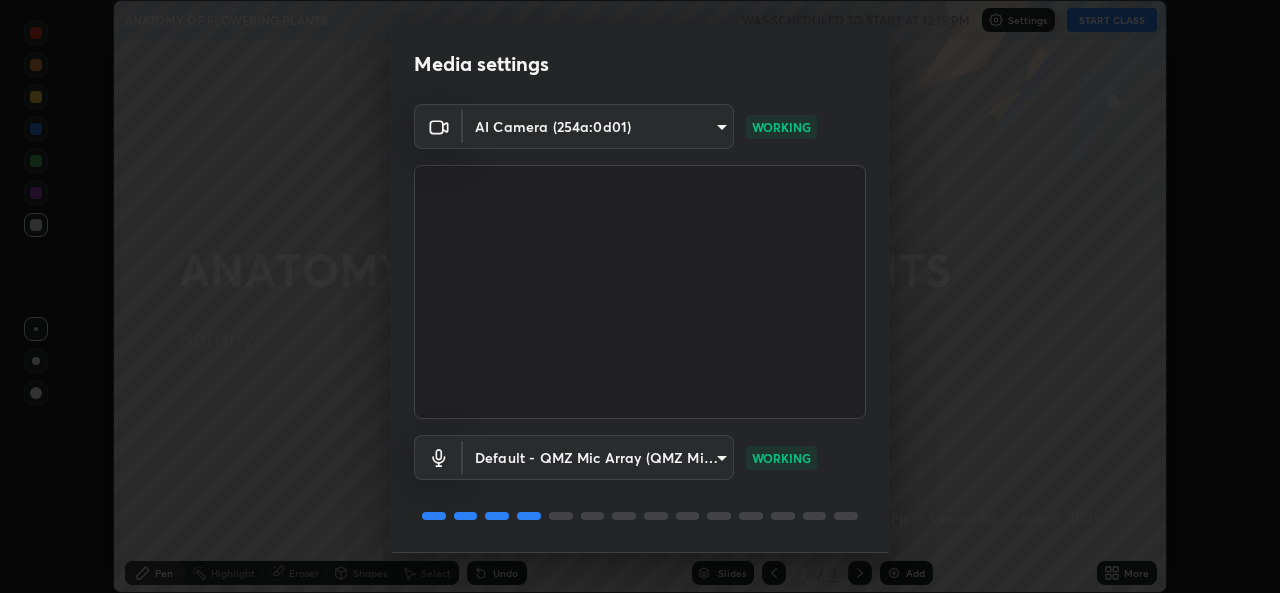 click at bounding box center [640, 292] 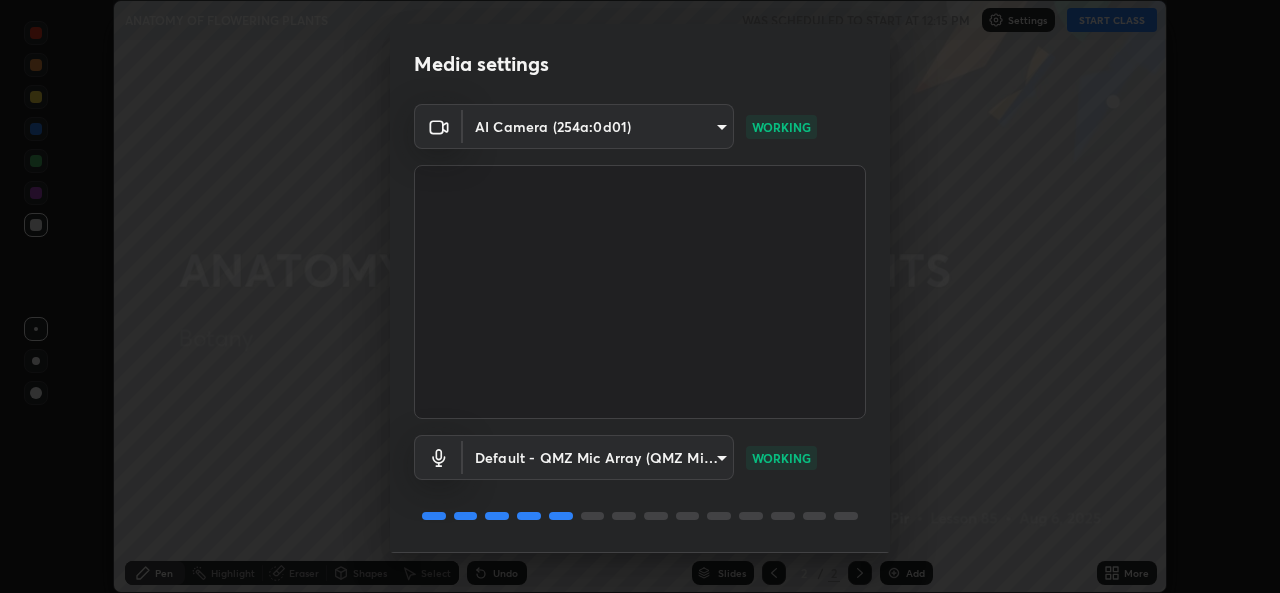 click at bounding box center (640, 292) 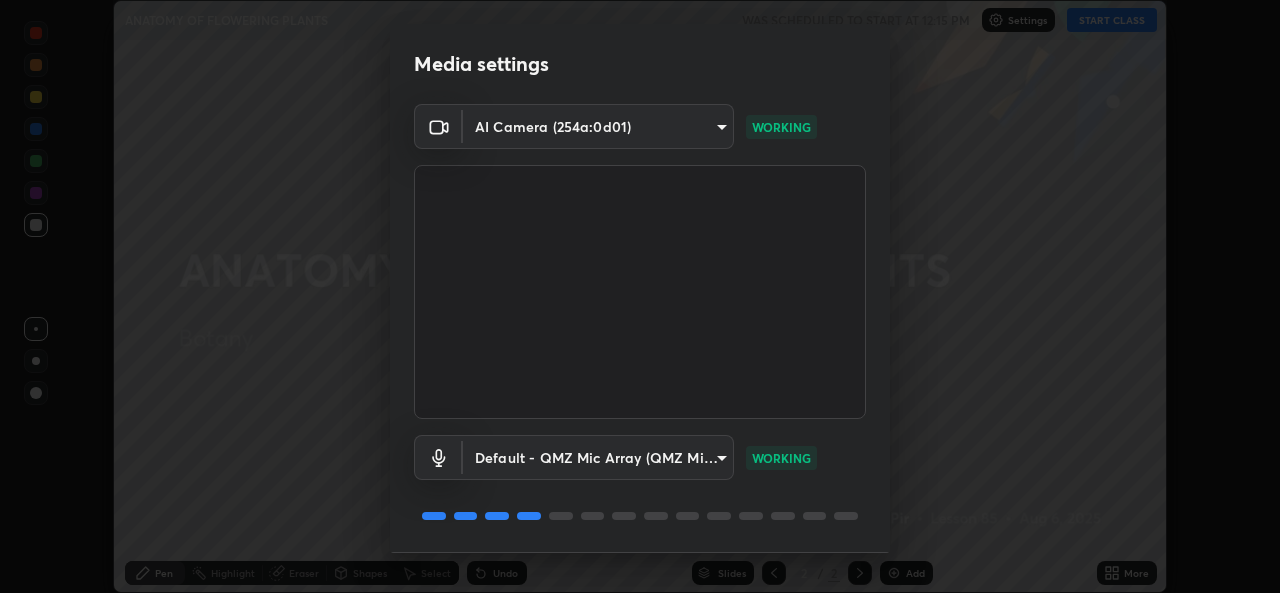click on "Erase all ANATOMY OF FLOWERING PLANTS WAS SCHEDULED TO START AT  12:15 PM Settings START CLASS Setting up your live class ANATOMY OF FLOWERING PLANTS • L85 of Botany [FIRST] [LAST] Pen Highlight Eraser Shapes Select Undo Slides 2 / 2 Add More Enable hand raising Enable raise hand to speak to learners. Once enabled, chat will be turned off temporarily. Enable x   No doubts shared Encourage your learners to ask a doubt for better clarity Report an issue Reason for reporting Buffering Chat not working Audio - Video sync issue Educator video quality low ​ Attach an image Report Media settings AI Camera (254a:0d01) [HASH] WORKING Default - QMZ Mic Array (QMZ Mic Array) default WORKING 1 / 5 Next" at bounding box center (640, 296) 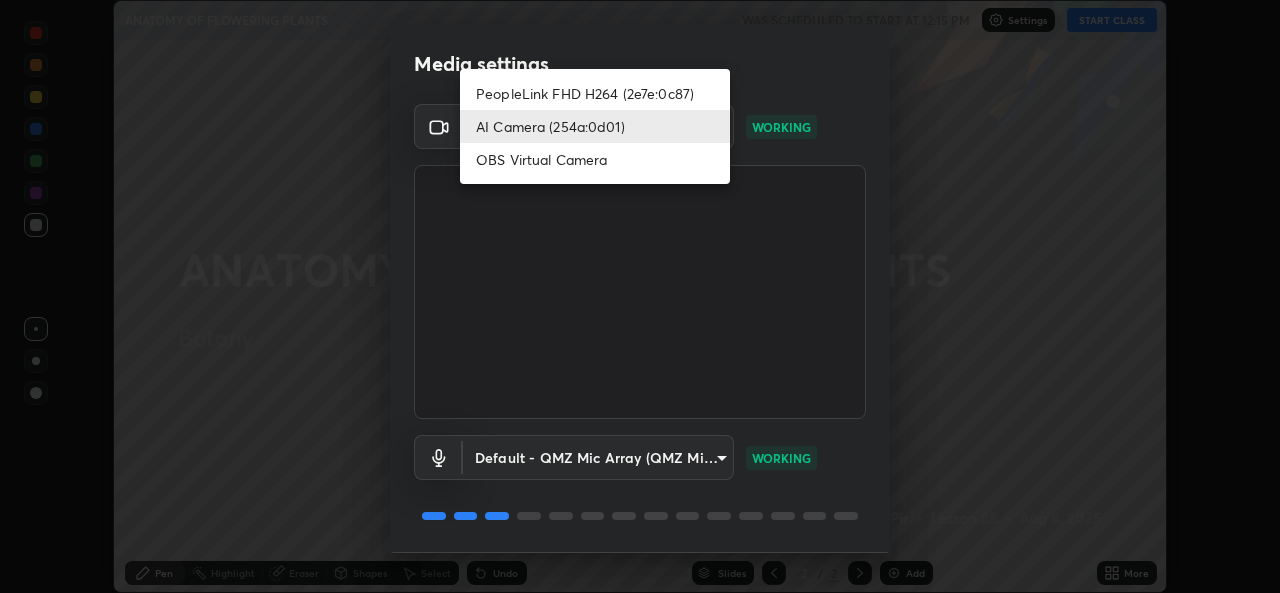 click on "PeopleLink FHD H264 (2e7e:0c87)" at bounding box center [595, 93] 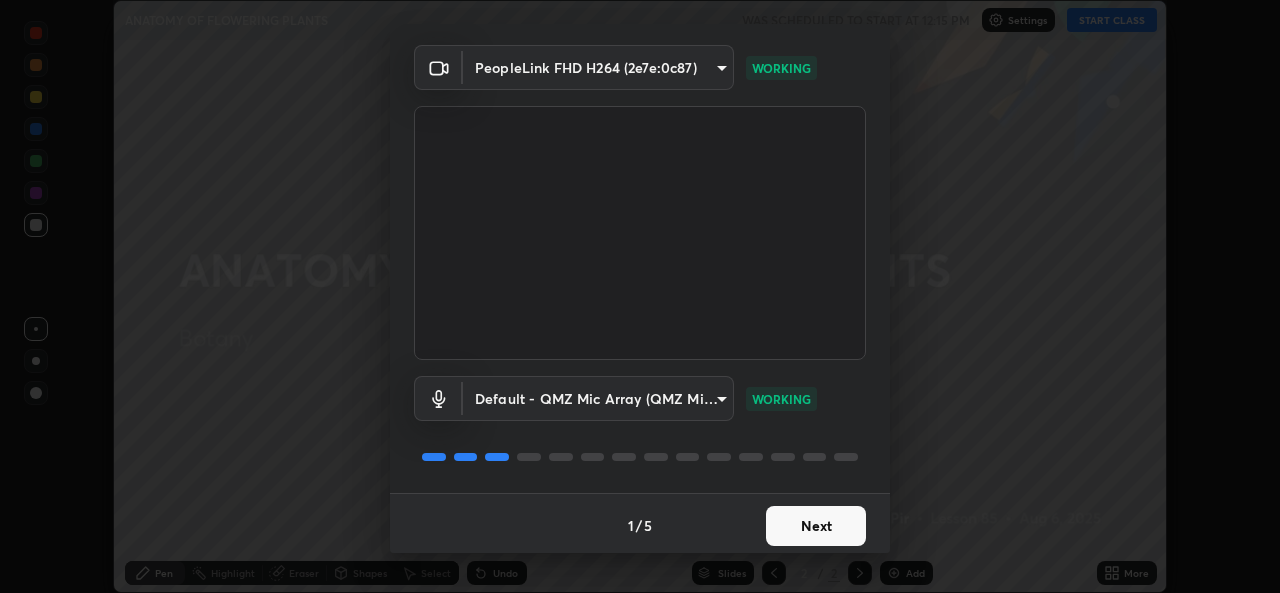 scroll, scrollTop: 63, scrollLeft: 0, axis: vertical 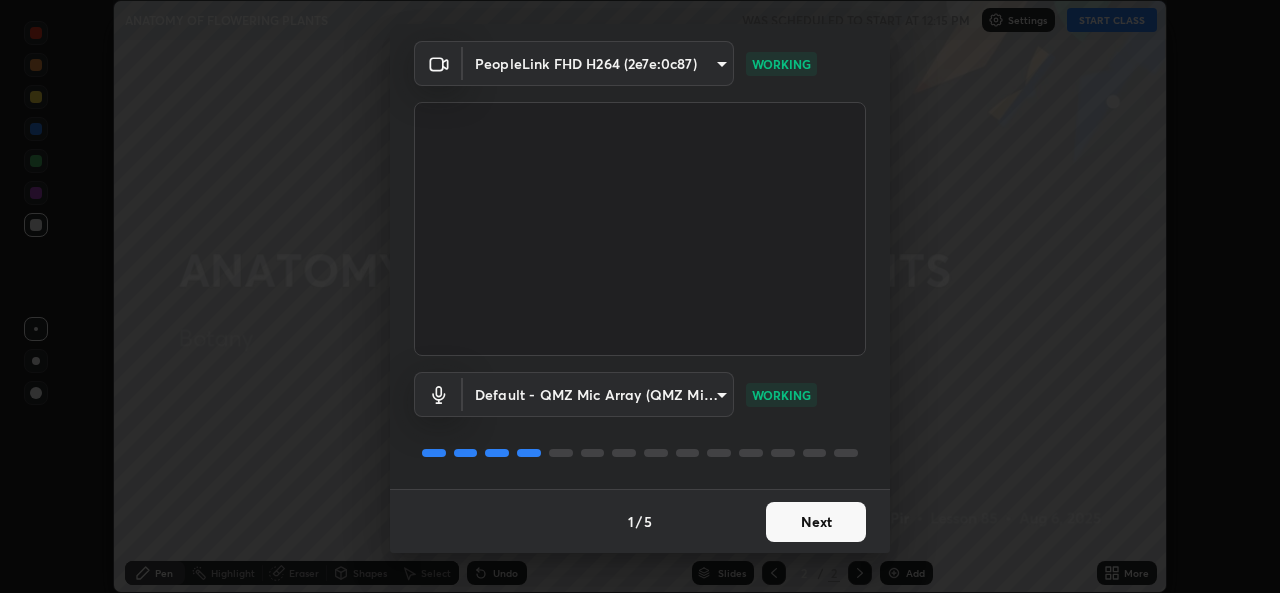 click on "Next" at bounding box center [816, 522] 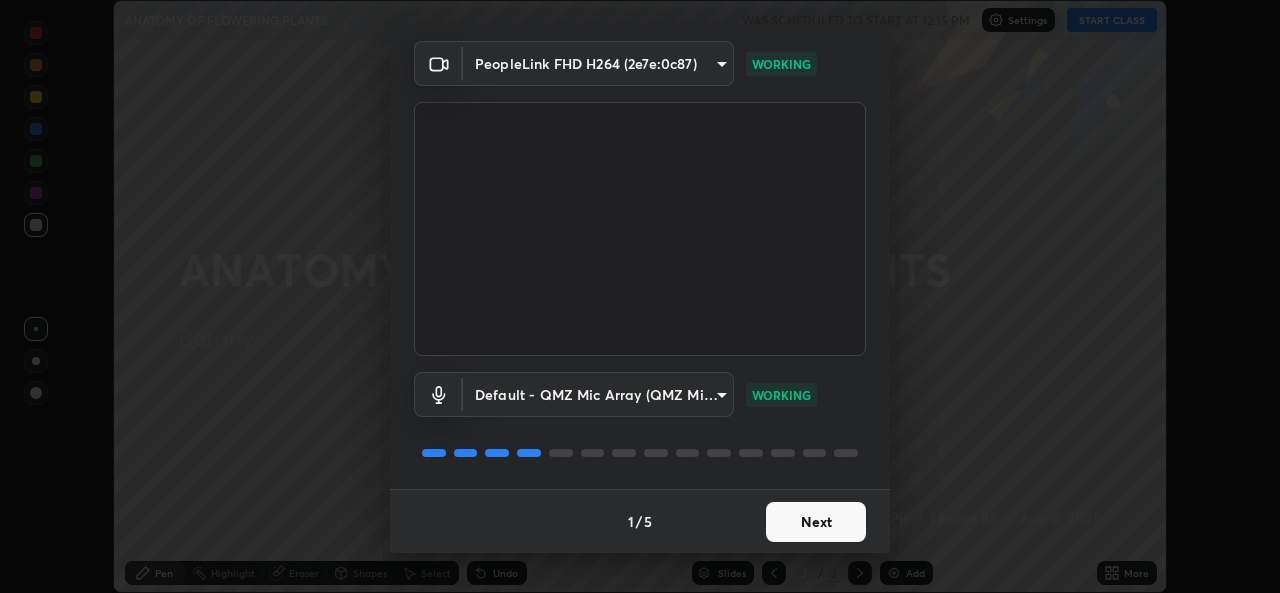 scroll, scrollTop: 0, scrollLeft: 0, axis: both 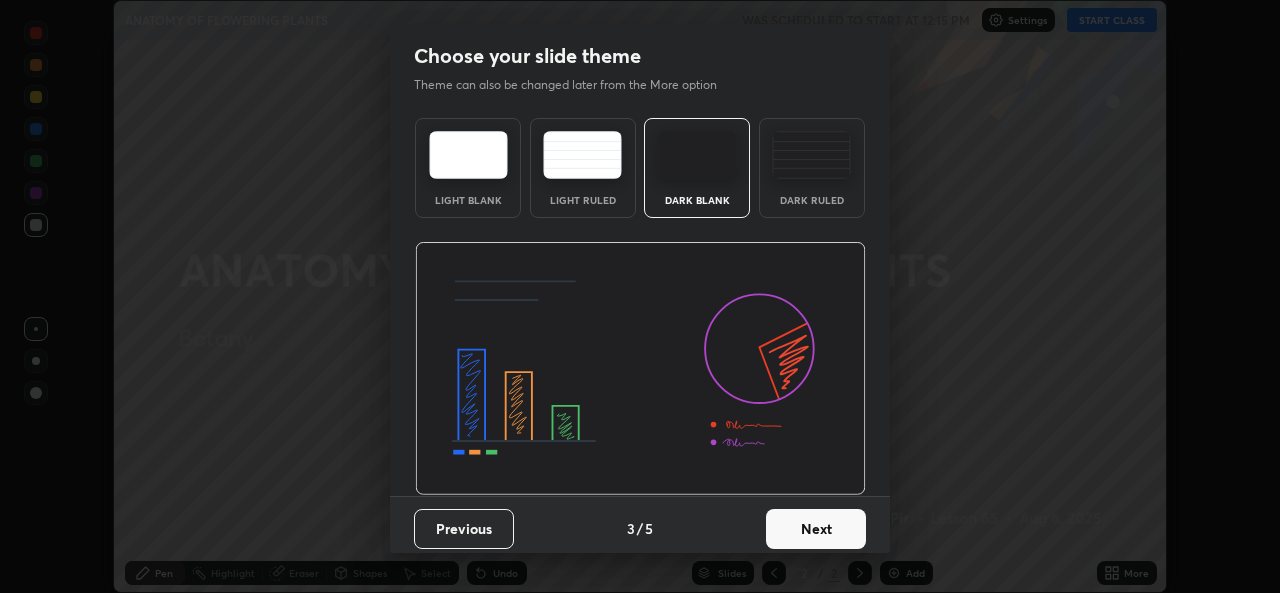 click on "Next" at bounding box center (816, 529) 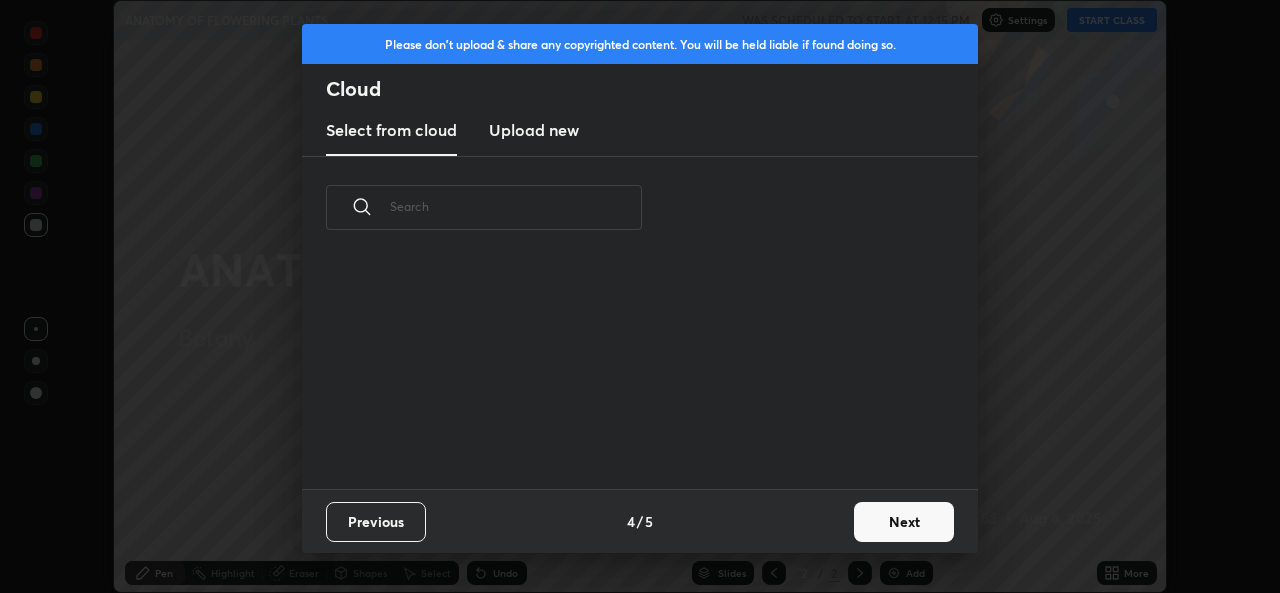click on "Previous 4 / 5 Next" at bounding box center (640, 521) 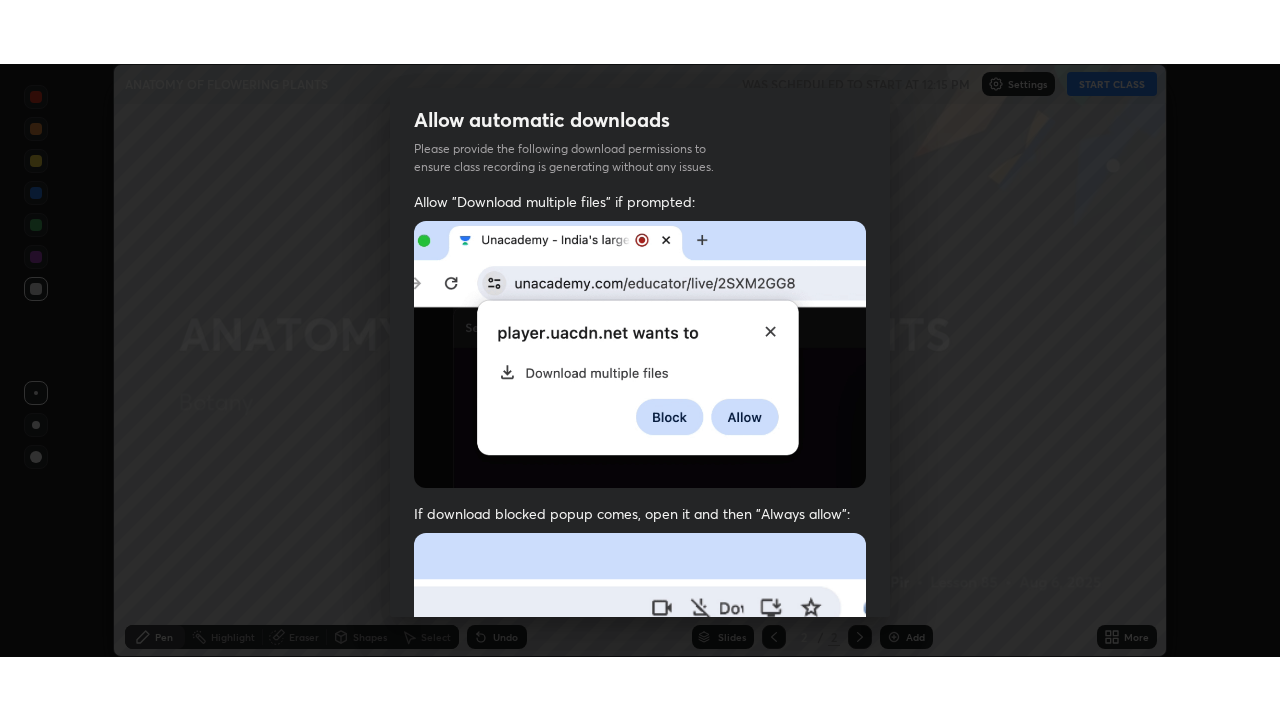 scroll, scrollTop: 471, scrollLeft: 0, axis: vertical 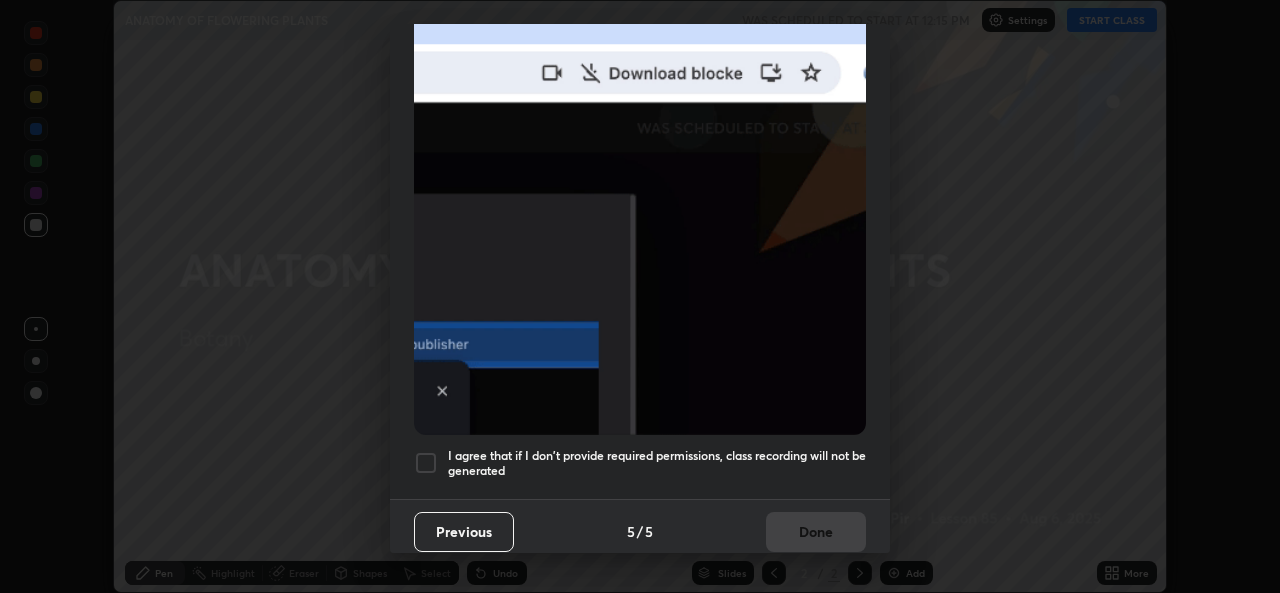 click on "I agree that if I don't provide required permissions, class recording will not be generated" at bounding box center [657, 463] 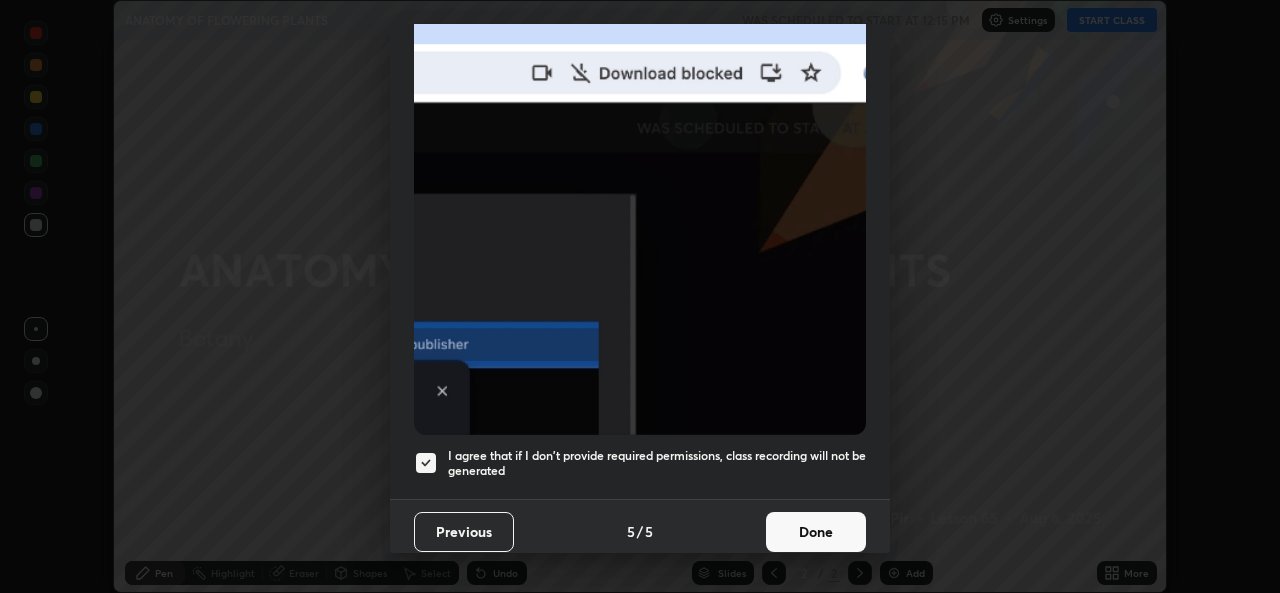 click on "Done" at bounding box center [816, 532] 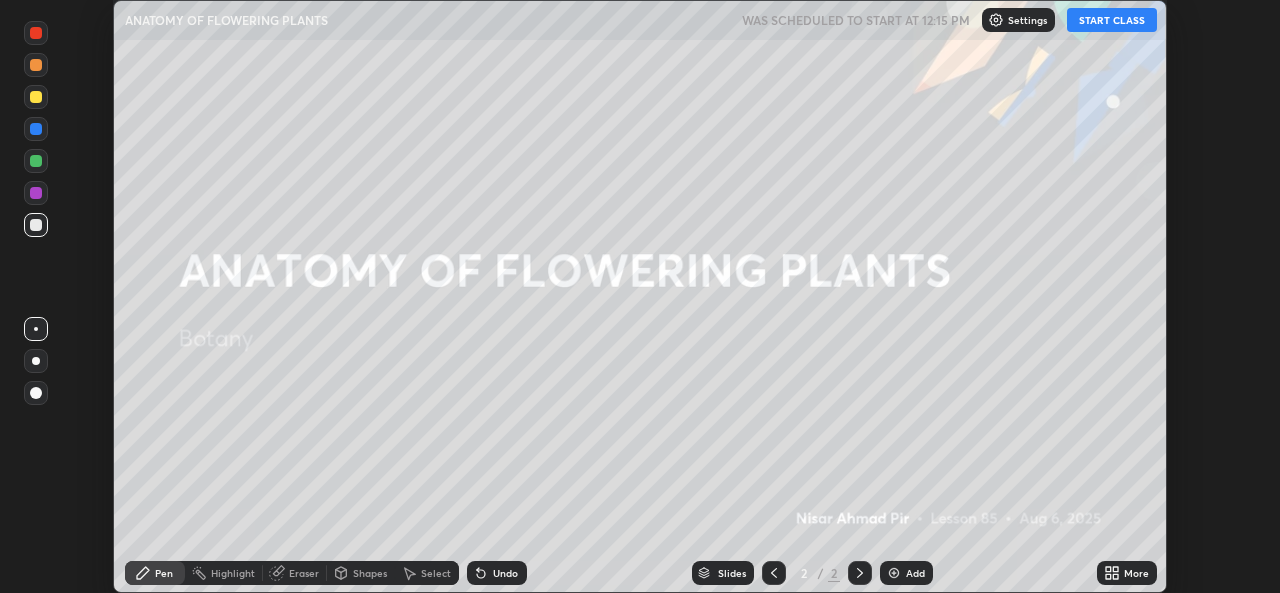 click on "START CLASS" at bounding box center (1112, 20) 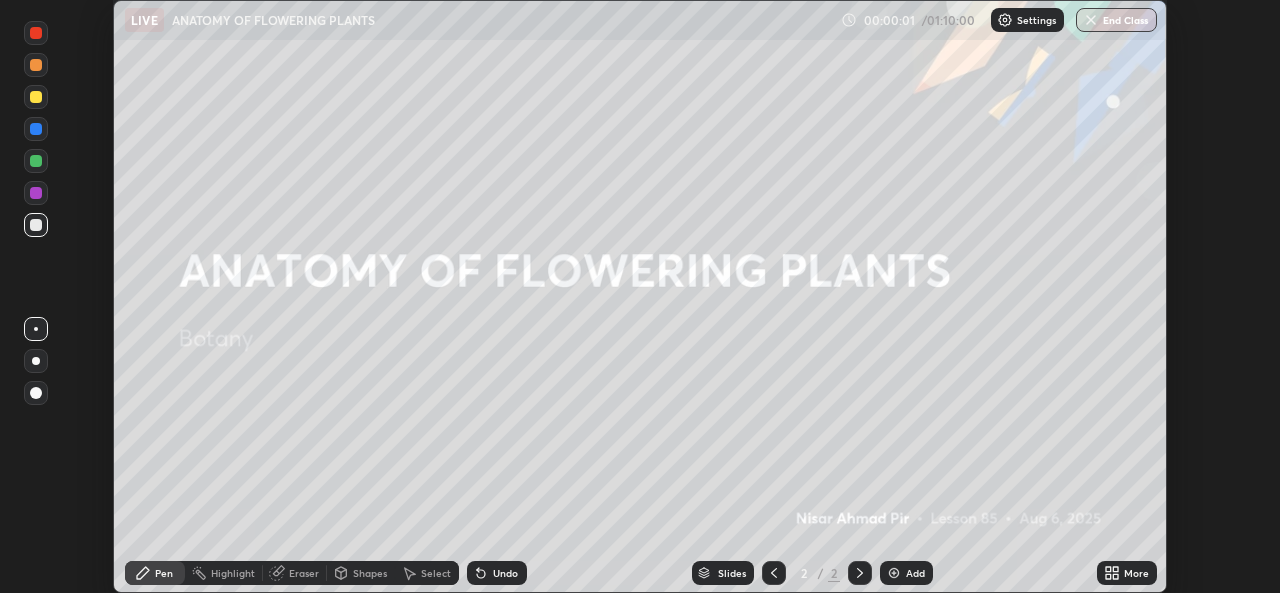 click on "Add" at bounding box center [915, 573] 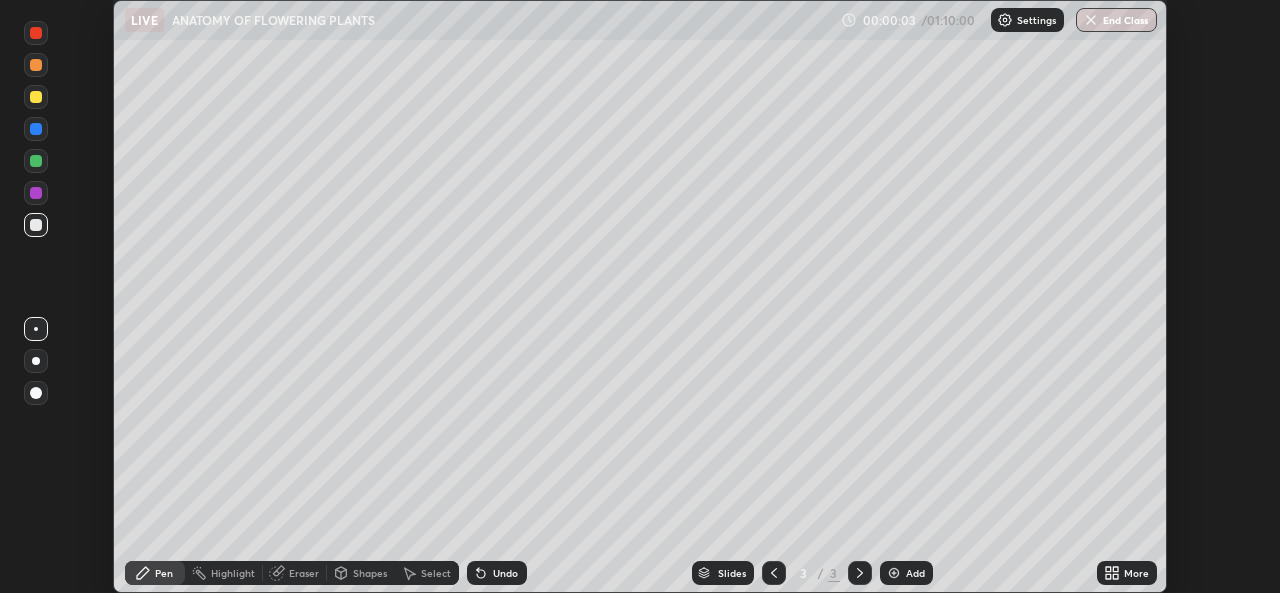 click 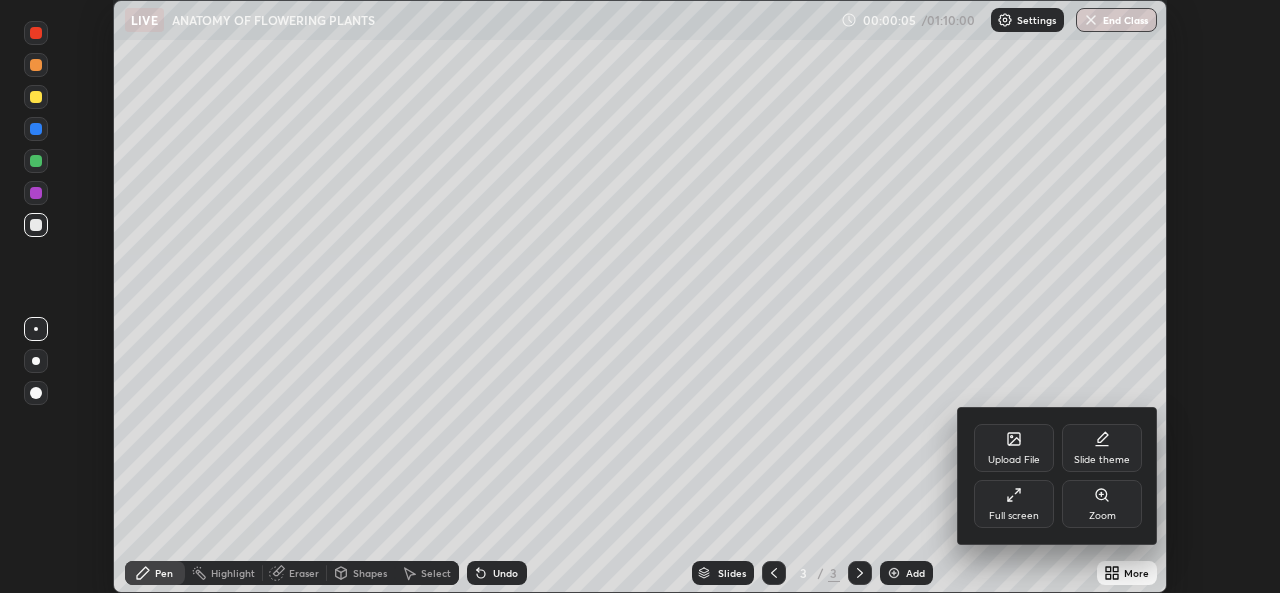 click on "Full screen" at bounding box center [1014, 504] 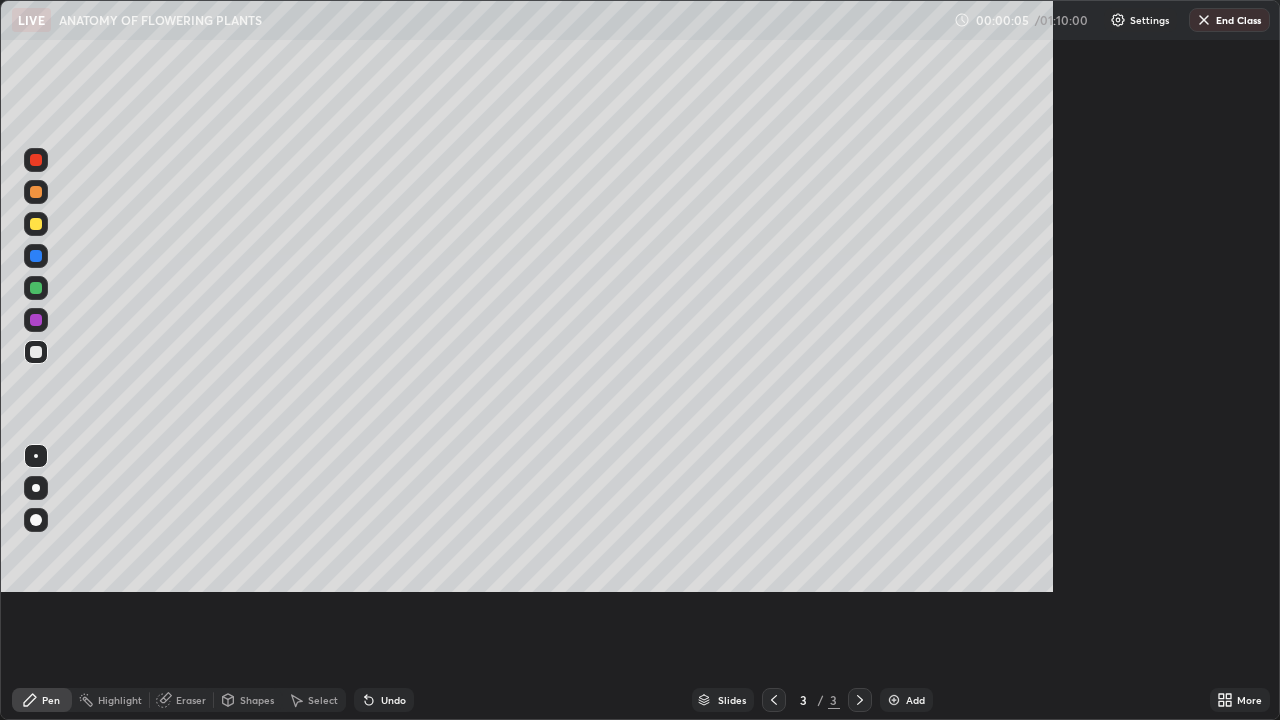 scroll, scrollTop: 99280, scrollLeft: 98720, axis: both 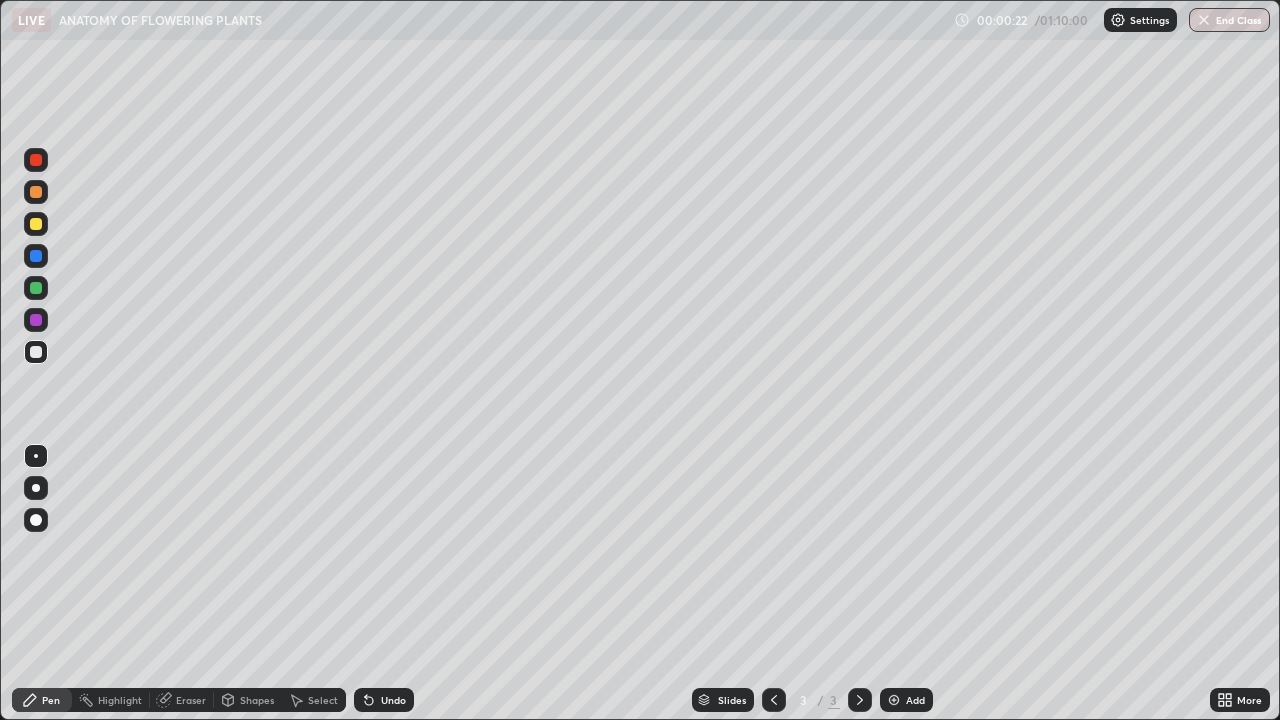 click at bounding box center [36, 488] 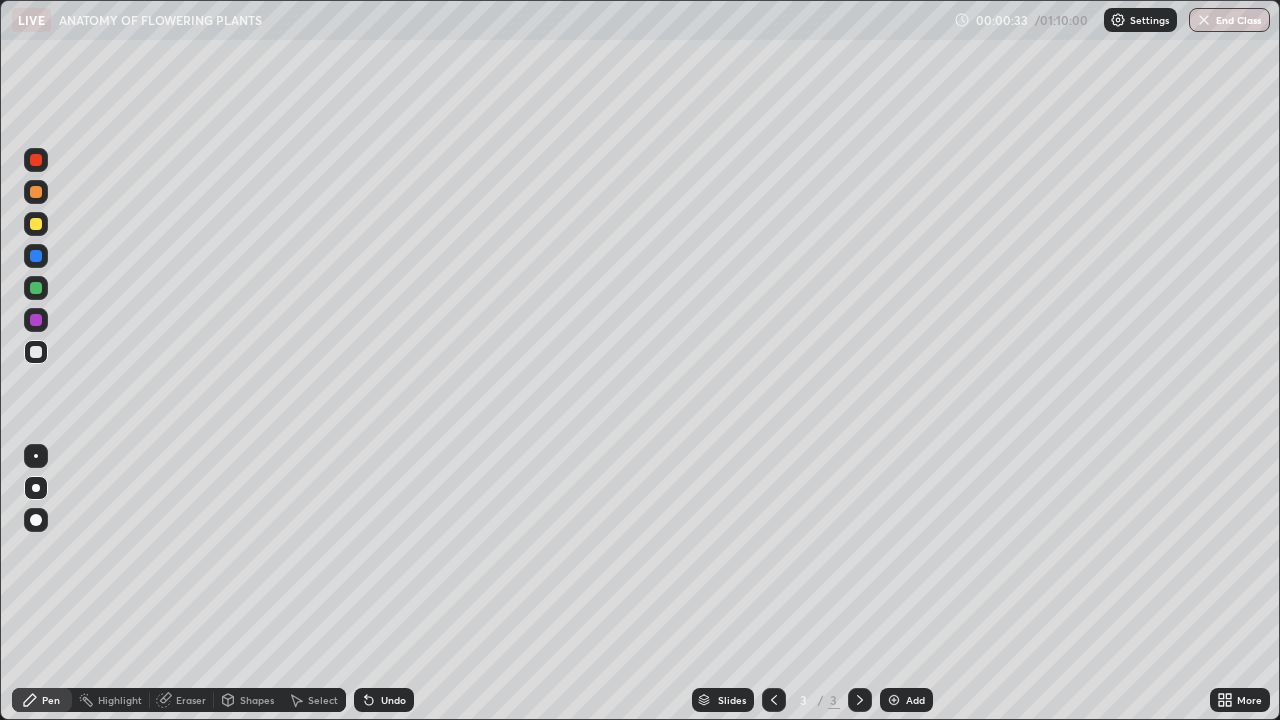 click 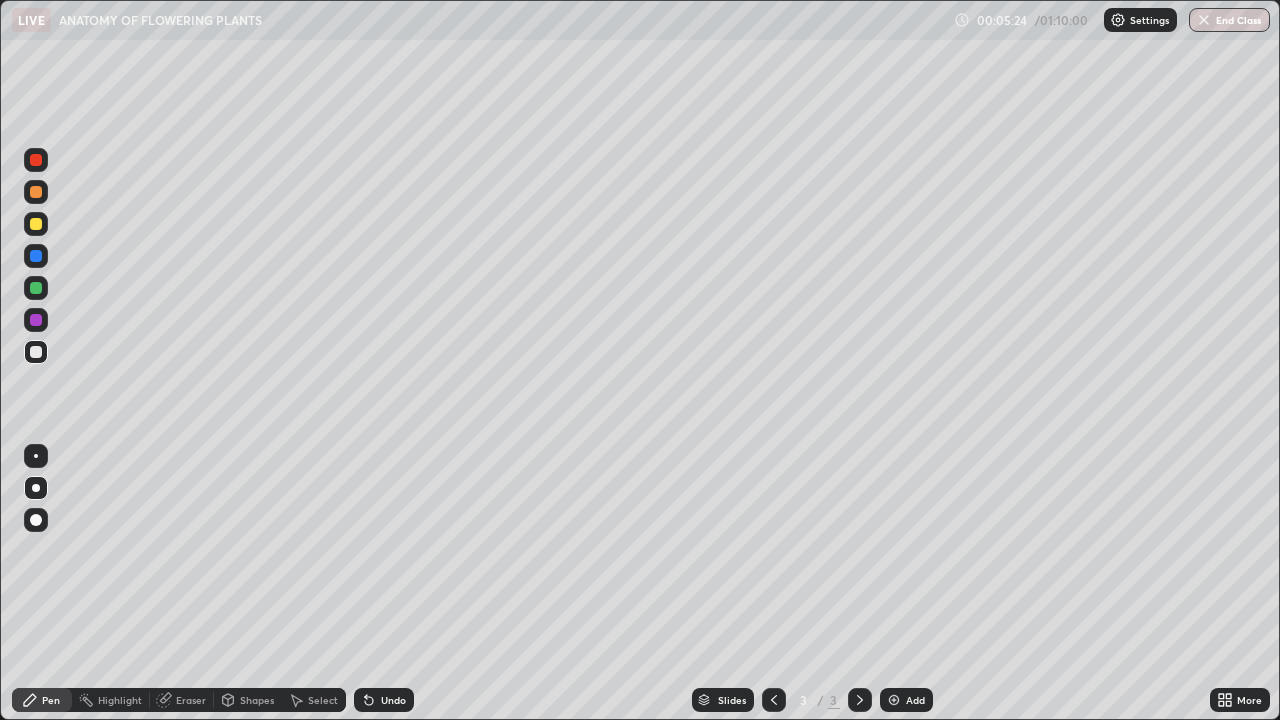 click on "Shapes" at bounding box center (248, 700) 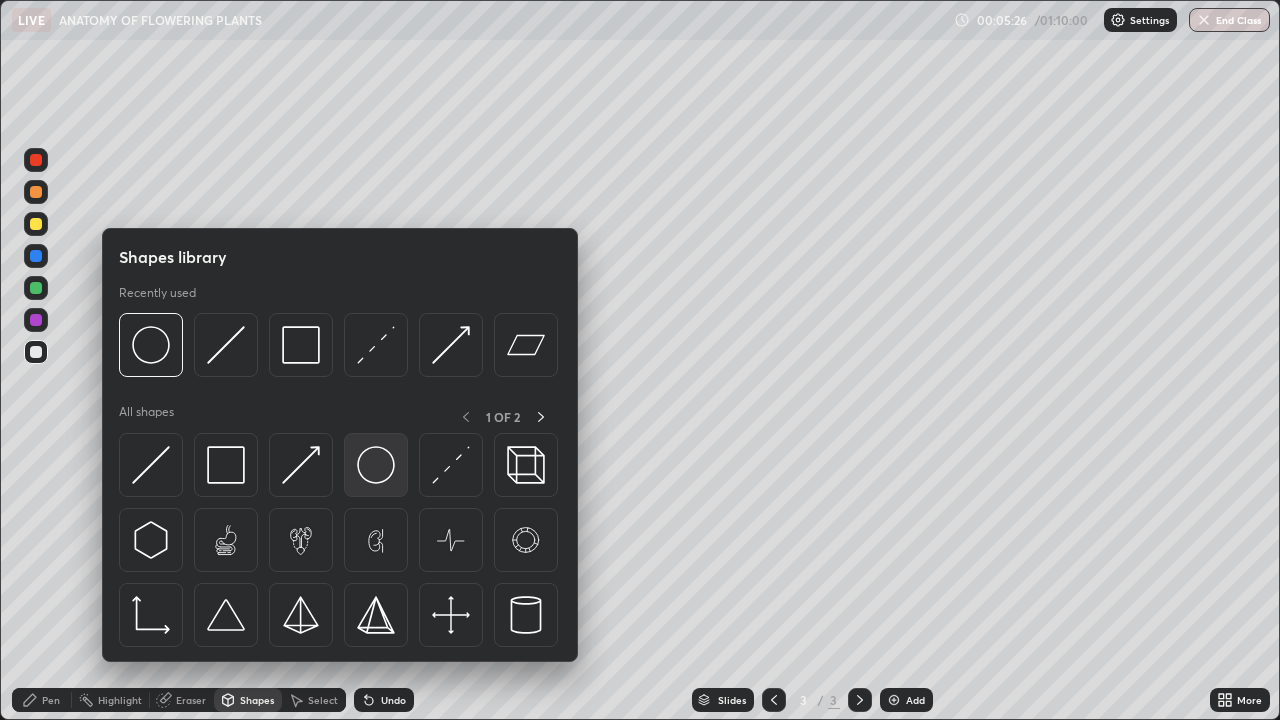 click at bounding box center [376, 465] 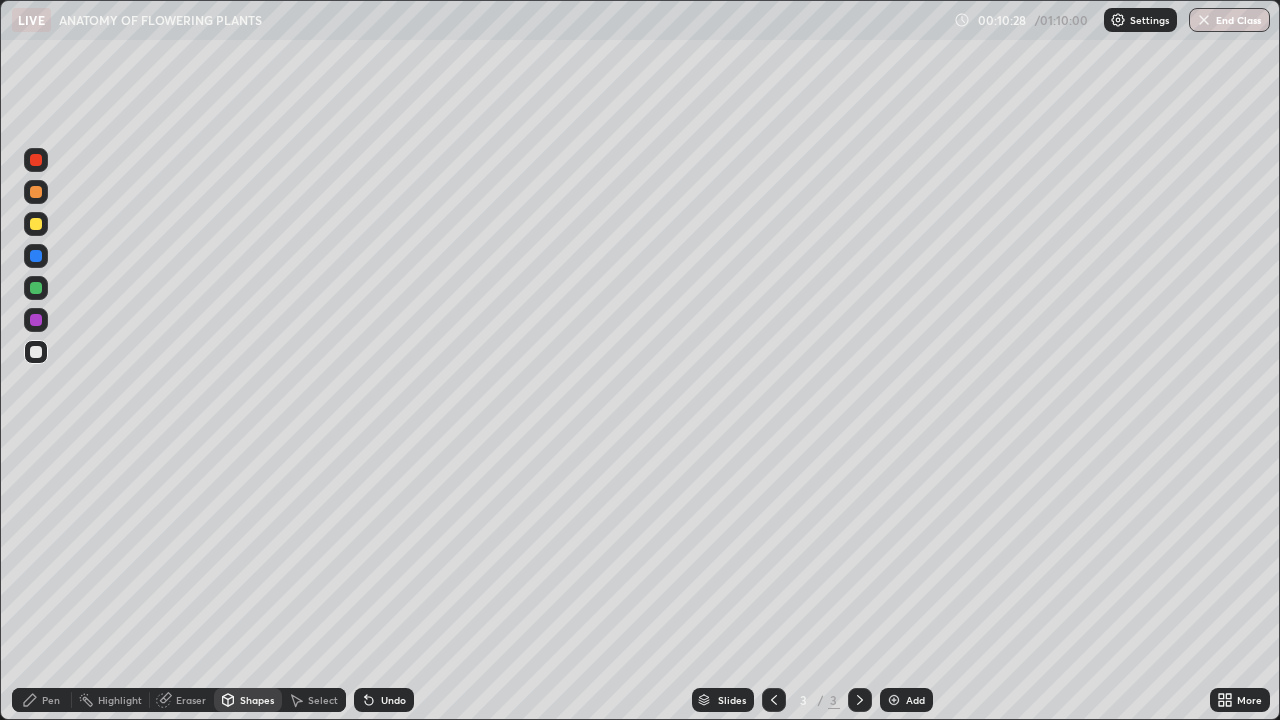 click at bounding box center (36, 288) 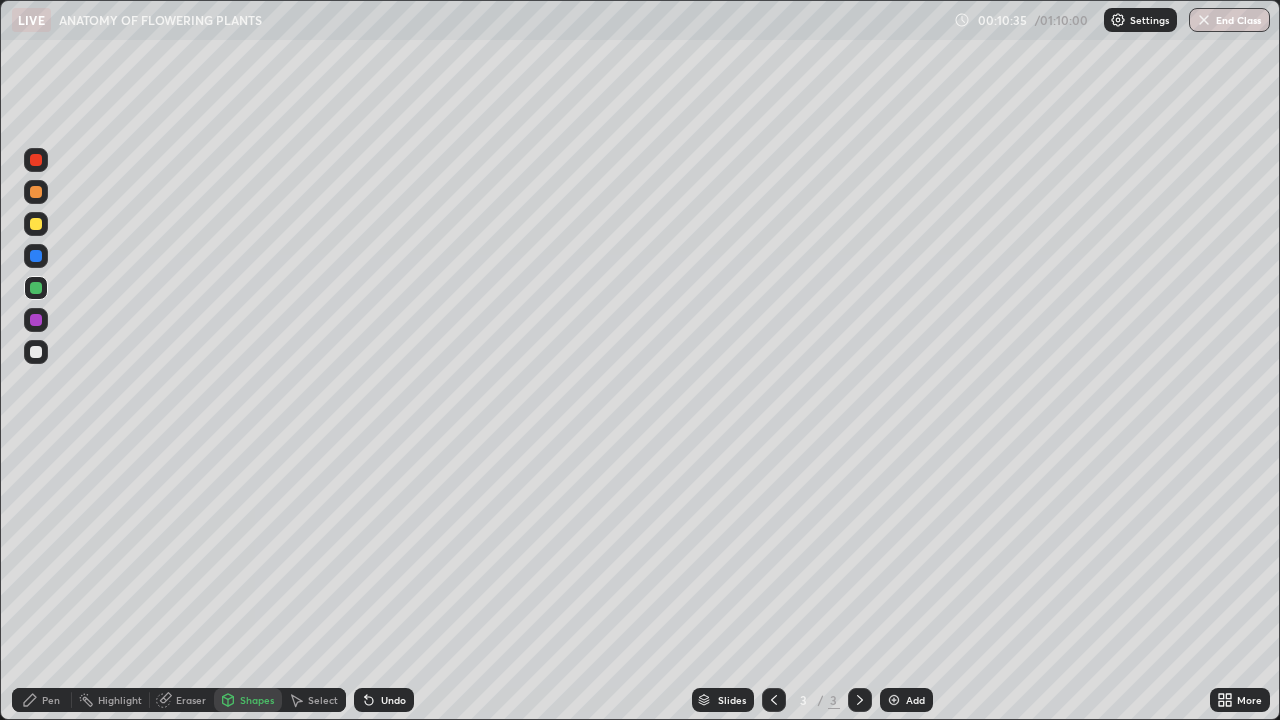 click on "Pen" at bounding box center [51, 700] 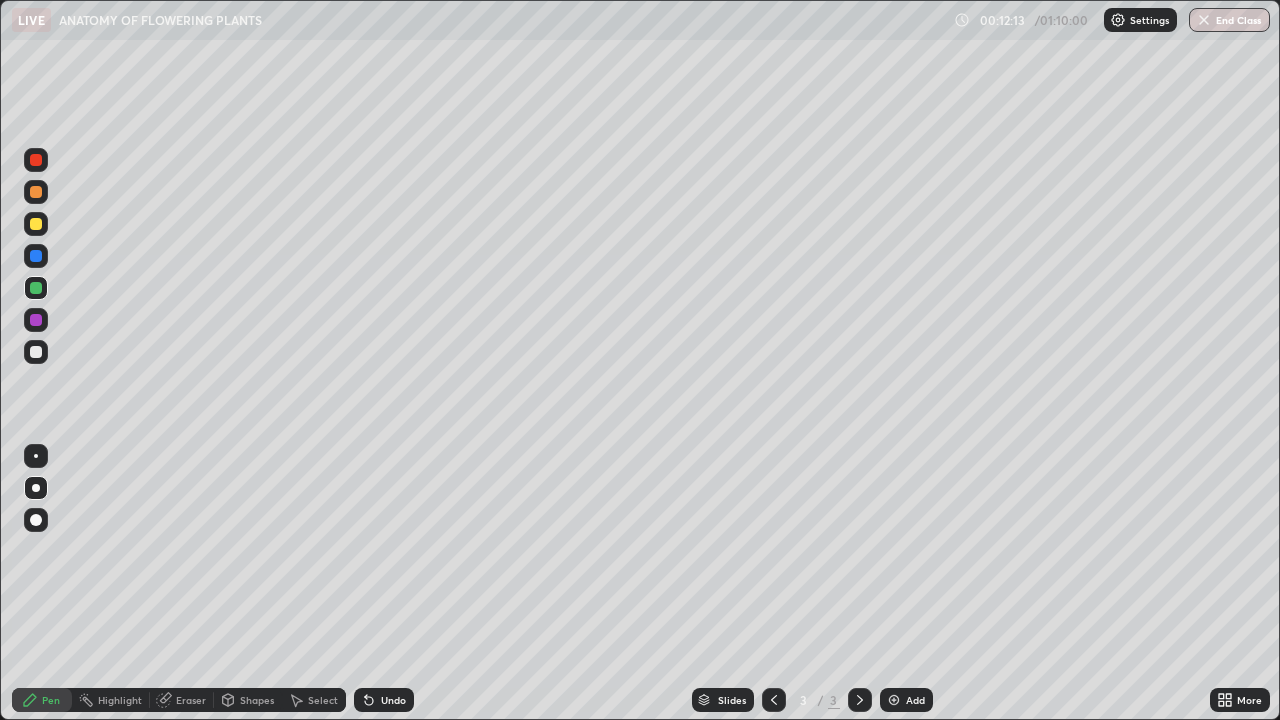 click on "Shapes" at bounding box center (257, 700) 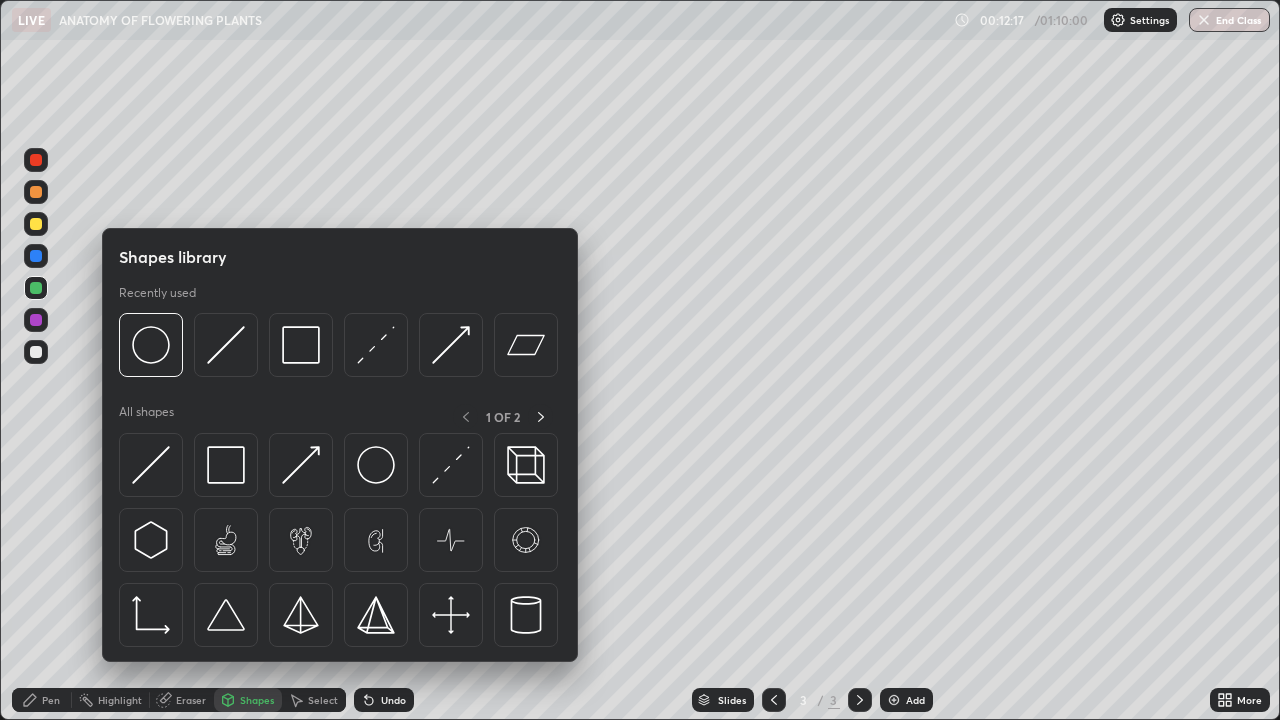 click at bounding box center [36, 224] 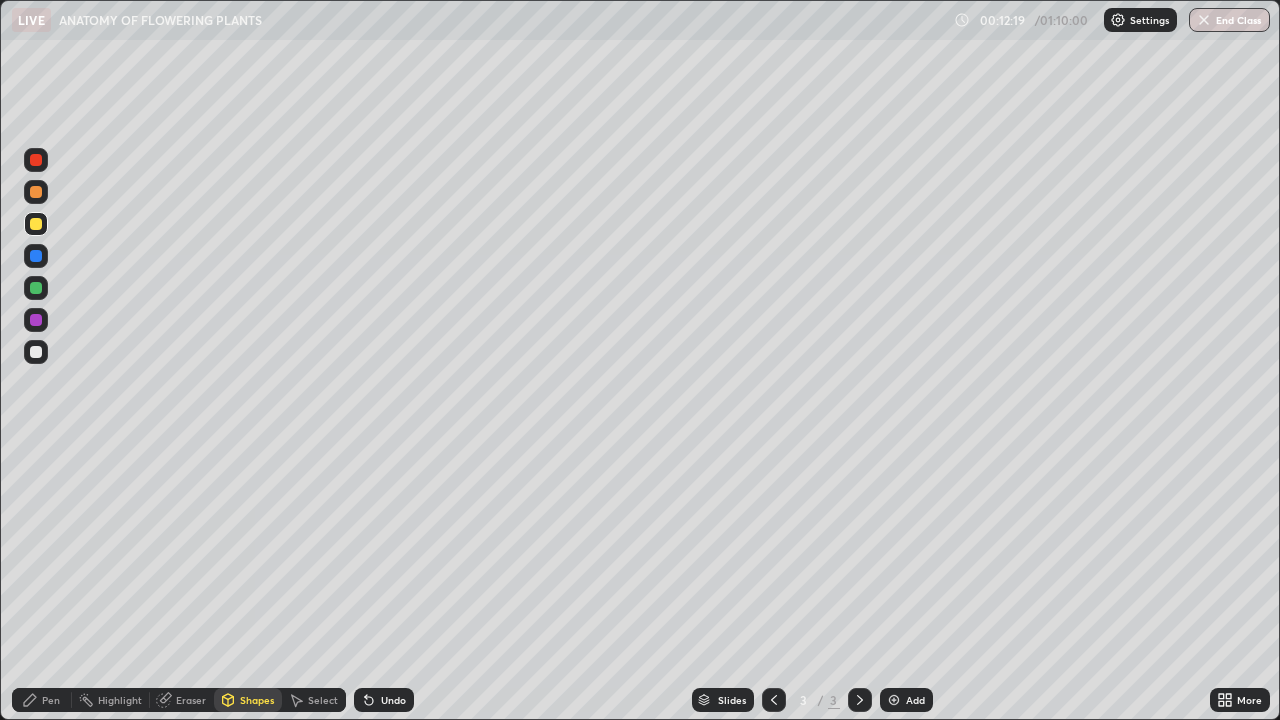click on "Pen" at bounding box center (51, 700) 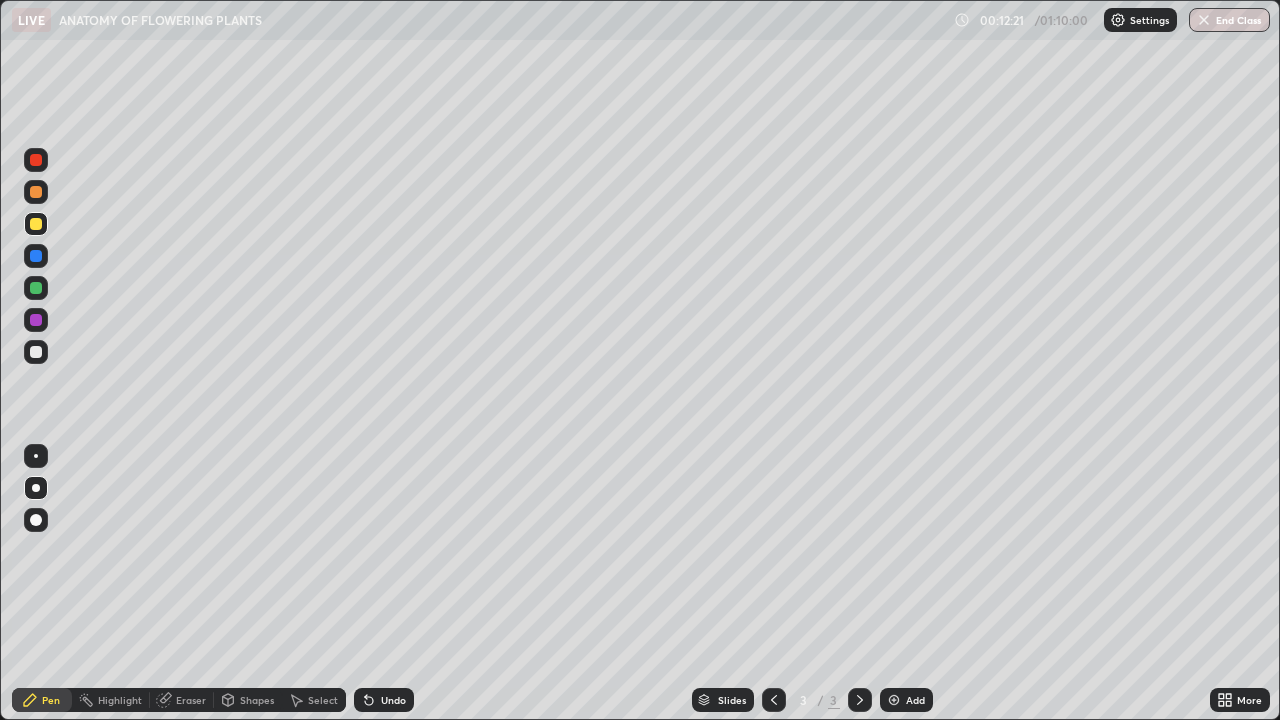 click on "Shapes" at bounding box center [257, 700] 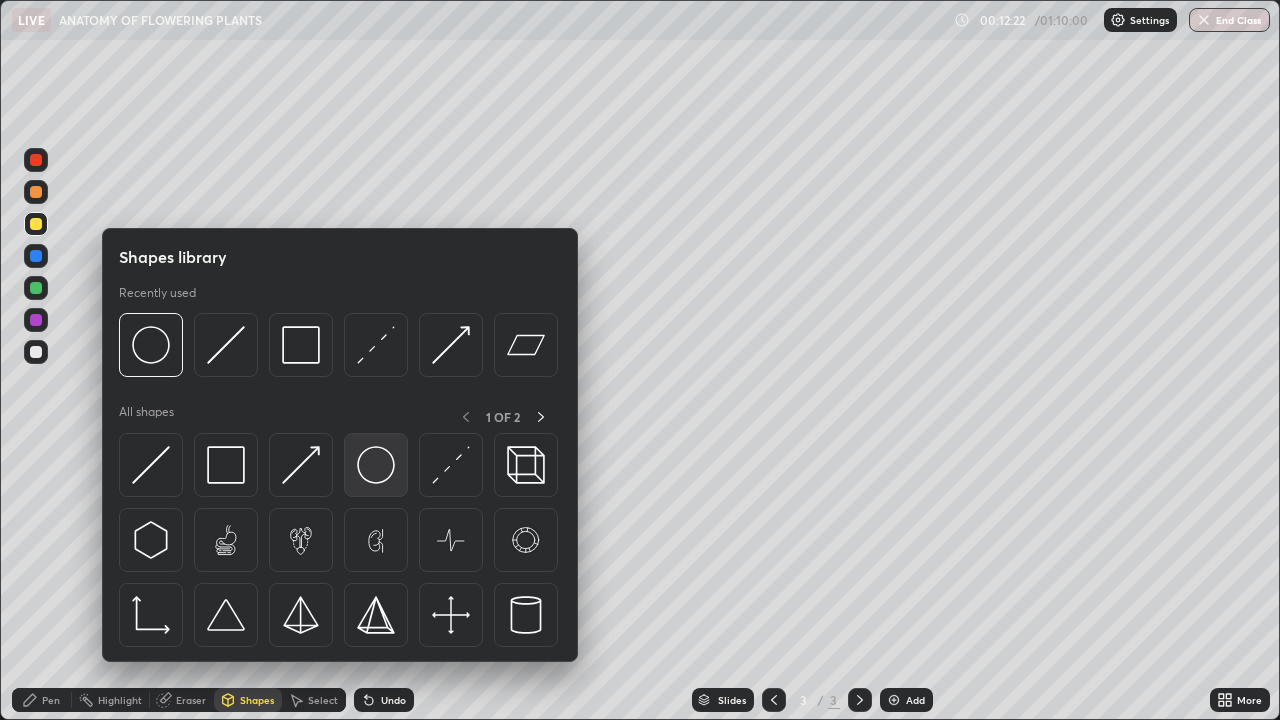 click at bounding box center [376, 465] 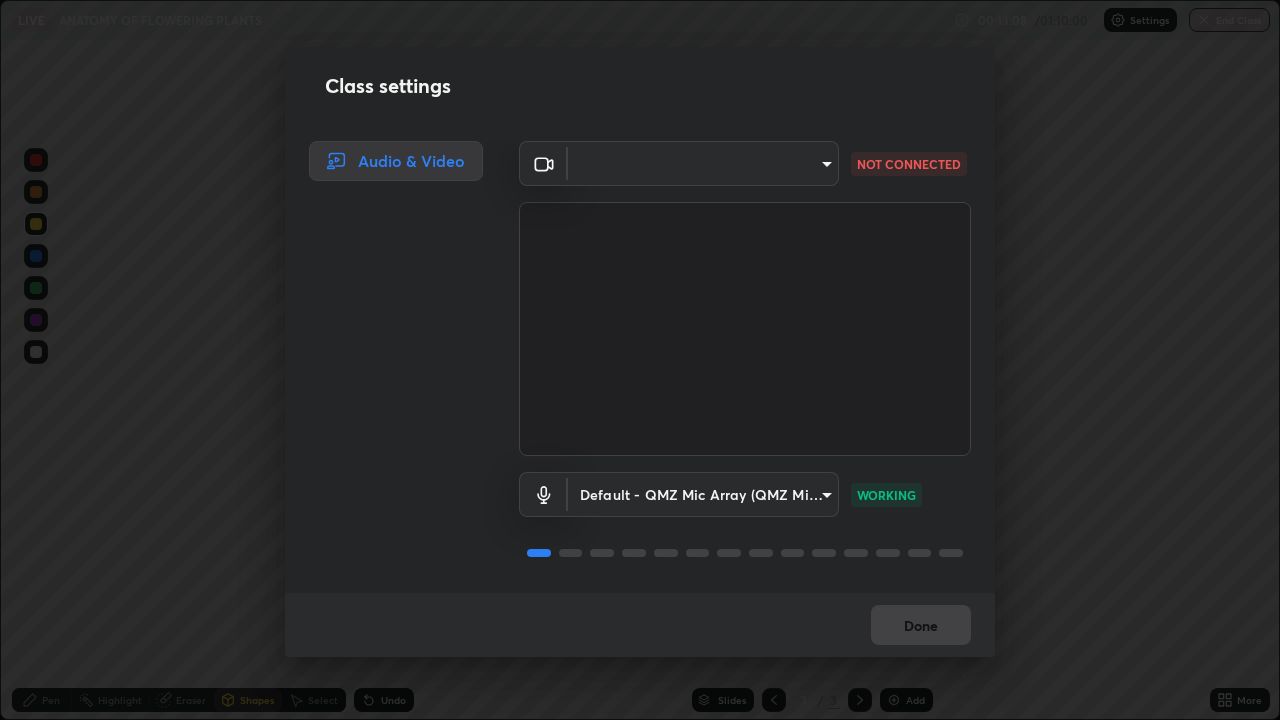 scroll, scrollTop: 2, scrollLeft: 0, axis: vertical 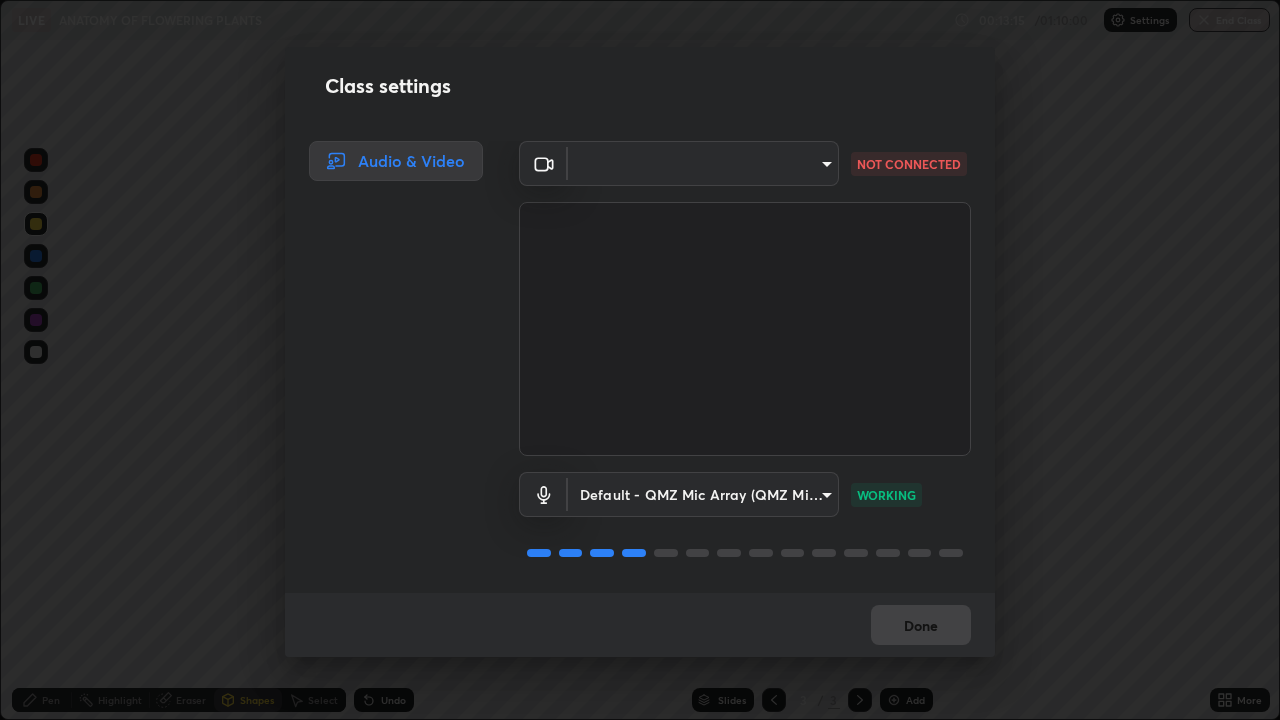 click on "Erase all LIVE ANATOMY OF FLOWERING PLANTS 00:13:15 /  01:10:00 Settings End Class Setting up your live class ANATOMY OF FLOWERING PLANTS • L85 of Botany [FIRST] [LAST] Pen Highlight Eraser Shapes Select Undo Slides 3 / 3 Add More Enable hand raising Enable raise hand to speak to learners. Once enabled, chat will be turned off temporarily. Enable x   No doubts shared Encourage your learners to ask a doubt for better clarity Report an issue Reason for reporting Buffering Chat not working Audio - Video sync issue Educator video quality low ​ Attach an image Report Class settings Audio & Video ​ [HASH] NOT CONNECTED Default - QMZ Mic Array (QMZ Mic Array) default WORKING Done" at bounding box center [640, 360] 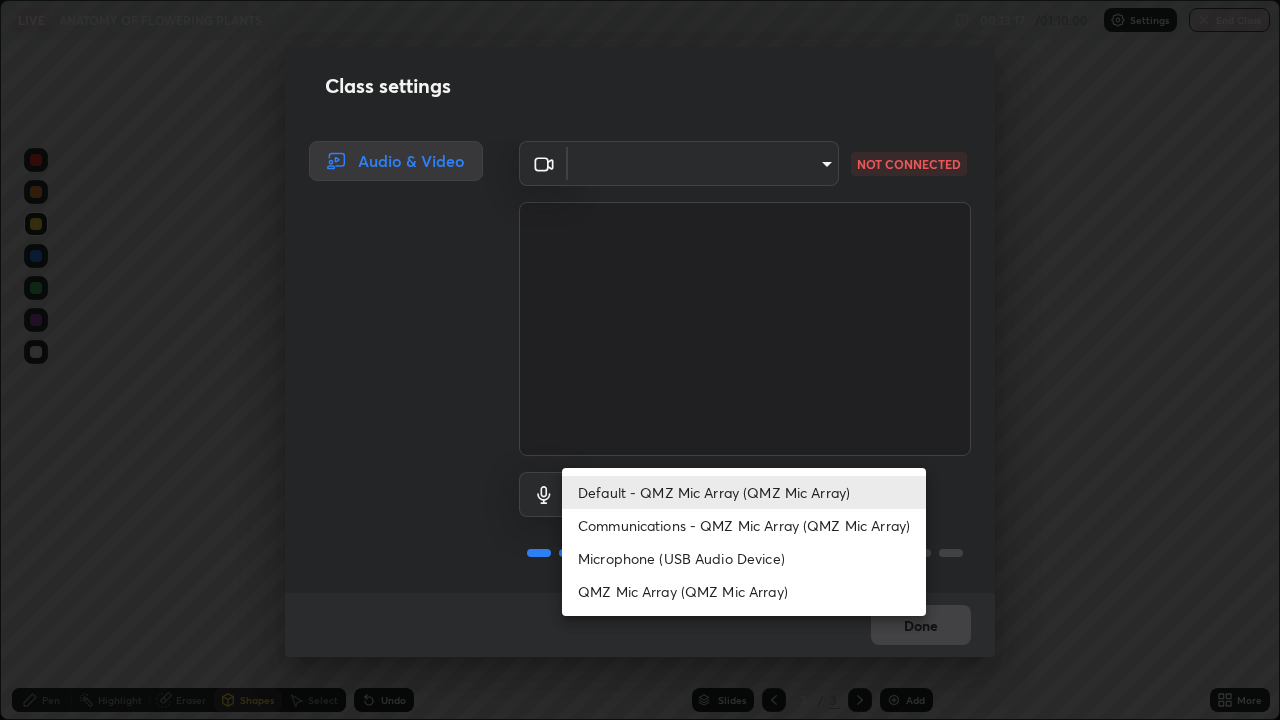 click at bounding box center [640, 360] 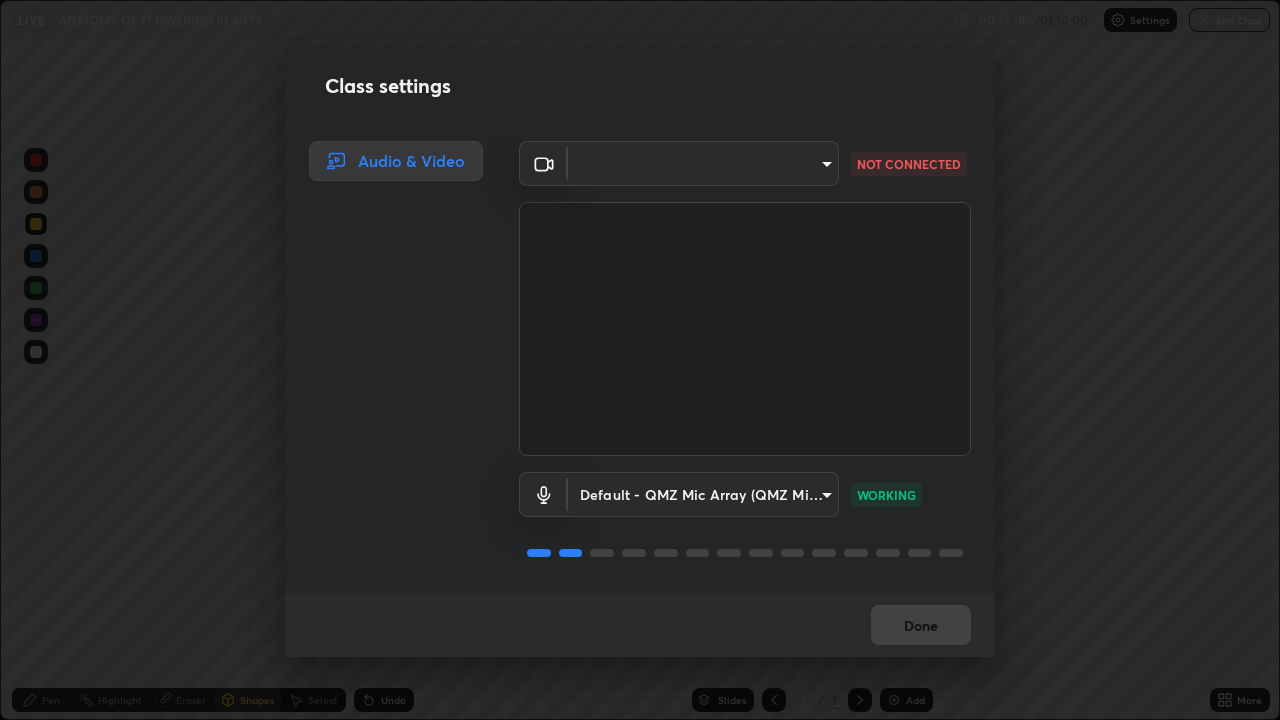 click on "Erase all LIVE ANATOMY OF FLOWERING PLANTS 00:13:18 /  01:10:00 Settings End Class Setting up your live class ANATOMY OF FLOWERING PLANTS • L85 of Botany [FIRST] [LAST] Pen Highlight Eraser Shapes Select Undo Slides 3 / 3 Add More Enable hand raising Enable raise hand to speak to learners. Once enabled, chat will be turned off temporarily. Enable x   No doubts shared Encourage your learners to ask a doubt for better clarity Report an issue Reason for reporting Buffering Chat not working Audio - Video sync issue Educator video quality low ​ Attach an image Report Class settings Audio & Video ​ [HASH] NOT CONNECTED Default - QMZ Mic Array (QMZ Mic Array) default WORKING Done" at bounding box center [640, 360] 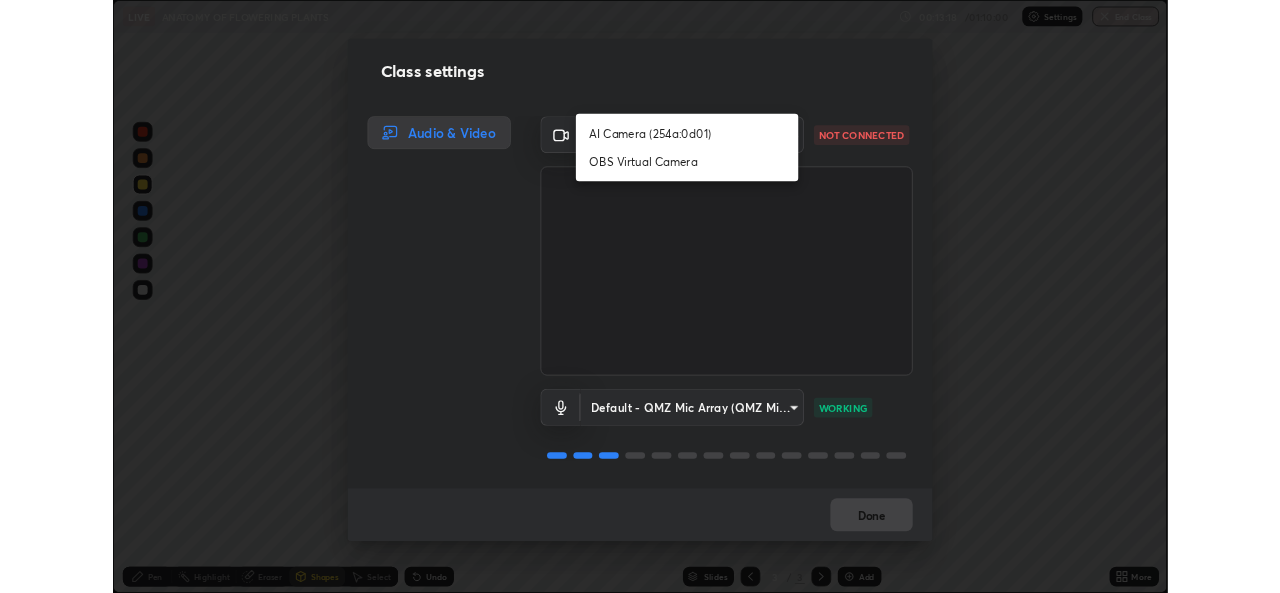 scroll, scrollTop: 1, scrollLeft: 0, axis: vertical 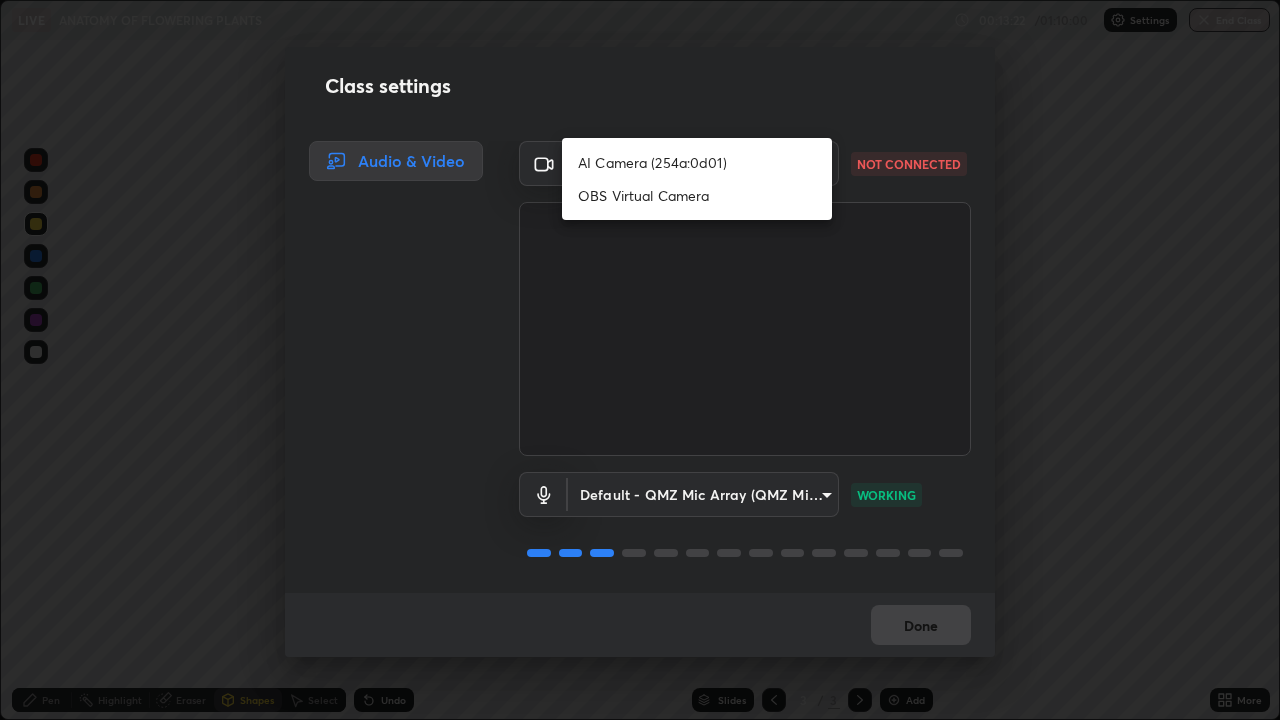 click on "OBS Virtual Camera" at bounding box center [697, 195] 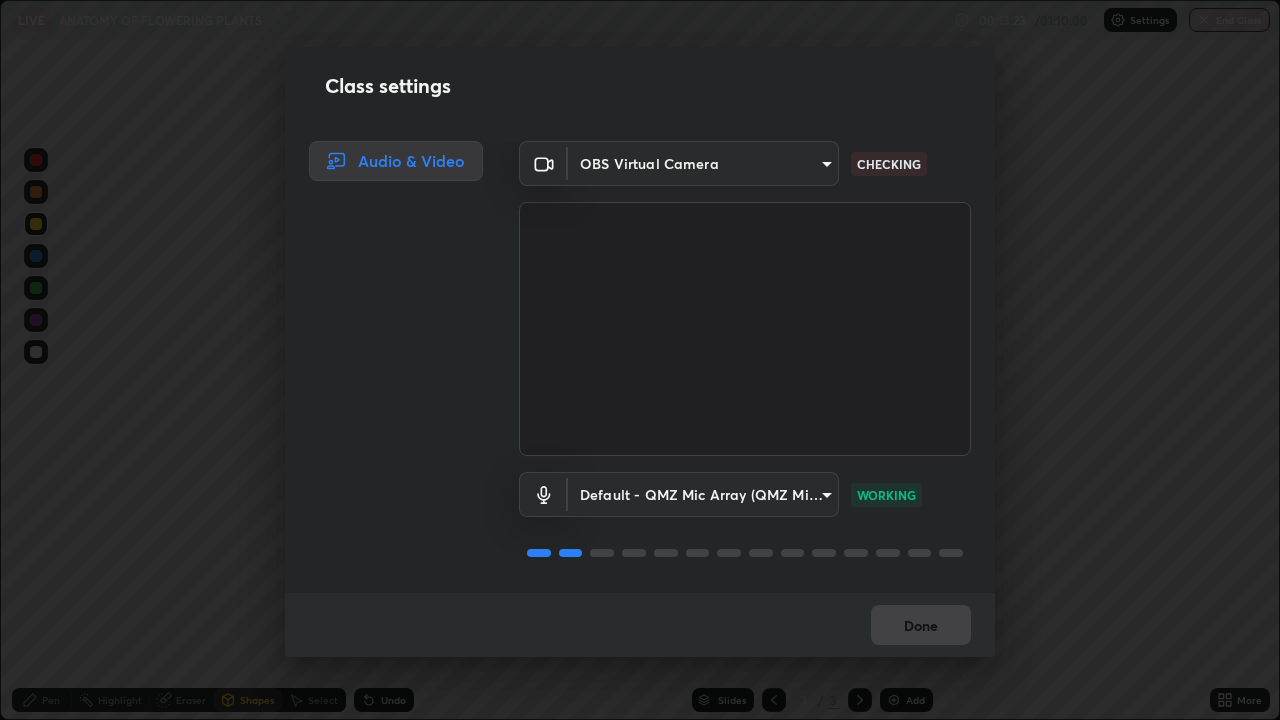 click on "Erase all LIVE ANATOMY OF FLOWERING PLANTS 00:13:23 /  01:10:00 Settings End Class Setting up your live class ANATOMY OF FLOWERING PLANTS • L85 of Botany [FIRST] [LAST] Pen Highlight Eraser Shapes Select Undo Slides 3 / 3 Add More Enable hand raising Enable raise hand to speak to learners. Once enabled, chat will be turned off temporarily. Enable x   No doubts shared Encourage your learners to ask a doubt for better clarity Report an issue Reason for reporting Buffering Chat not working Audio - Video sync issue Educator video quality low ​ Attach an image Report Class settings Audio & Video OBS Virtual Camera [HASH] CHECKING Default - QMZ Mic Array (QMZ Mic Array) default WORKING Done" at bounding box center [640, 360] 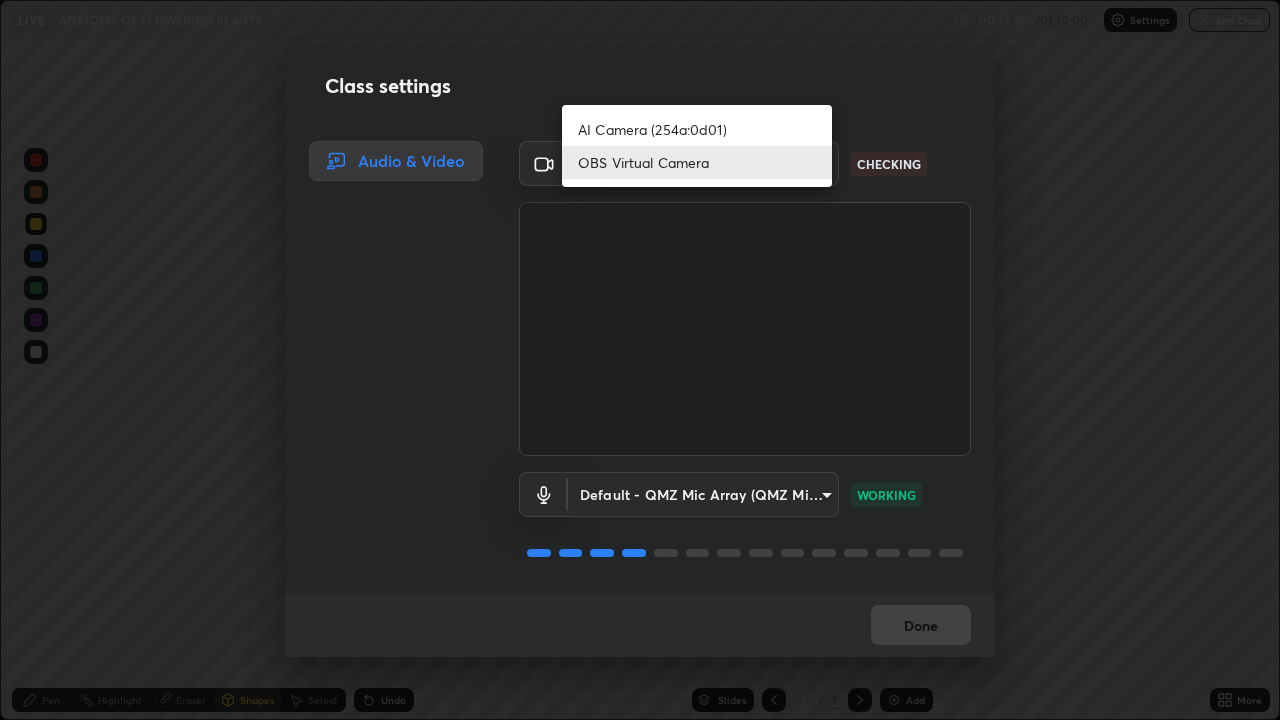 click on "AI Camera (254a:0d01)" at bounding box center (697, 129) 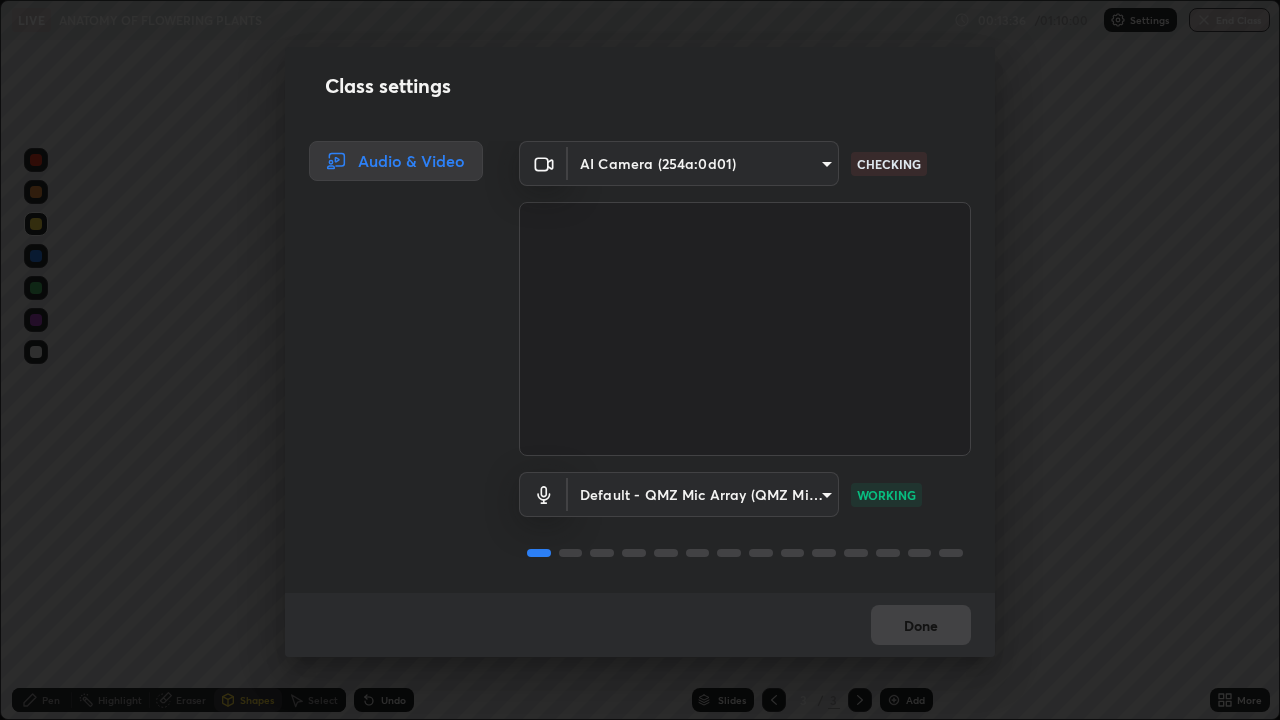 click on "Erase all LIVE ANATOMY OF FLOWERING PLANTS 00:13:36 /  01:10:00 Settings End Class Setting up your live class ANATOMY OF FLOWERING PLANTS • L85 of Botany [FIRST] [LAST] Pen Highlight Eraser Shapes Select Undo Slides 3 / 3 Add More Enable hand raising Enable raise hand to speak to learners. Once enabled, chat will be turned off temporarily. Enable x   No doubts shared Encourage your learners to ask a doubt for better clarity Report an issue Reason for reporting Buffering Chat not working Audio - Video sync issue Educator video quality low ​ Attach an image Report Class settings Audio & Video AI Camera (254a:0d01) [HASH] CHECKING Default - QMZ Mic Array (QMZ Mic Array) default WORKING Done" at bounding box center (640, 360) 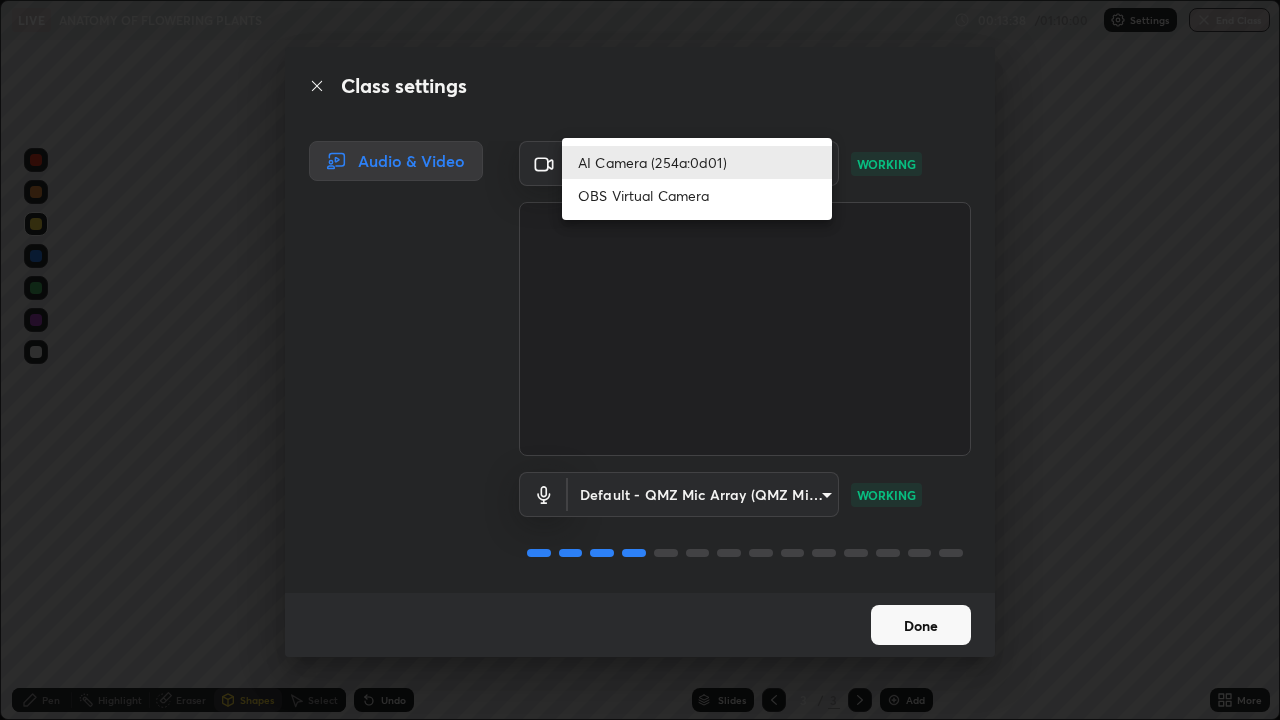 click on "OBS Virtual Camera" at bounding box center [697, 195] 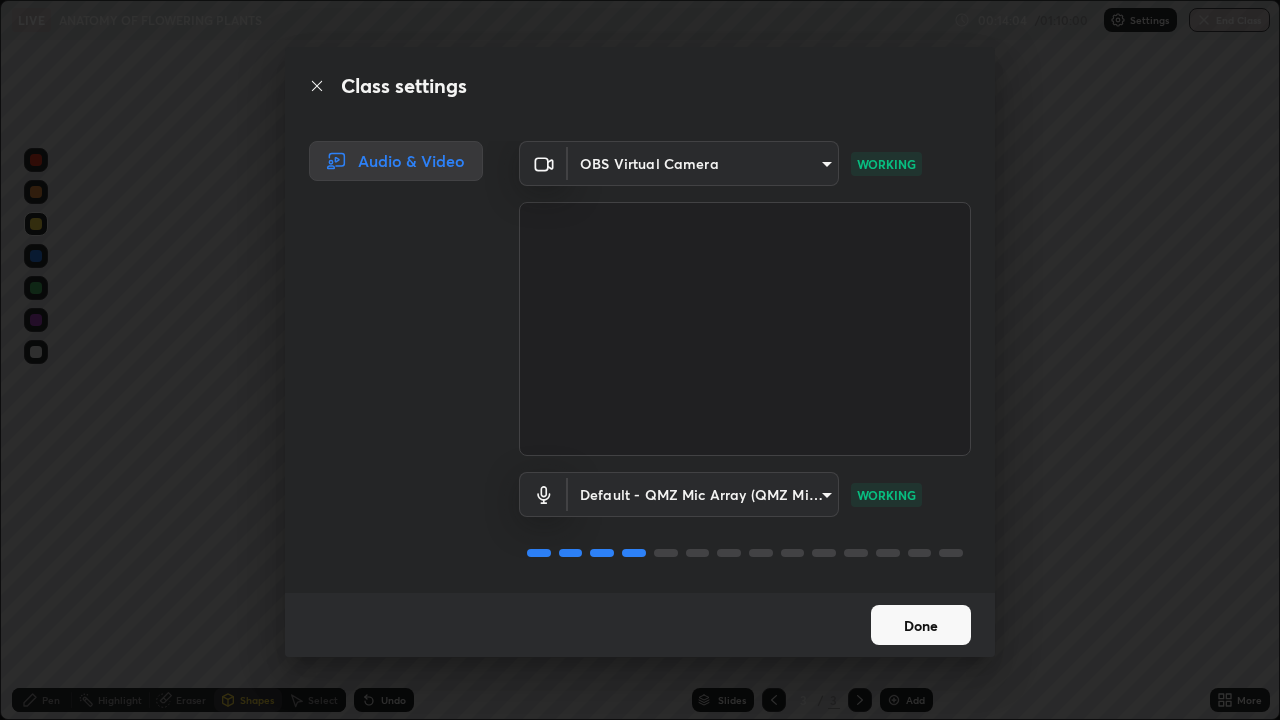 click on "Done" at bounding box center (921, 625) 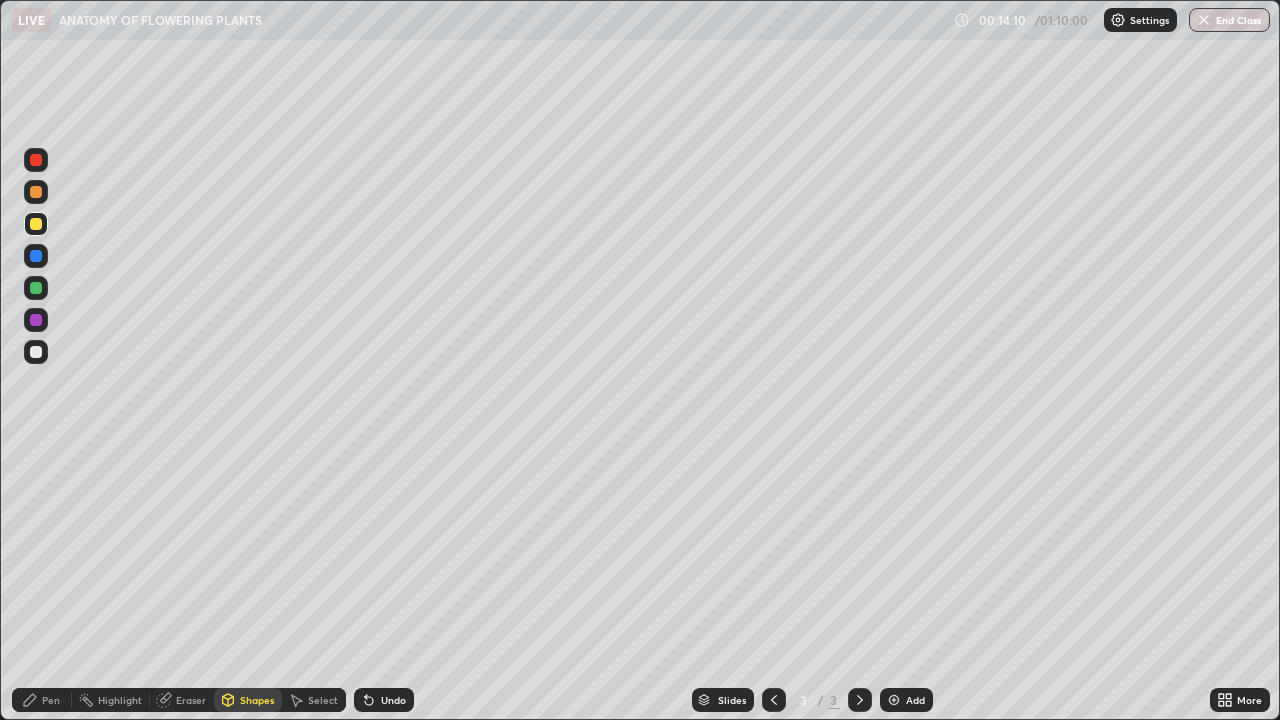click at bounding box center [36, 288] 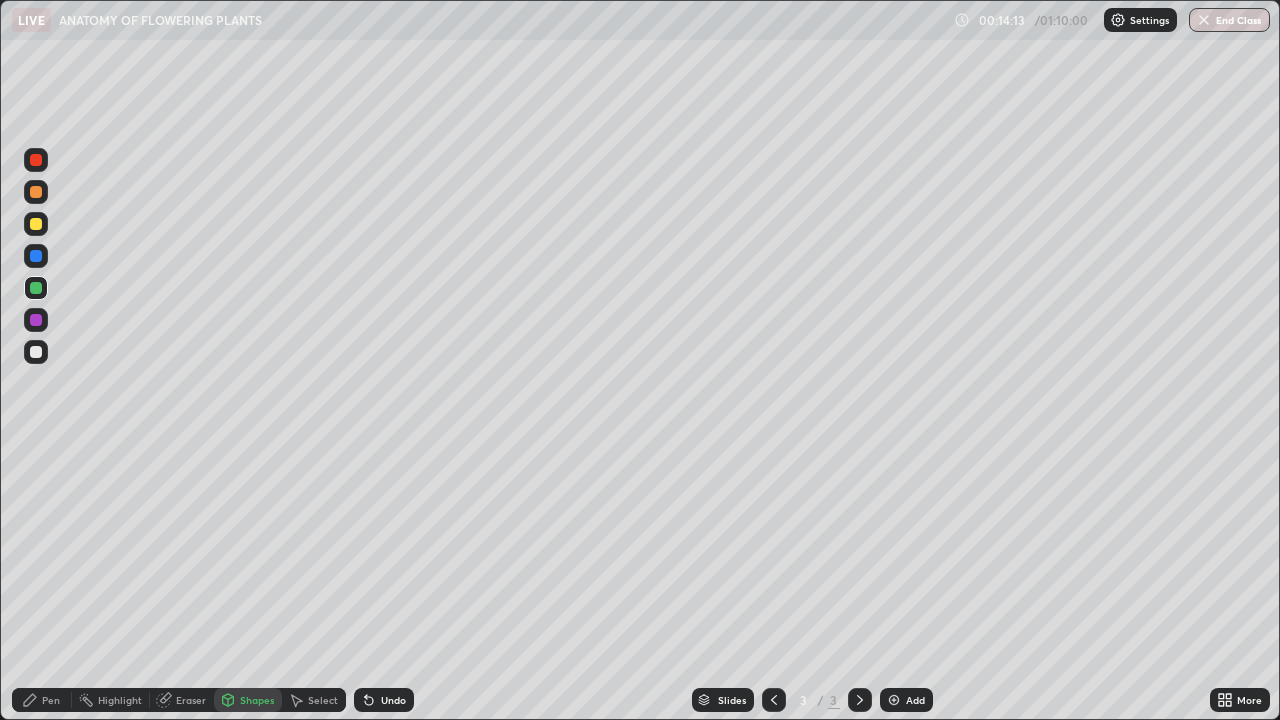 click on "Undo" at bounding box center (393, 700) 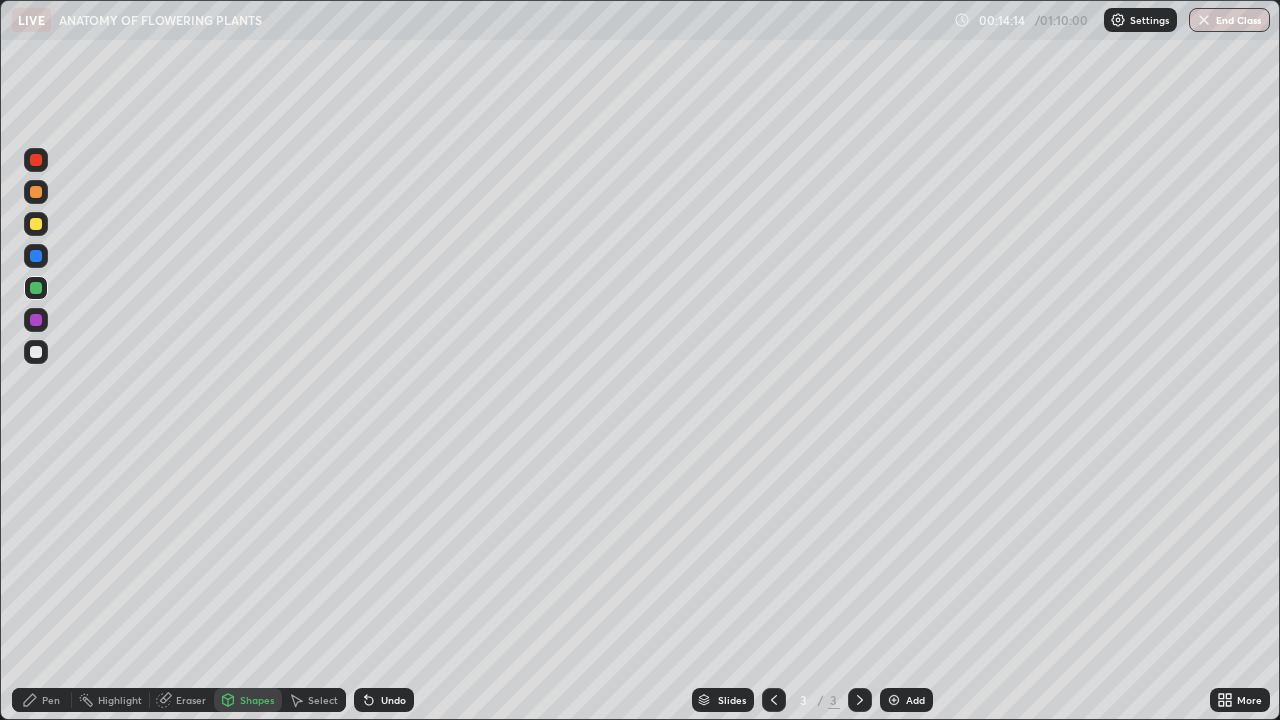 click on "Pen" at bounding box center (51, 700) 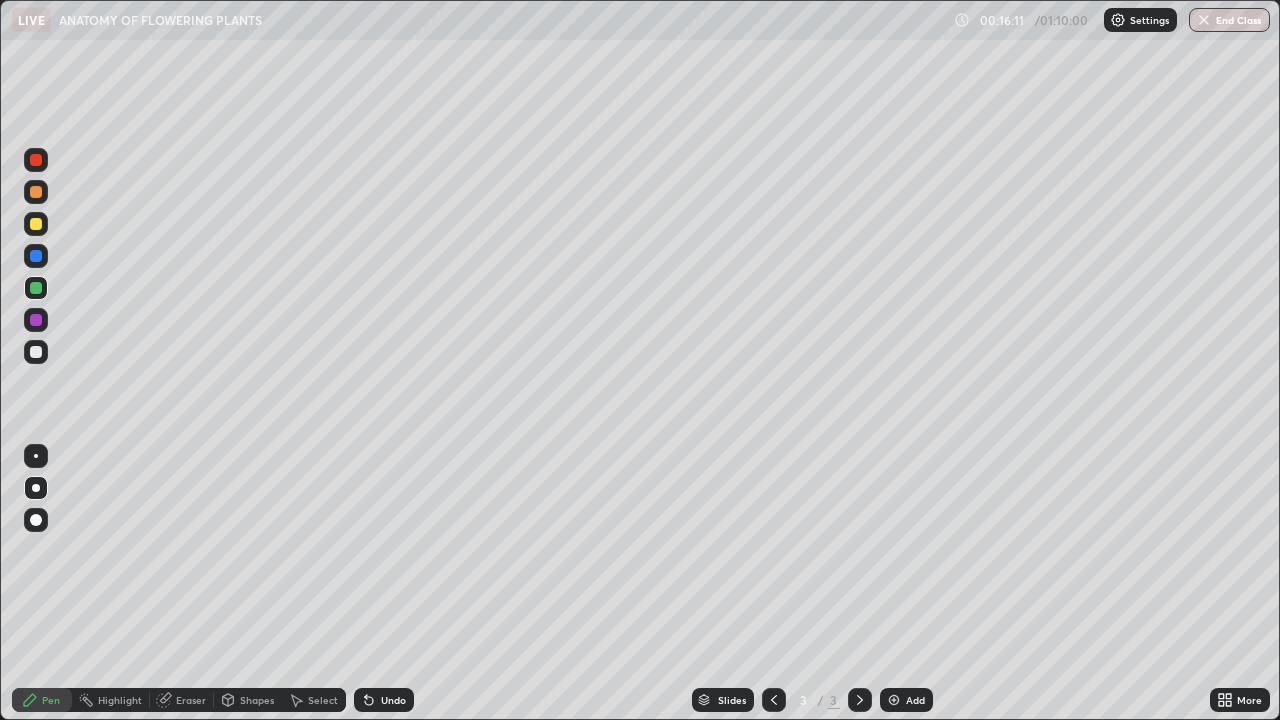 click at bounding box center (36, 224) 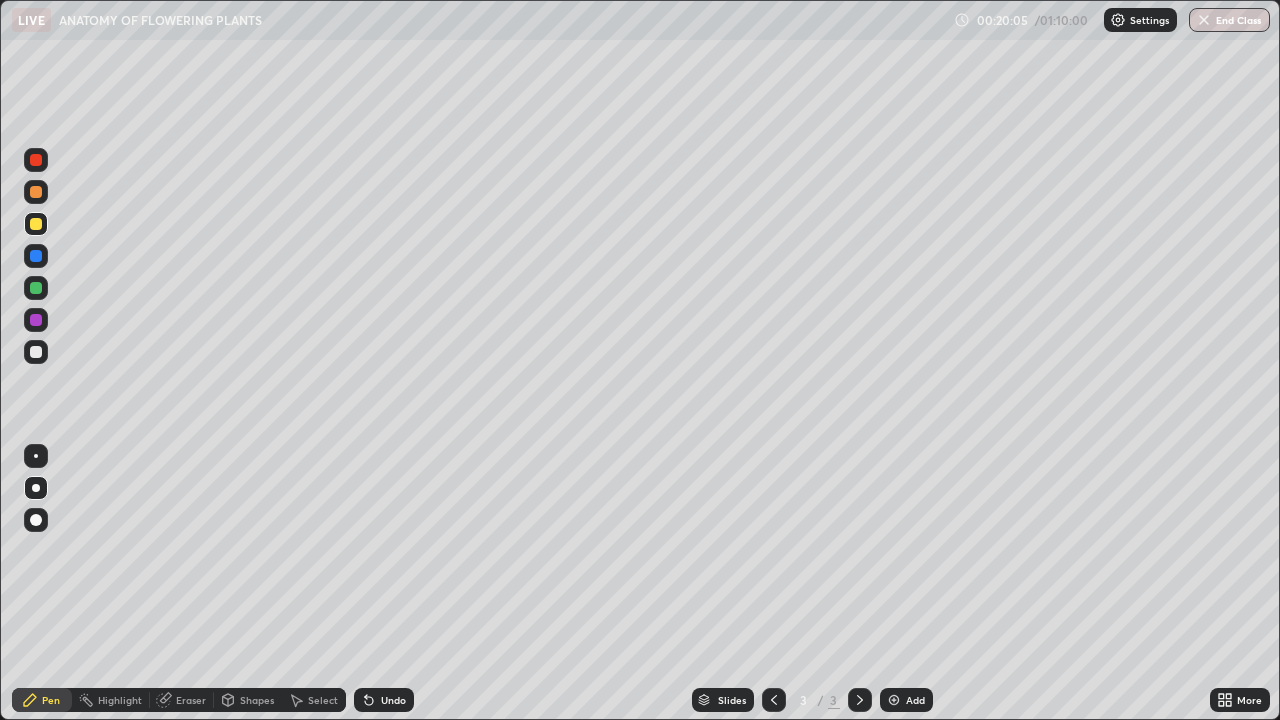 click at bounding box center [894, 700] 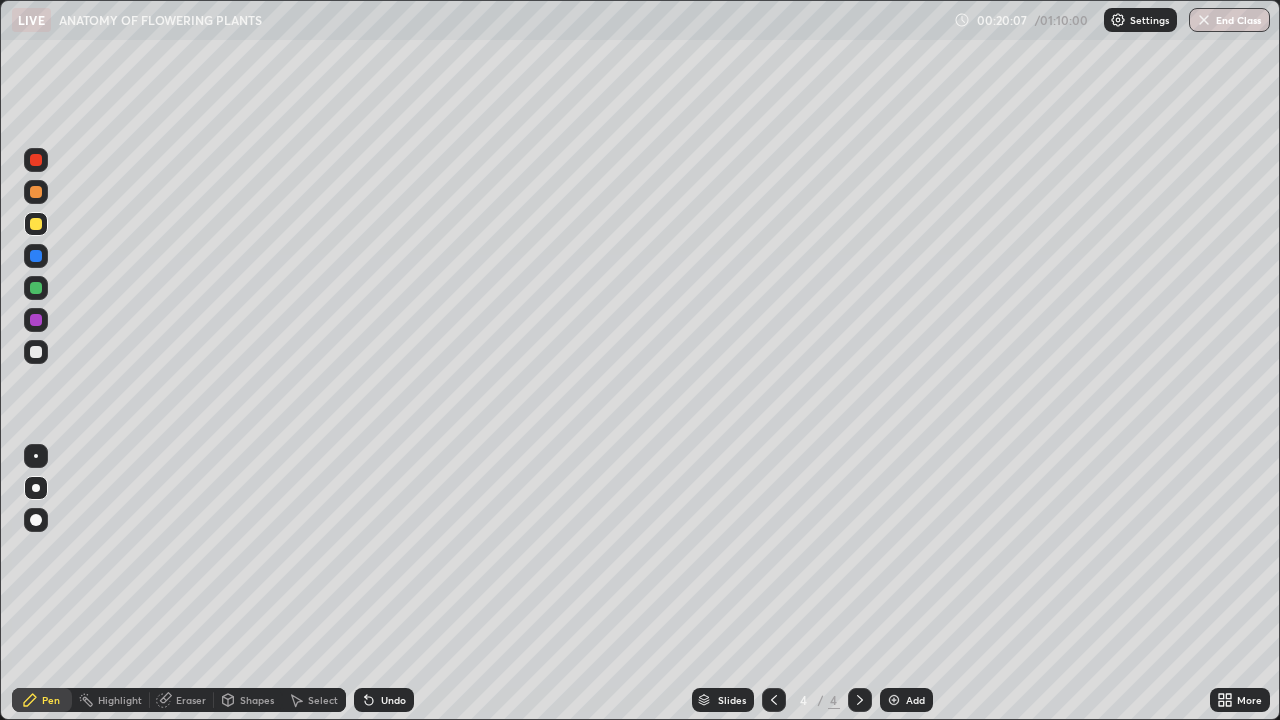 click at bounding box center (36, 352) 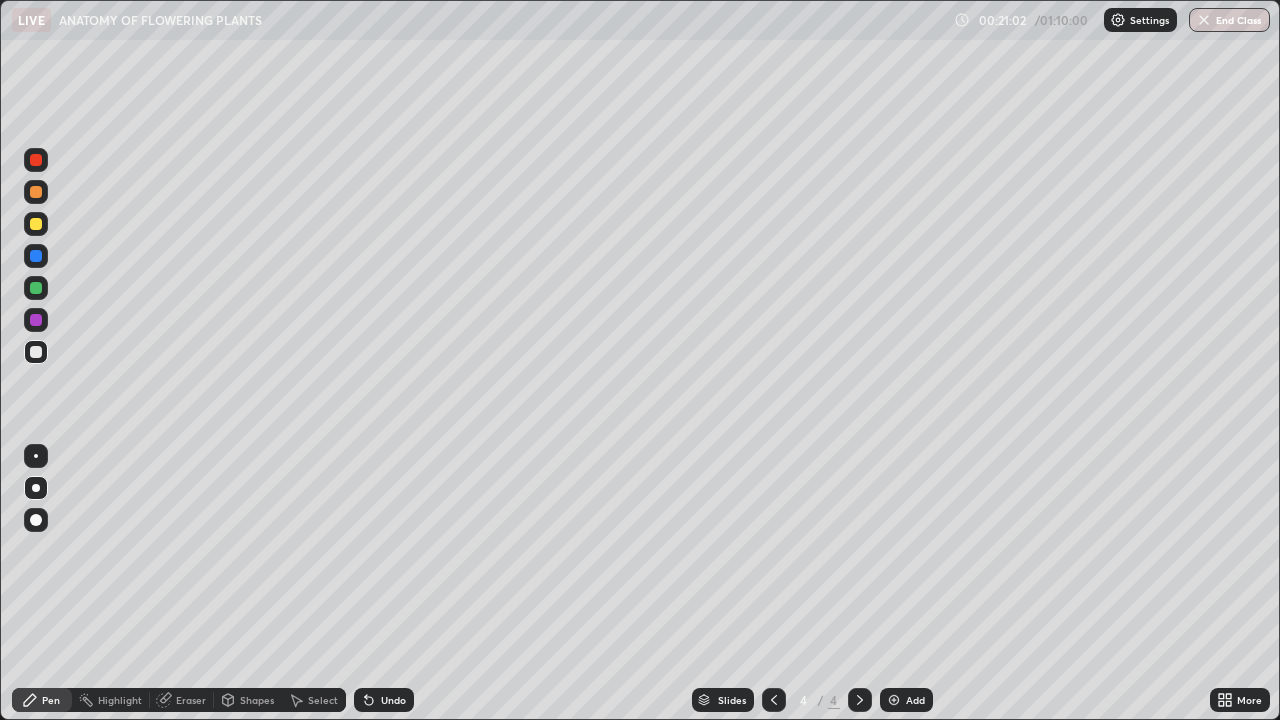 click on "Shapes" at bounding box center (257, 700) 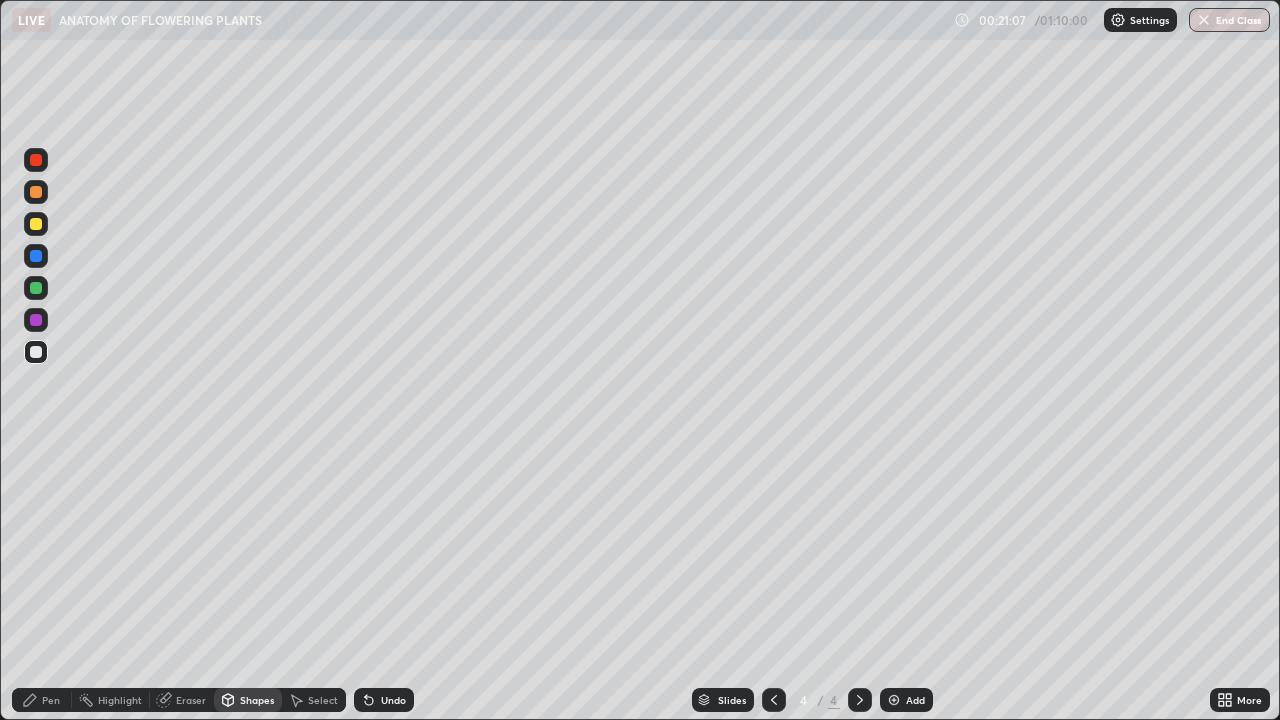 click 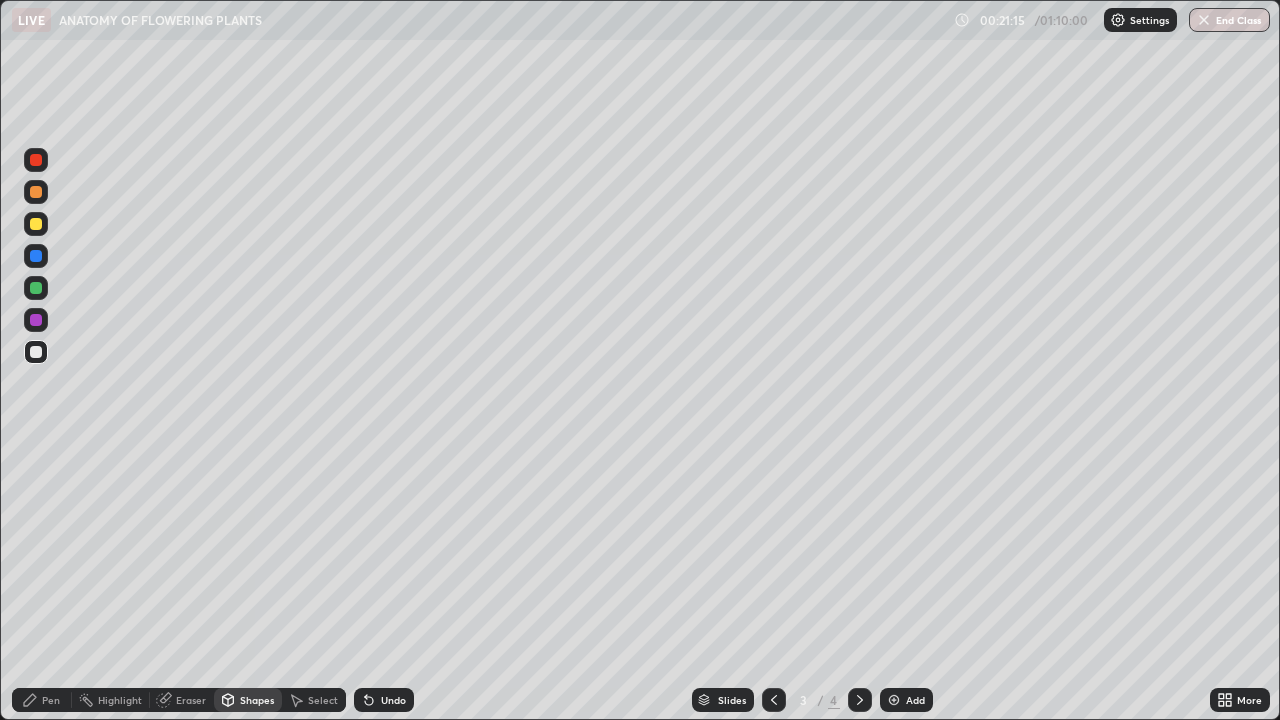 click on "Select" at bounding box center [314, 700] 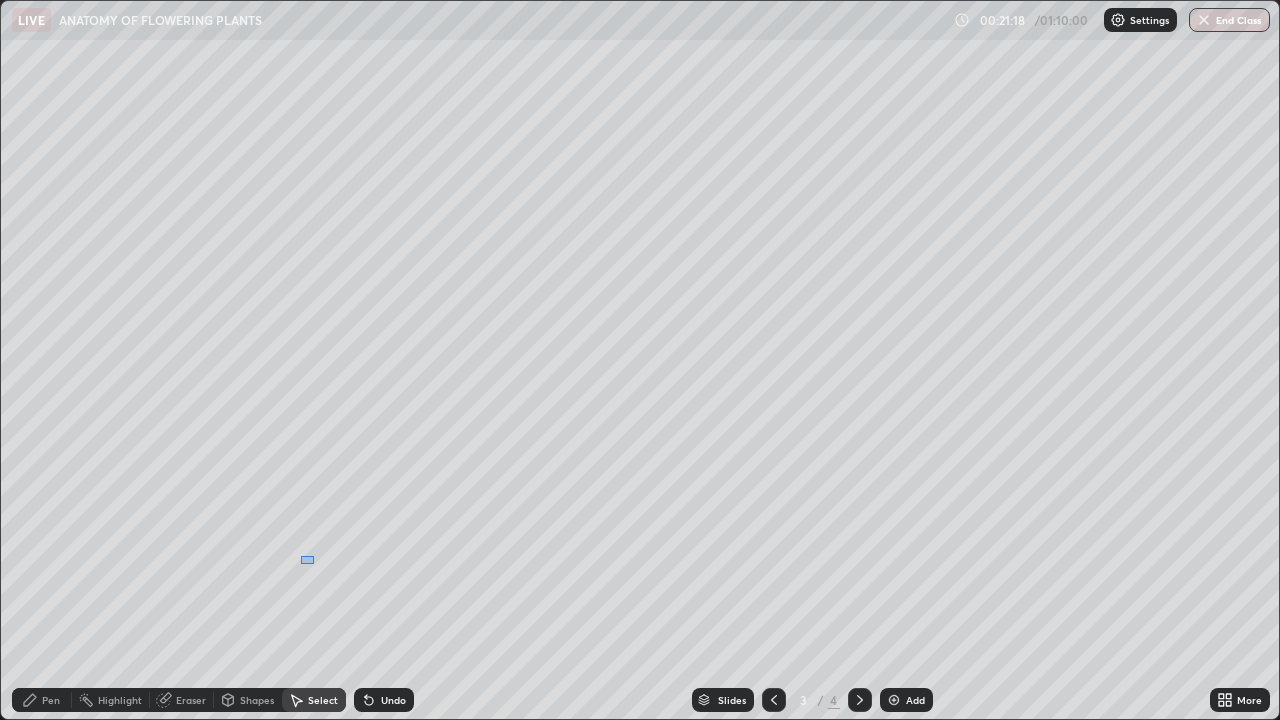 click on "0 ° Undo Copy Duplicate Duplicate to new slide Delete" at bounding box center [640, 360] 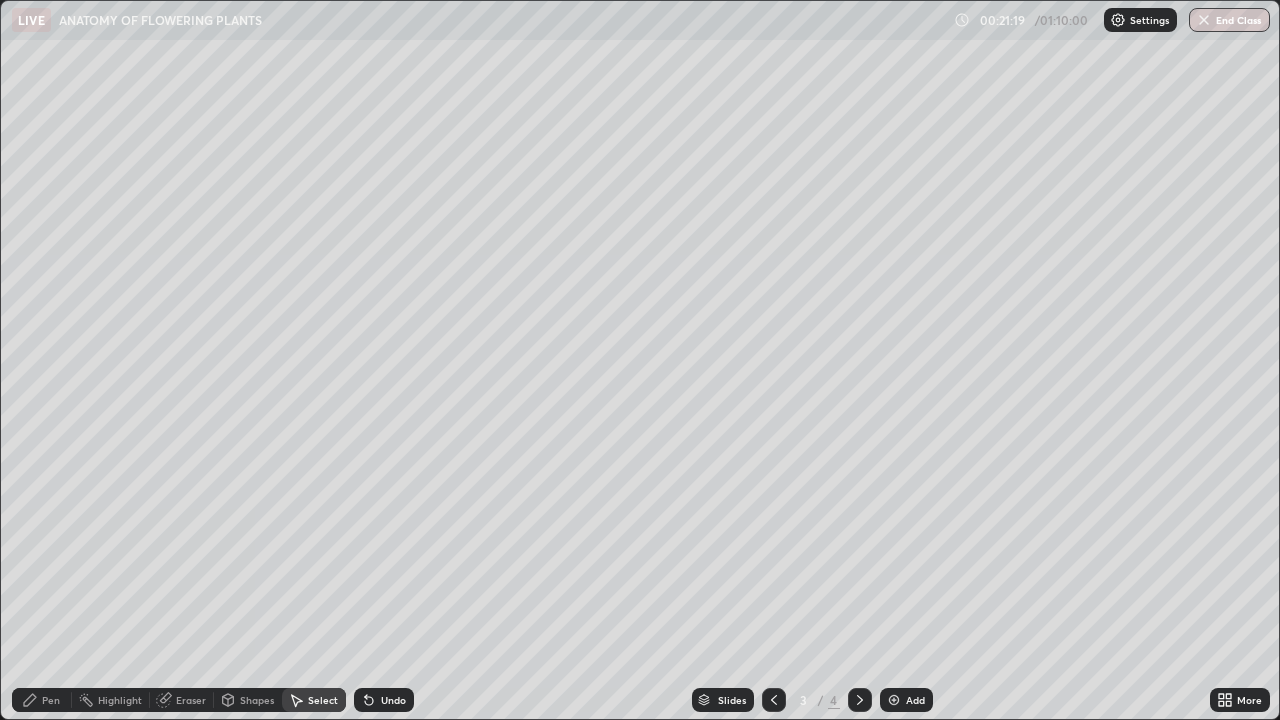 click on "Eraser" at bounding box center [191, 700] 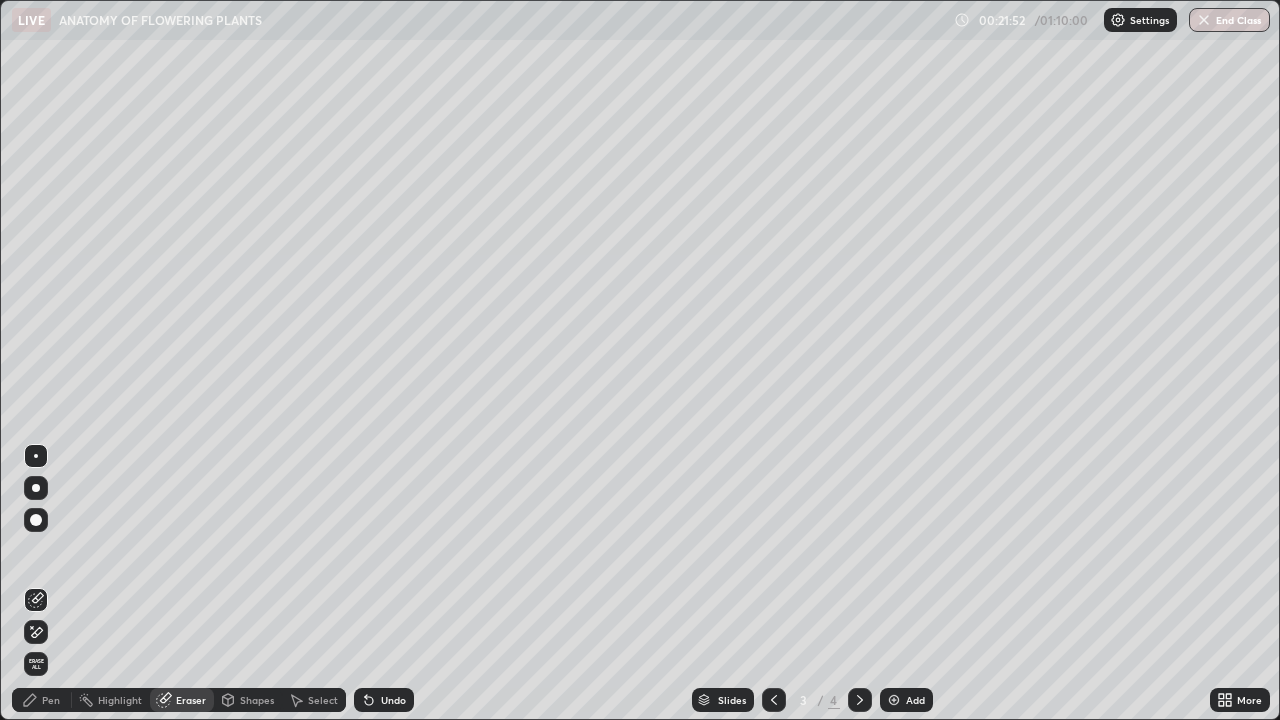 click 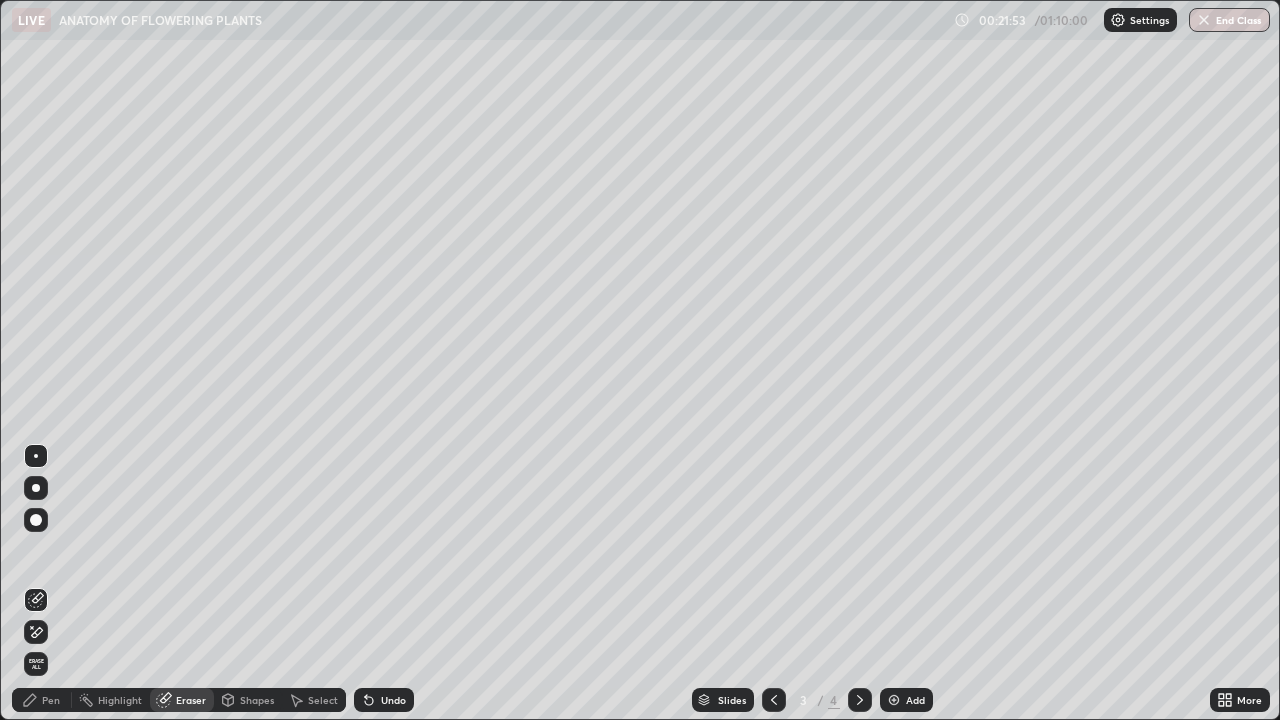 click 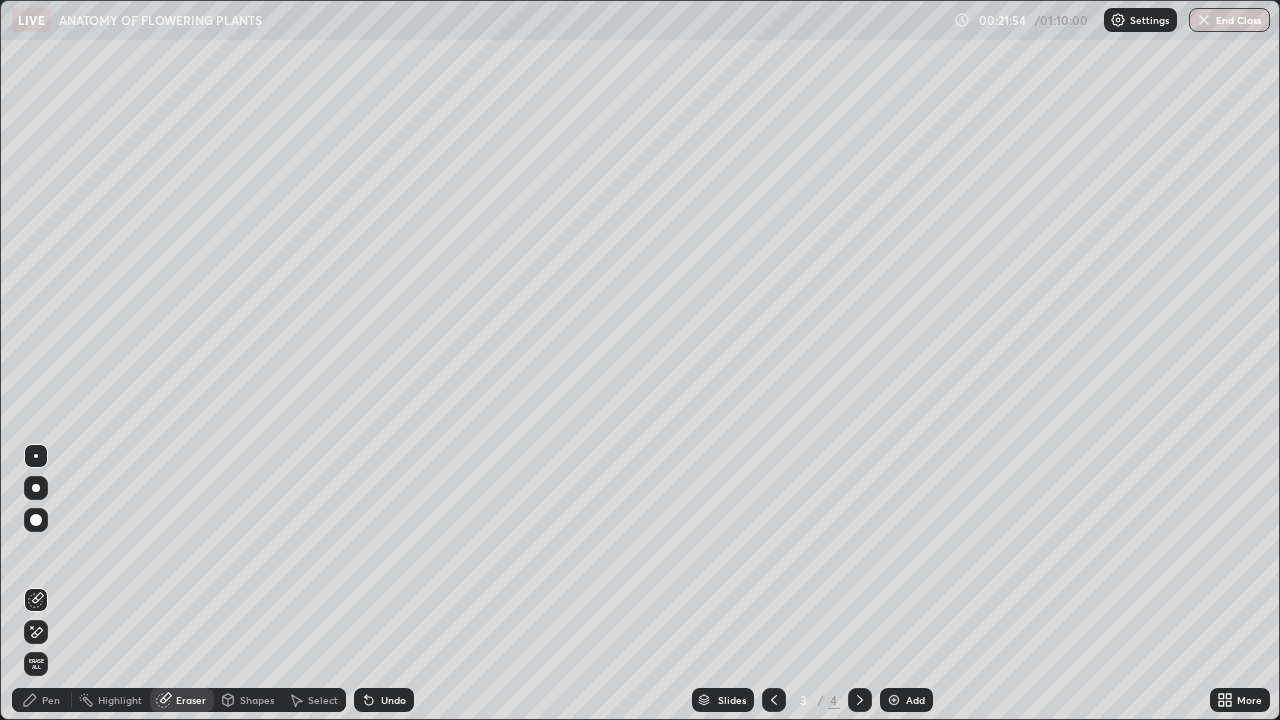 click 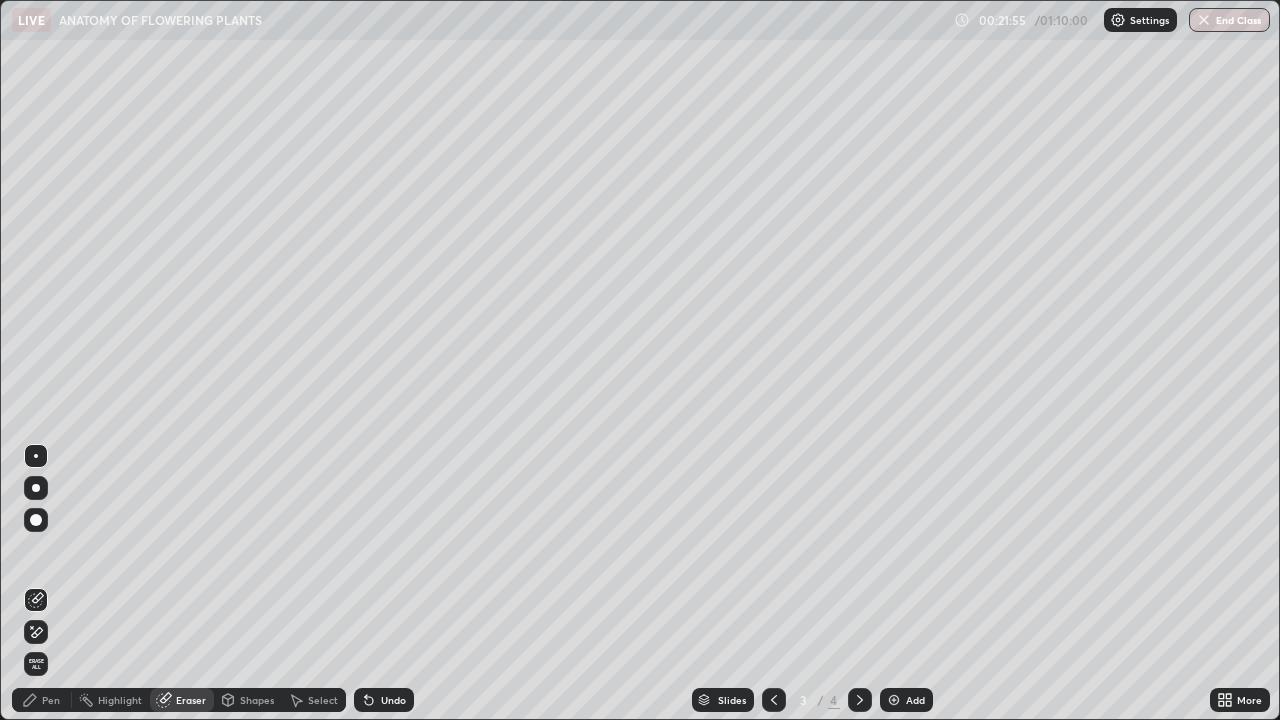 click 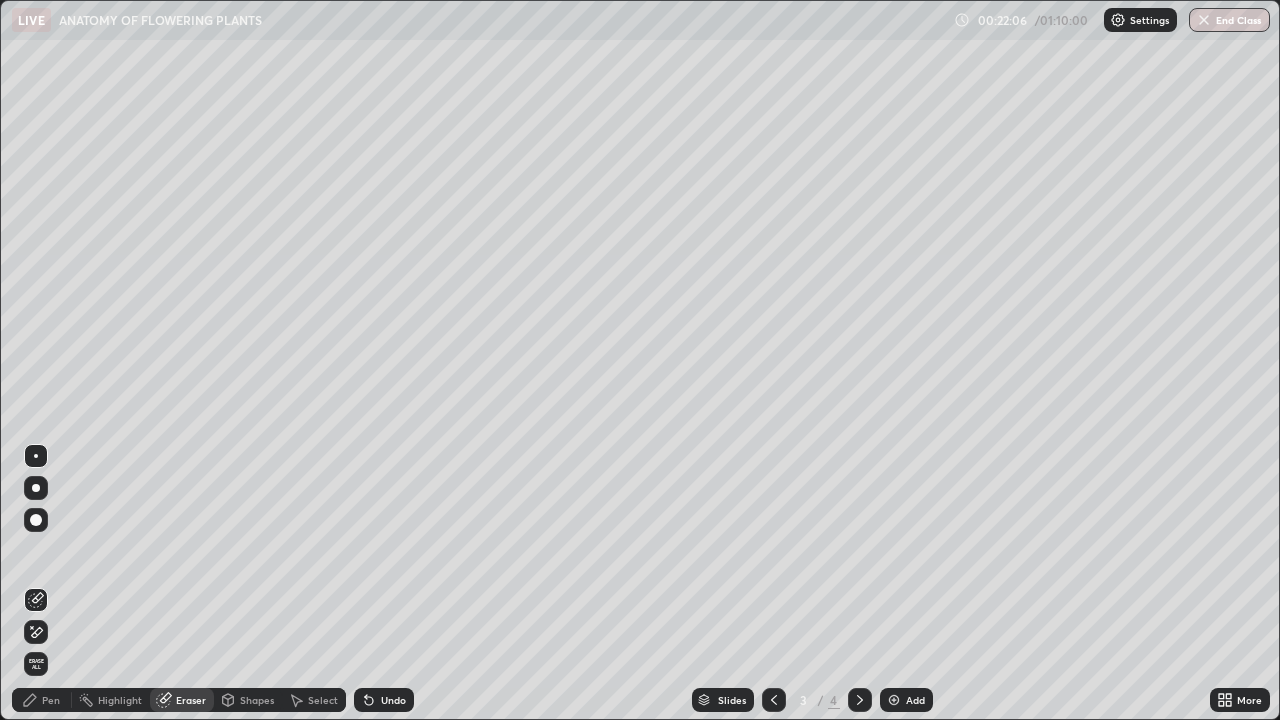 click 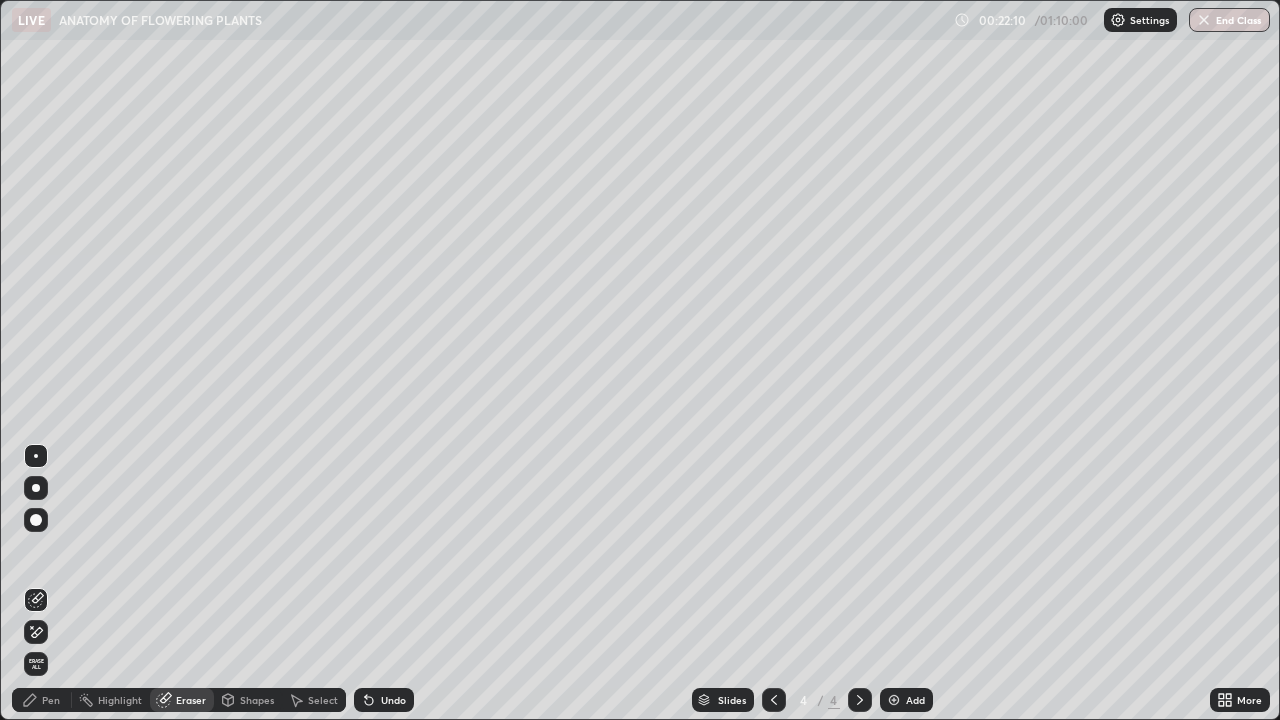 click 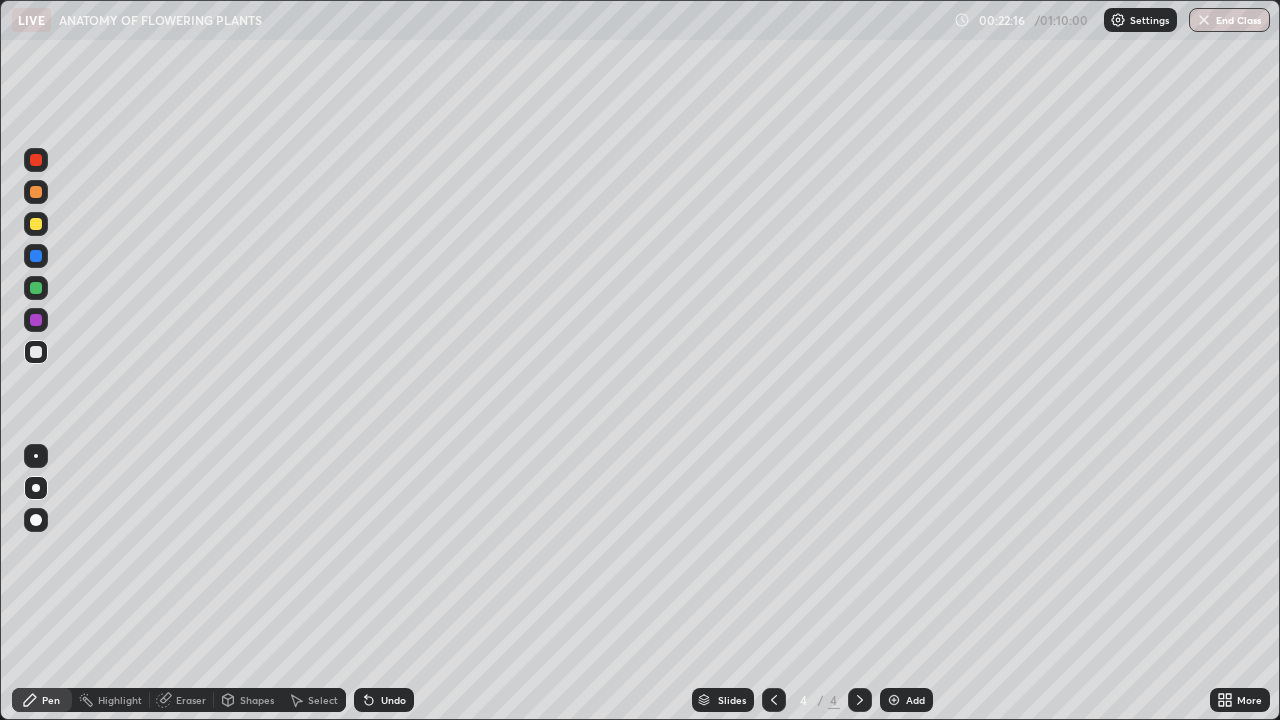 click on "Shapes" at bounding box center [257, 700] 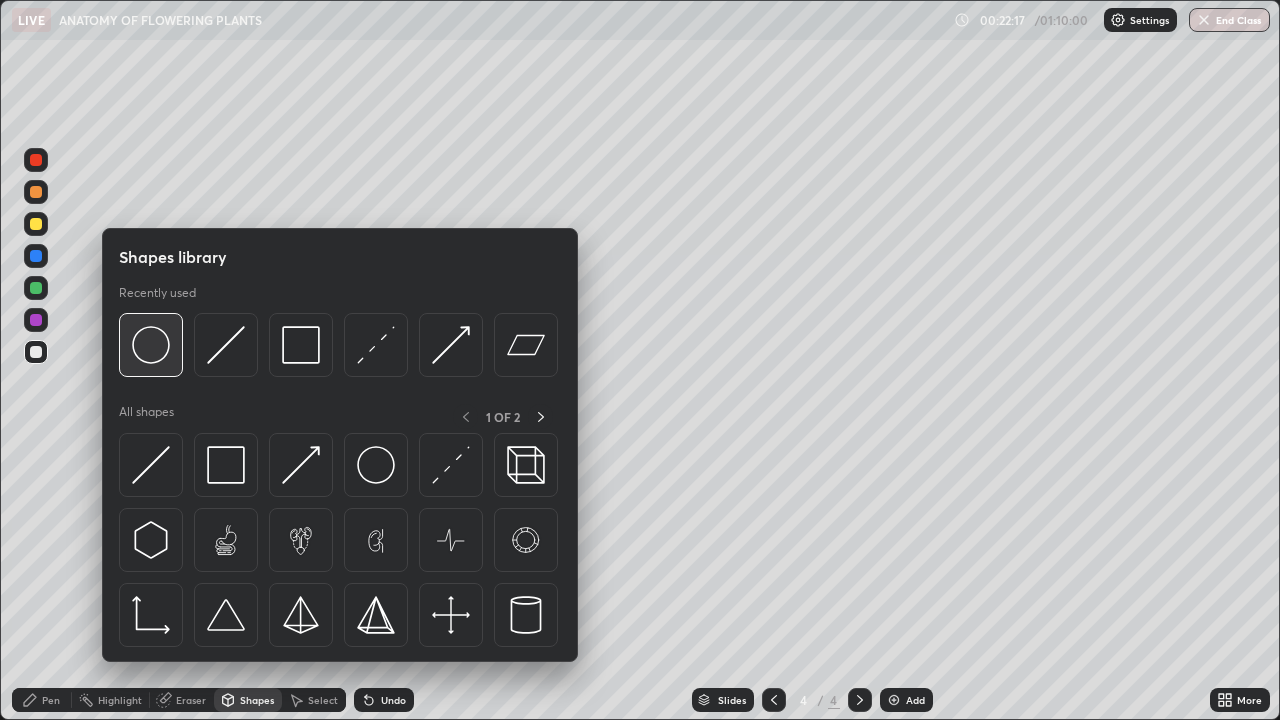 click at bounding box center [151, 345] 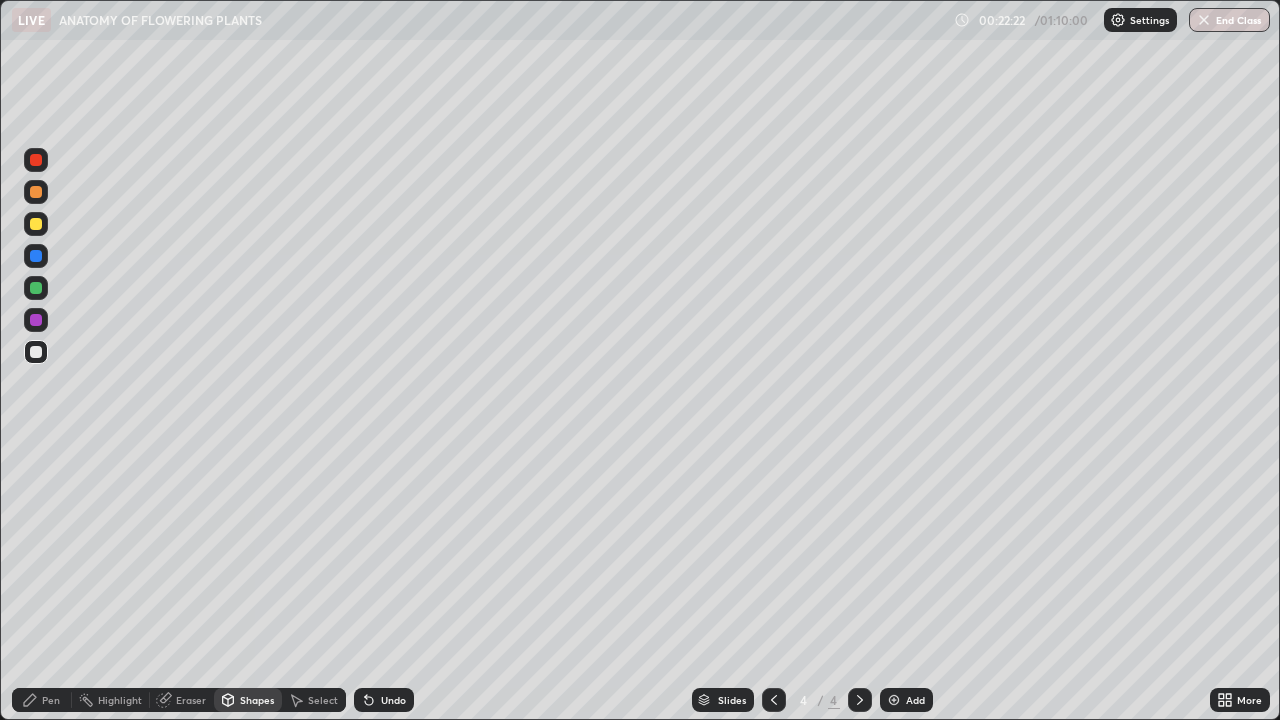 click at bounding box center (36, 288) 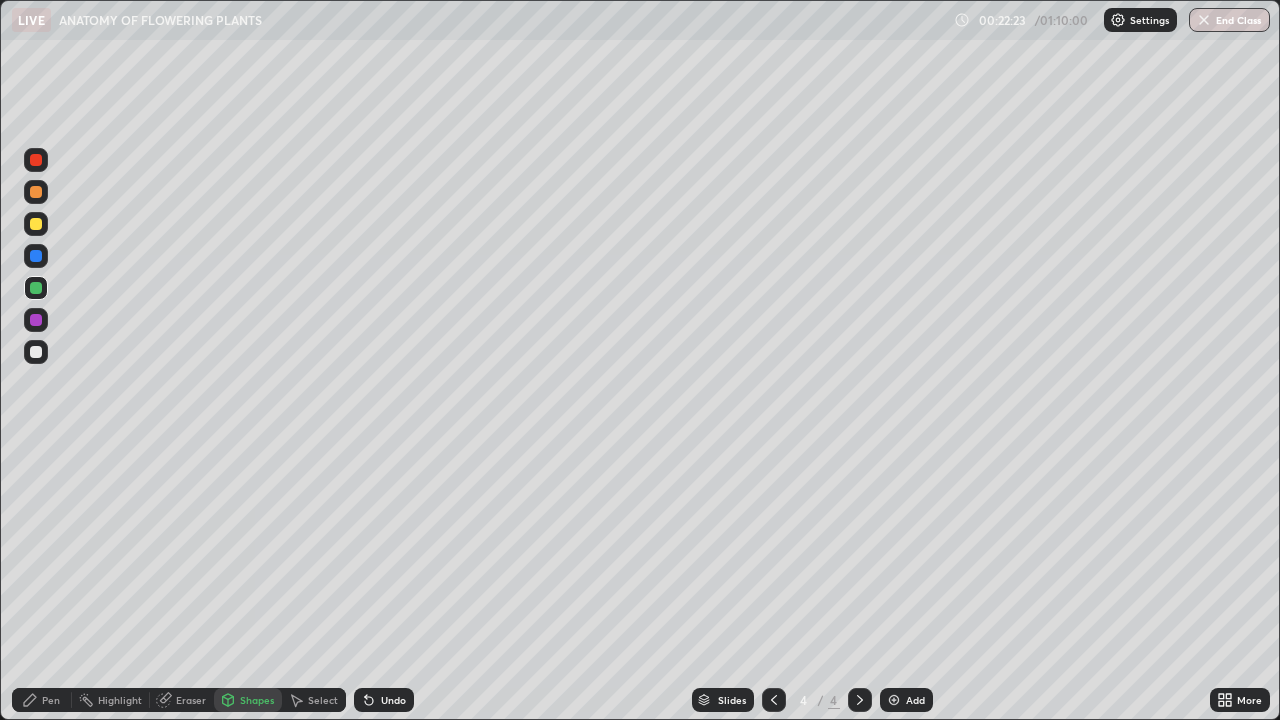 click on "Pen" at bounding box center [51, 700] 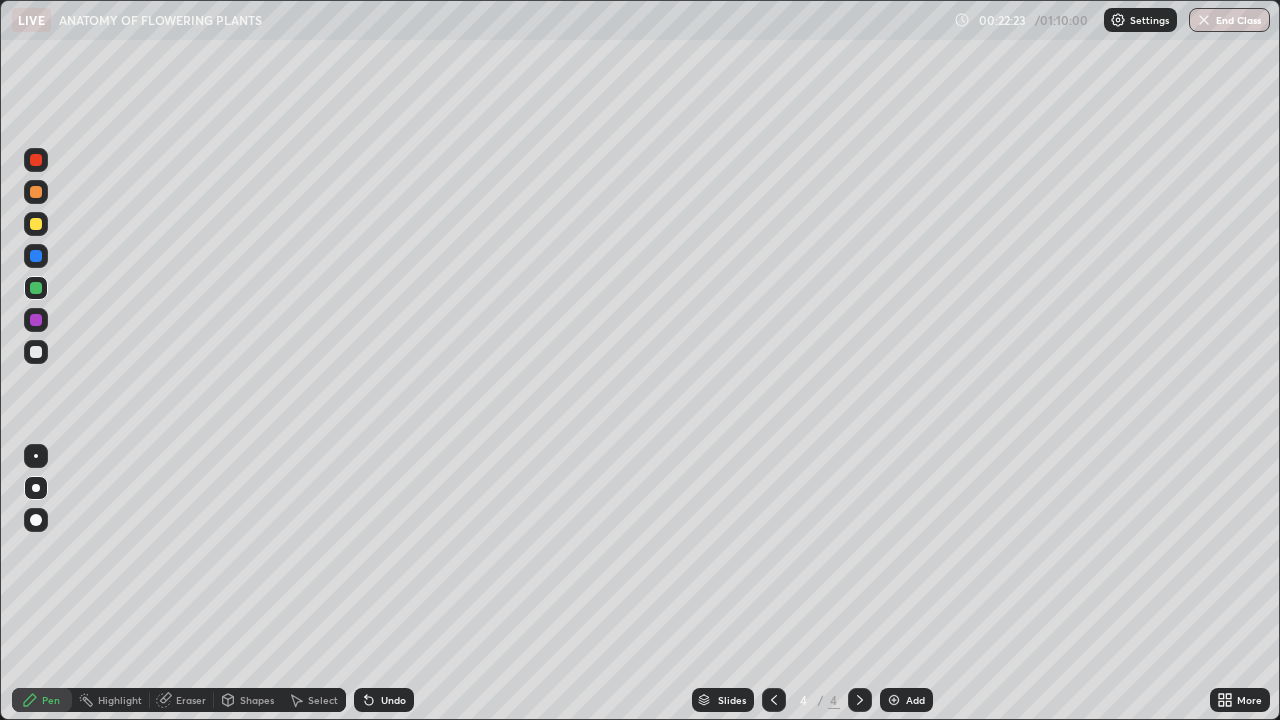 click at bounding box center [36, 224] 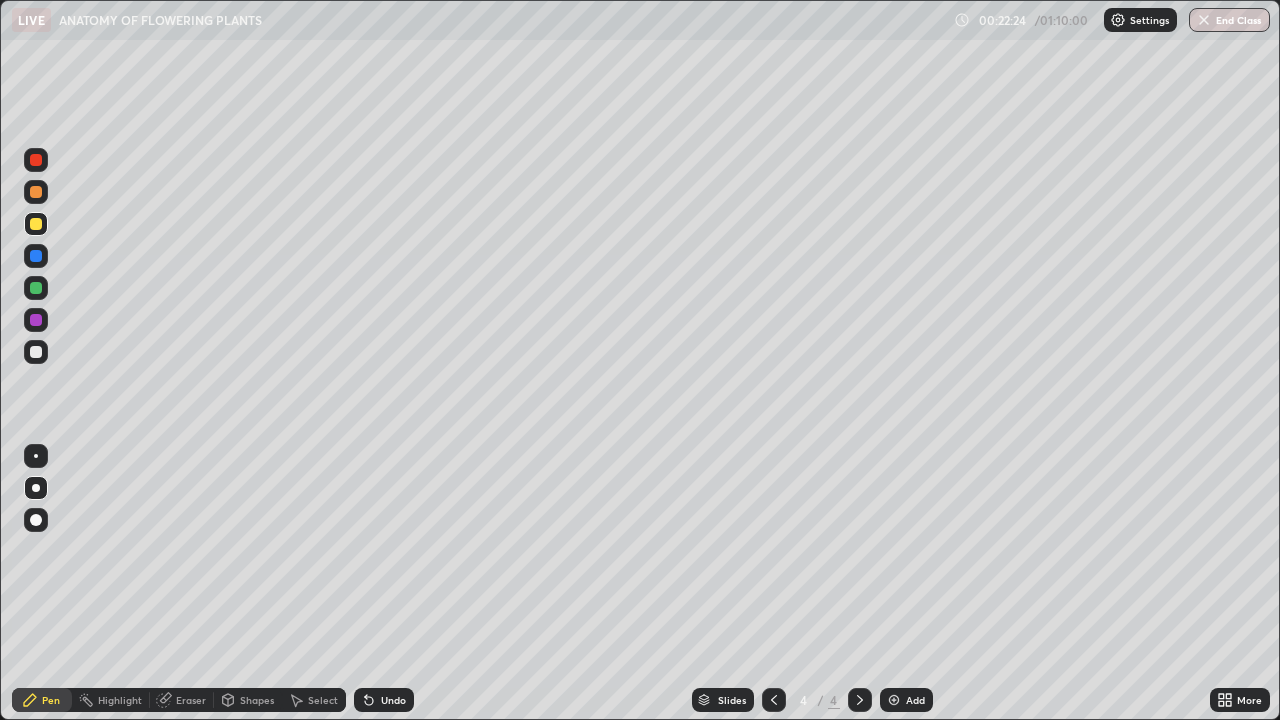 click at bounding box center [36, 520] 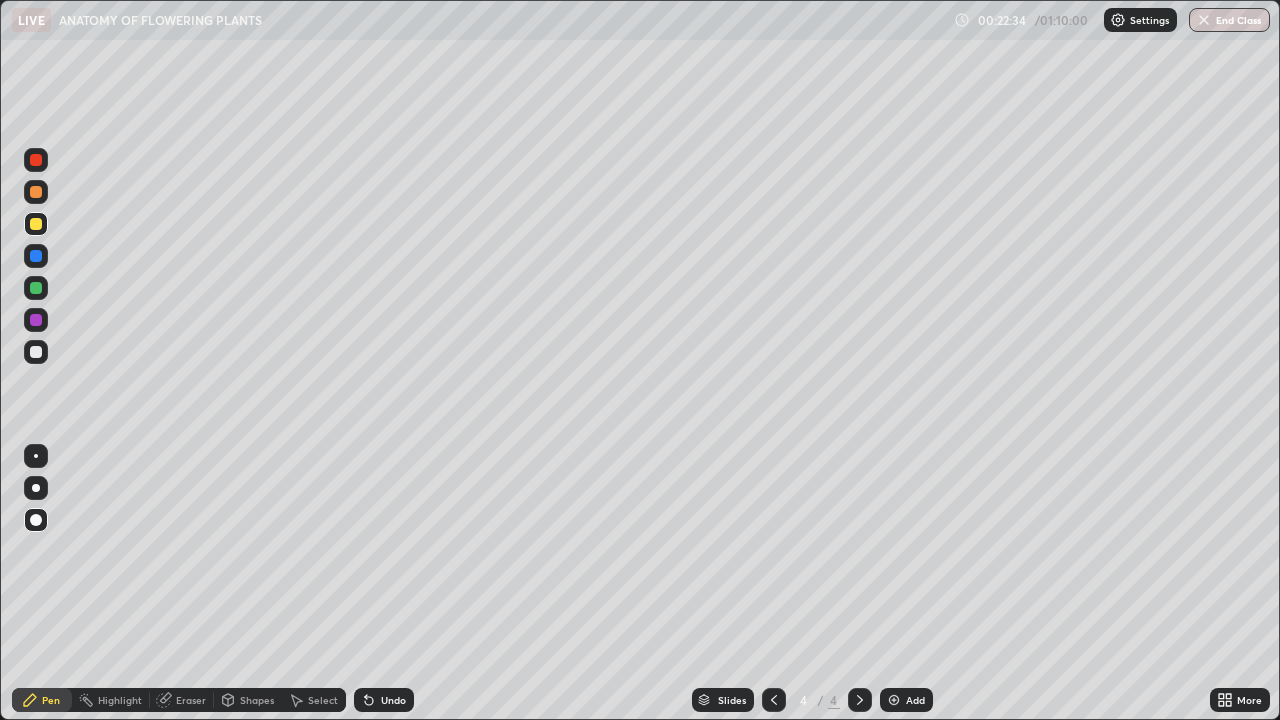 click on "Undo" at bounding box center [384, 700] 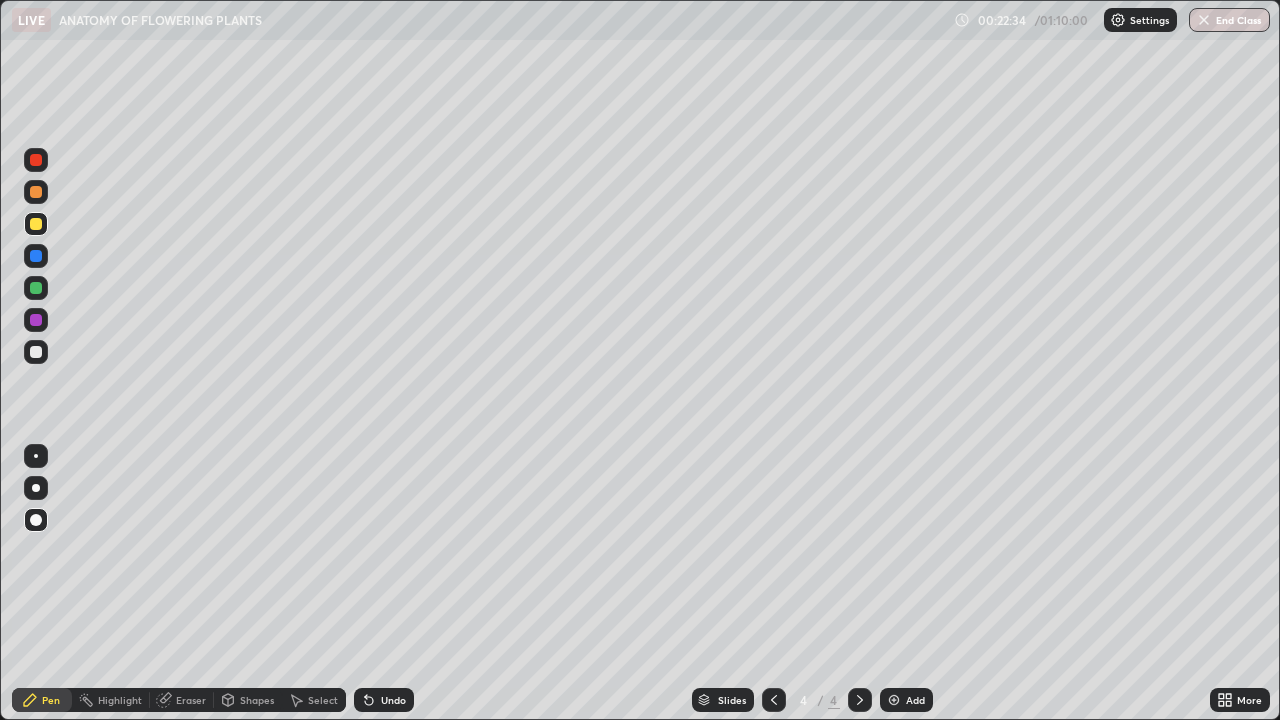 click on "Undo" at bounding box center [393, 700] 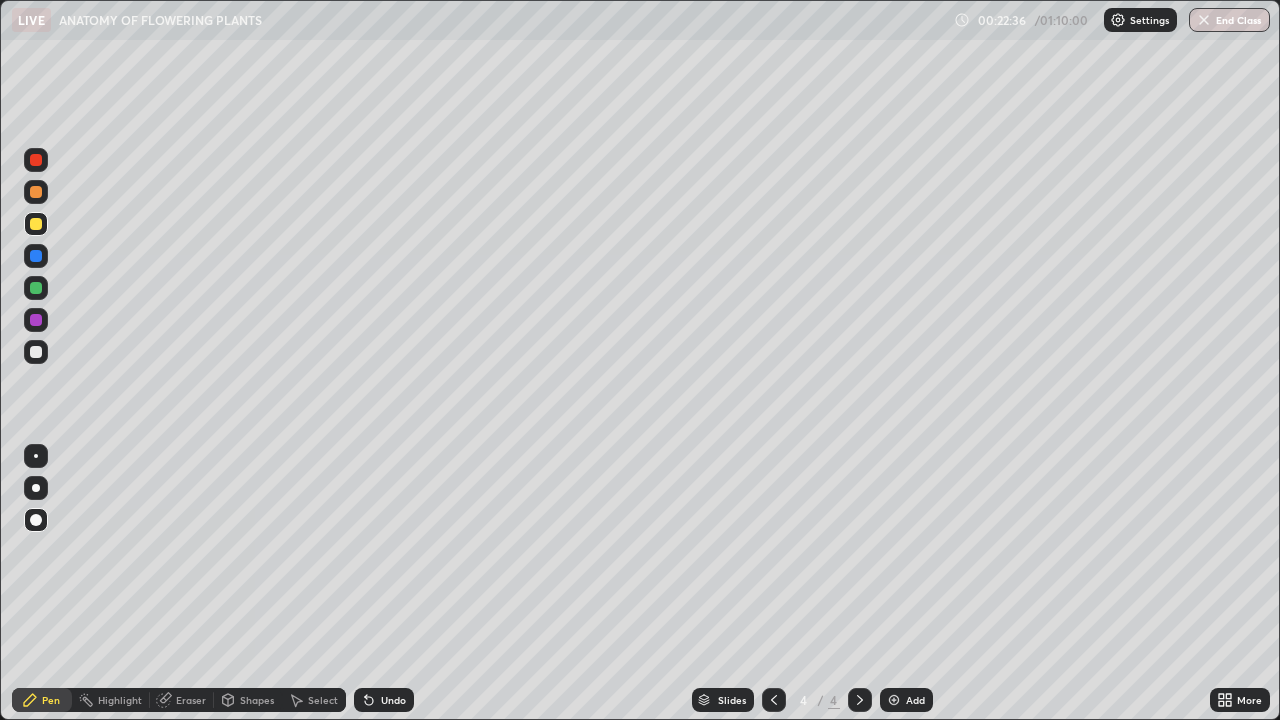 click on "Shapes" at bounding box center (257, 700) 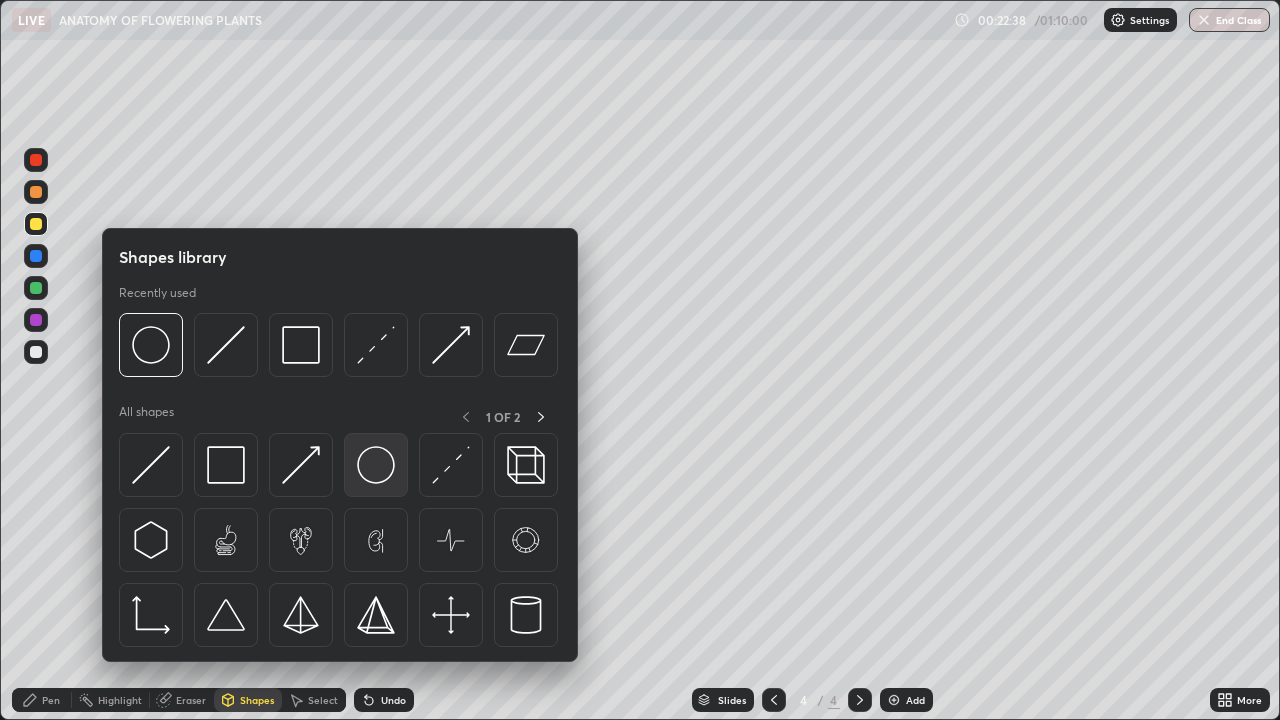 click at bounding box center [376, 465] 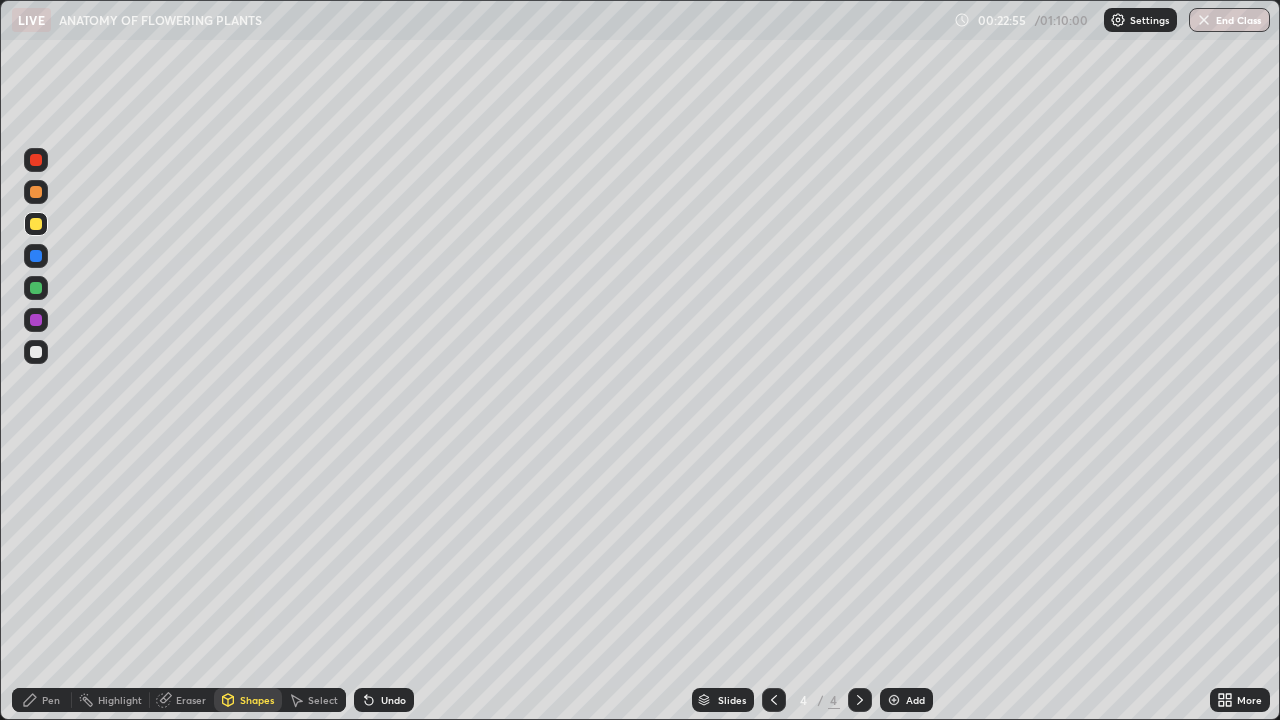 click on "Undo" at bounding box center (393, 700) 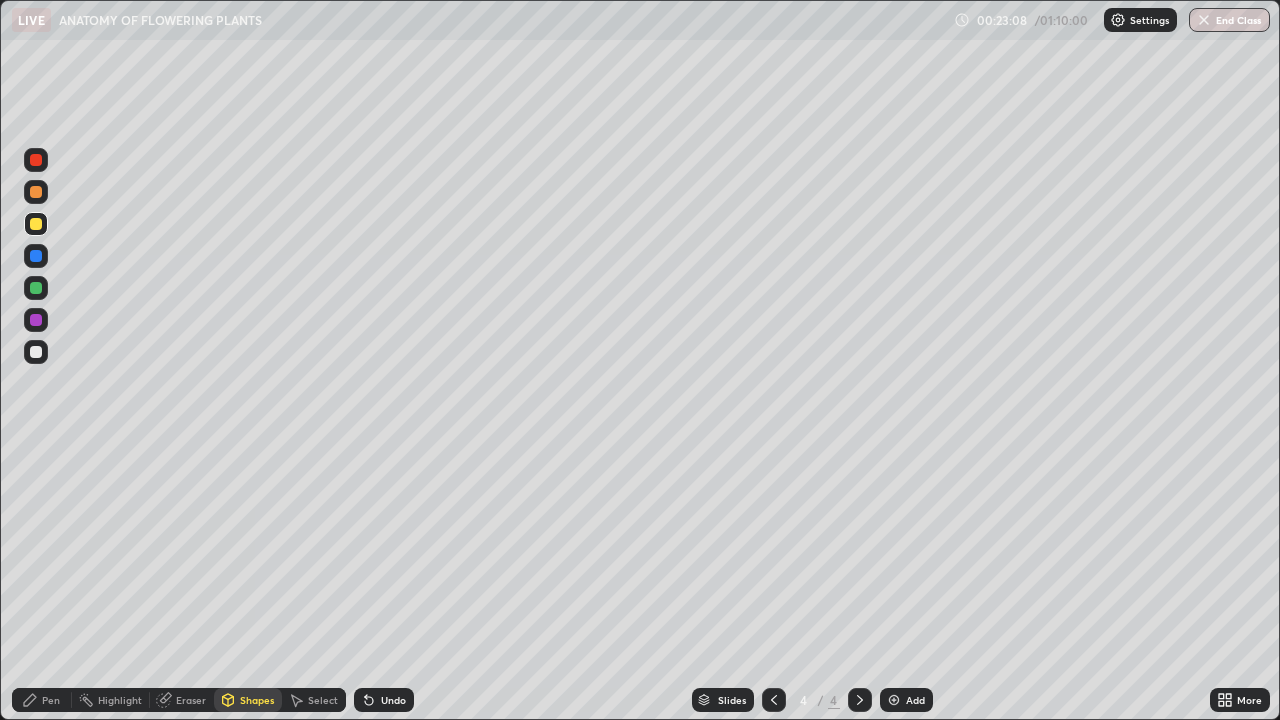 click on "Pen" at bounding box center (51, 700) 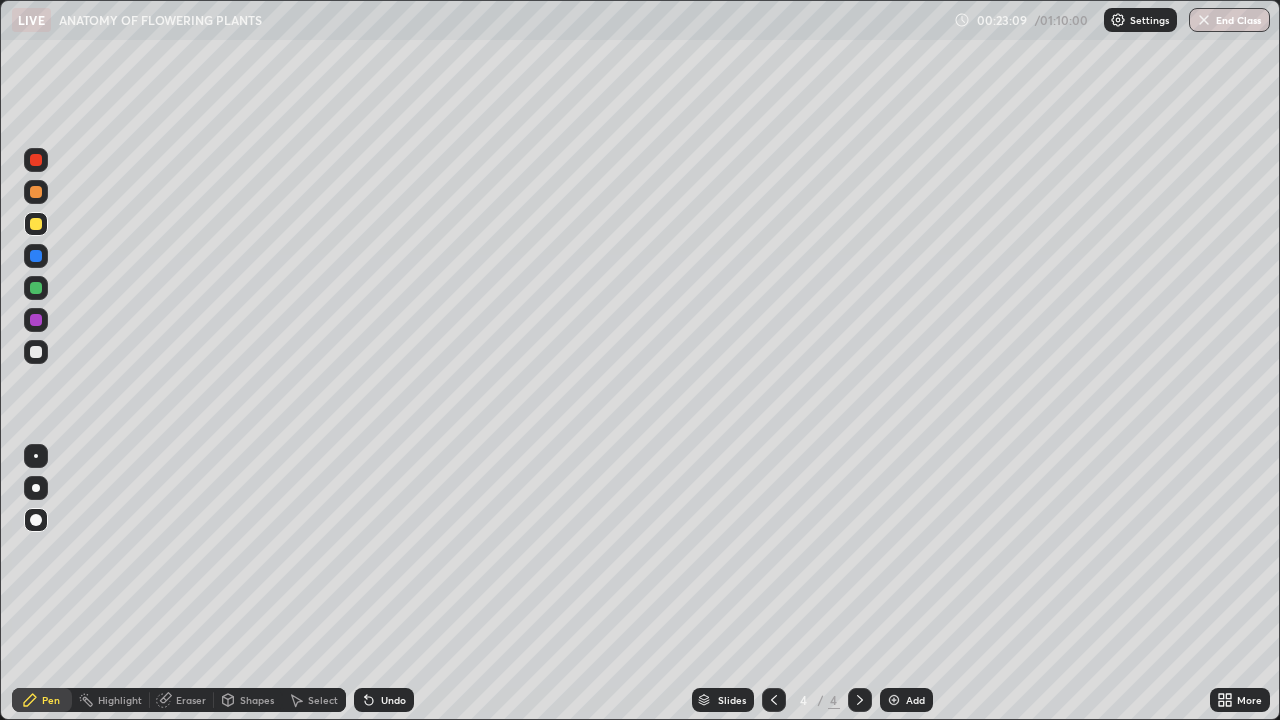 click at bounding box center [36, 288] 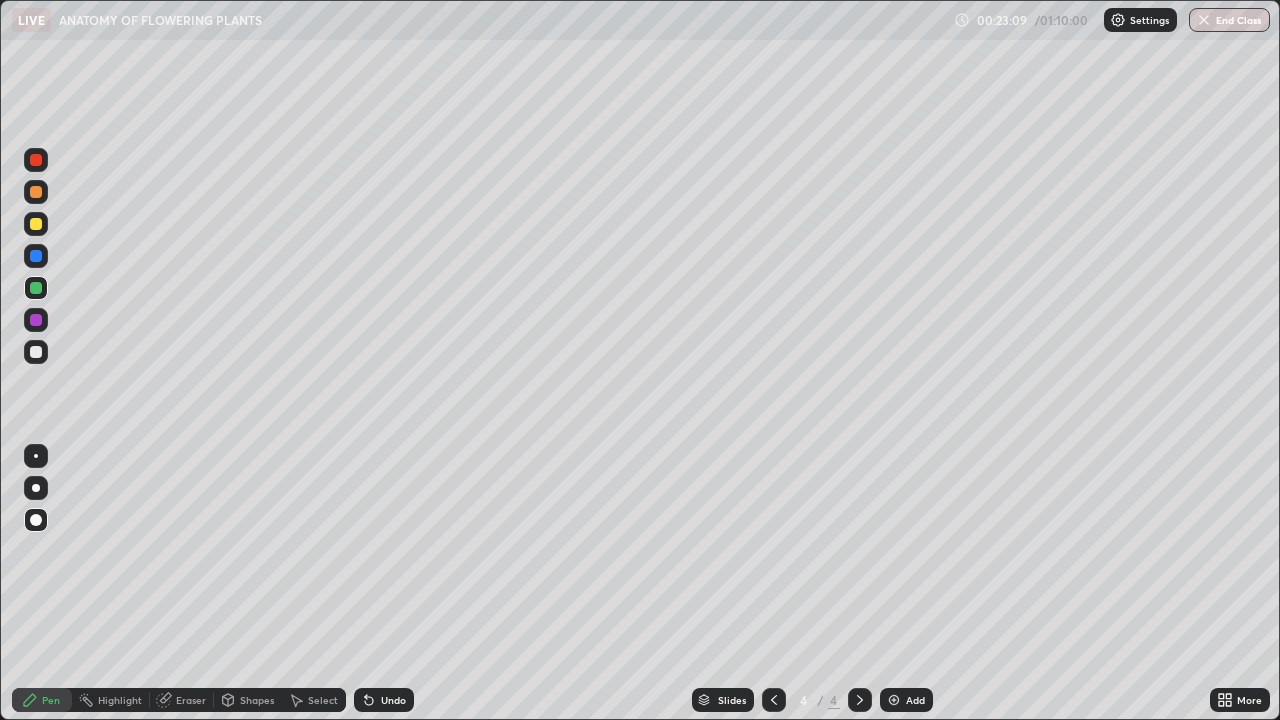 click at bounding box center [36, 488] 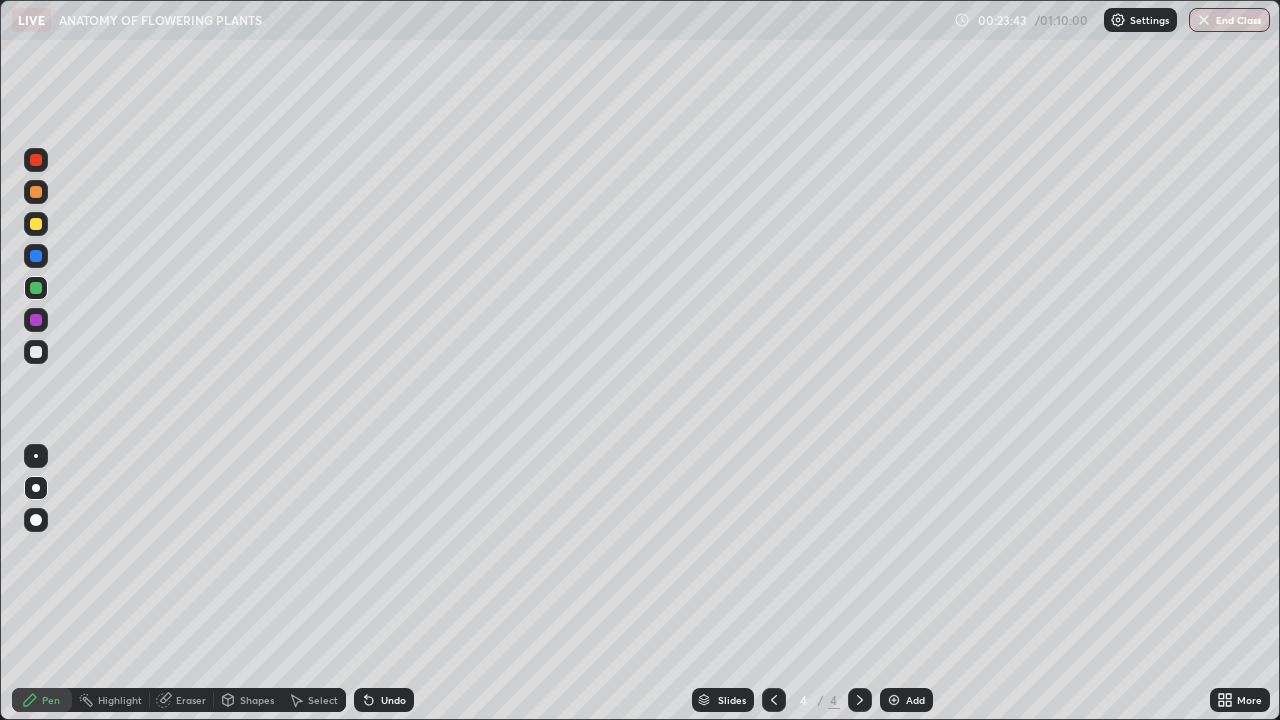 click at bounding box center [36, 320] 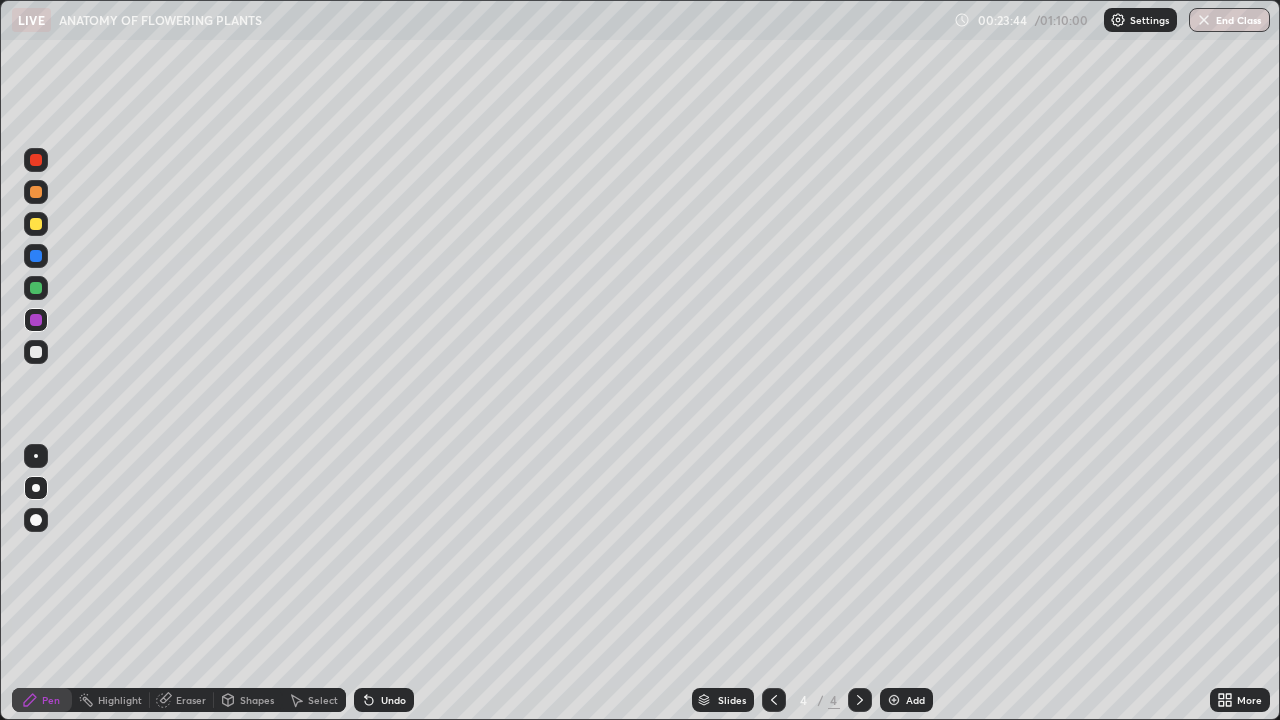 click at bounding box center [36, 520] 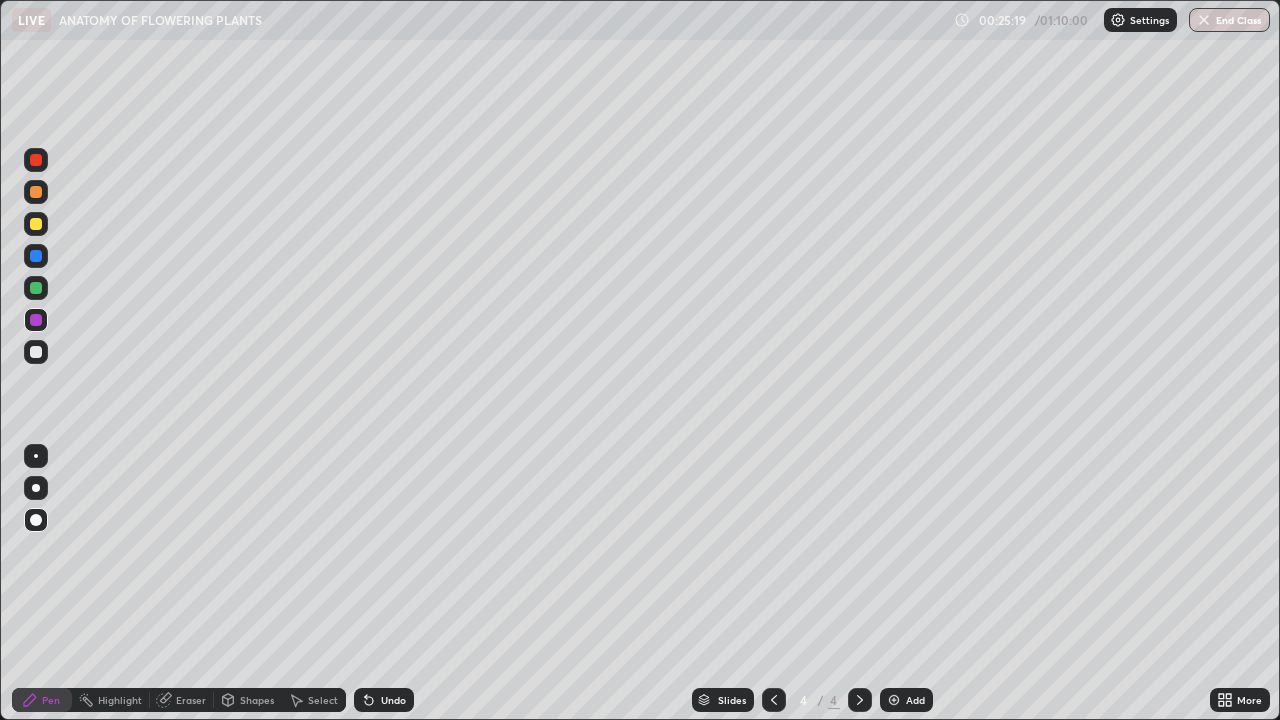 click at bounding box center [36, 456] 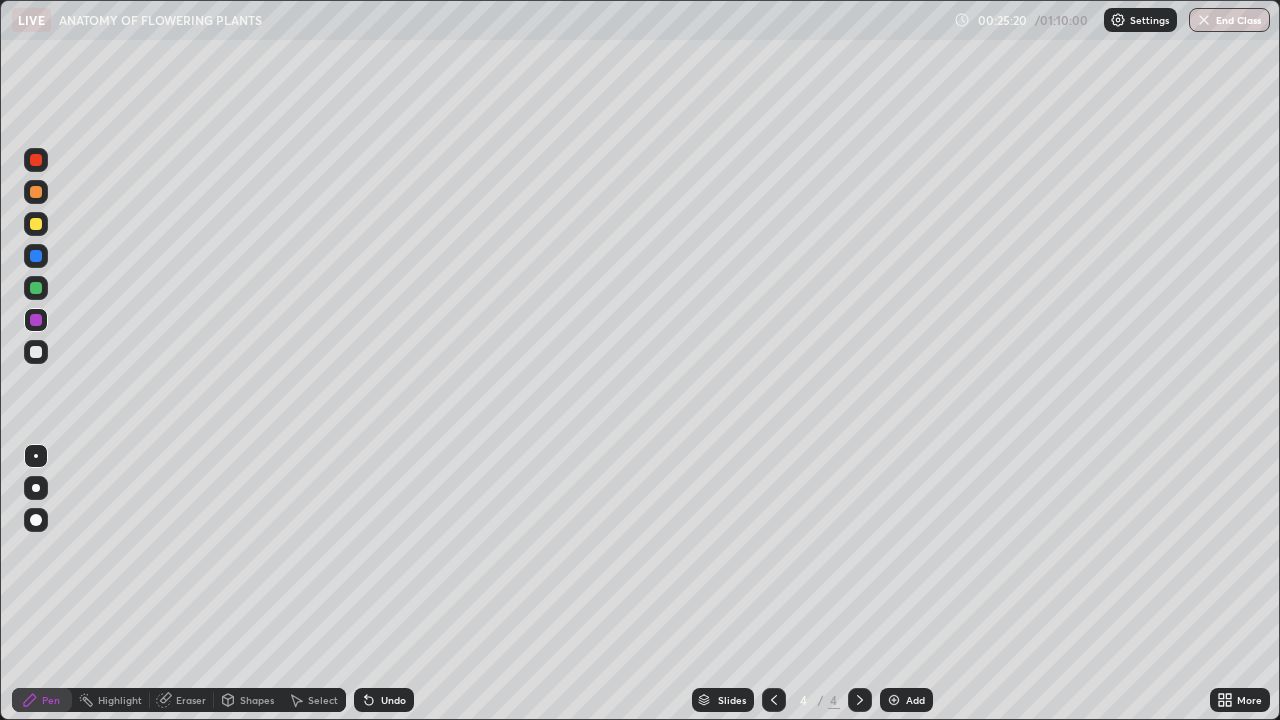 click at bounding box center [36, 488] 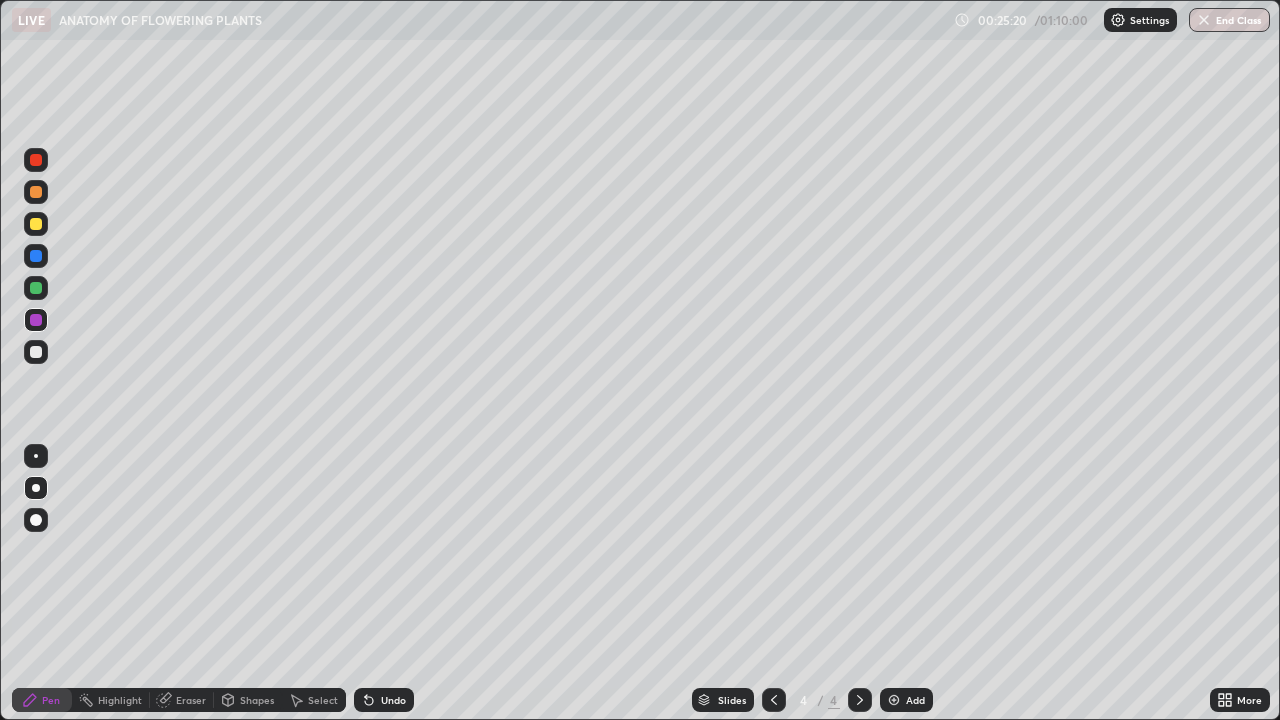 click at bounding box center [36, 352] 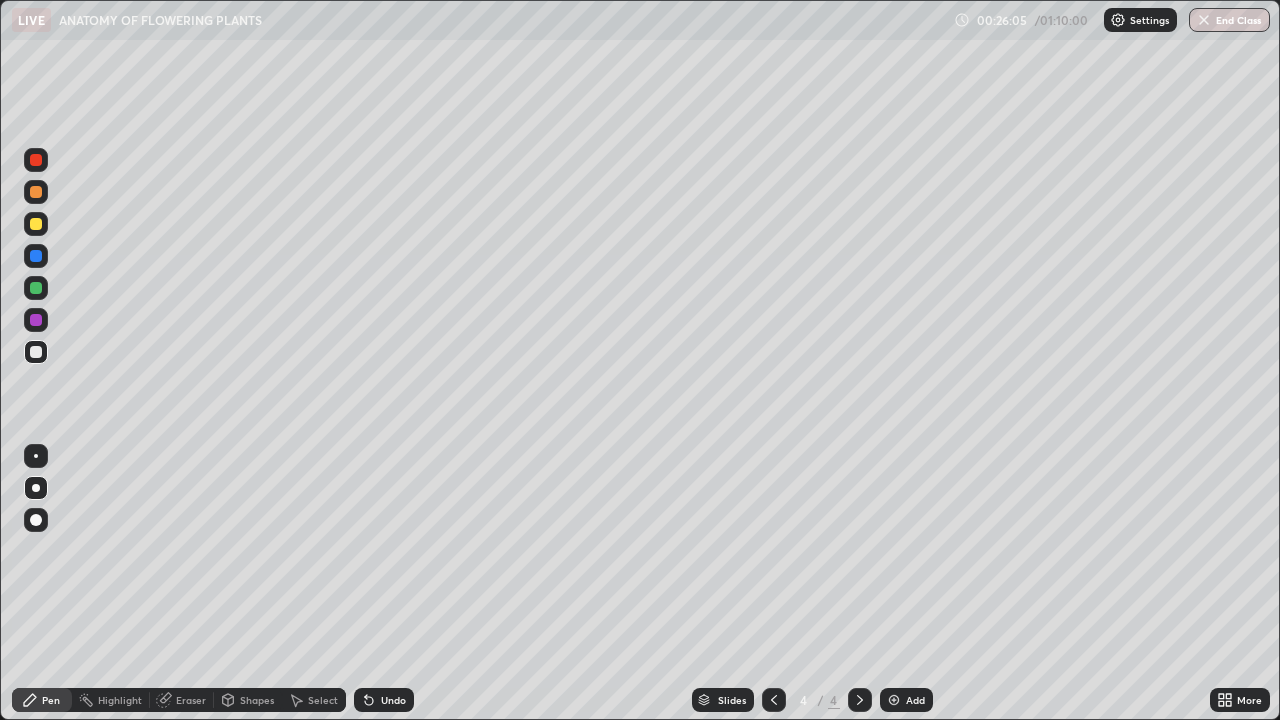 click at bounding box center [36, 456] 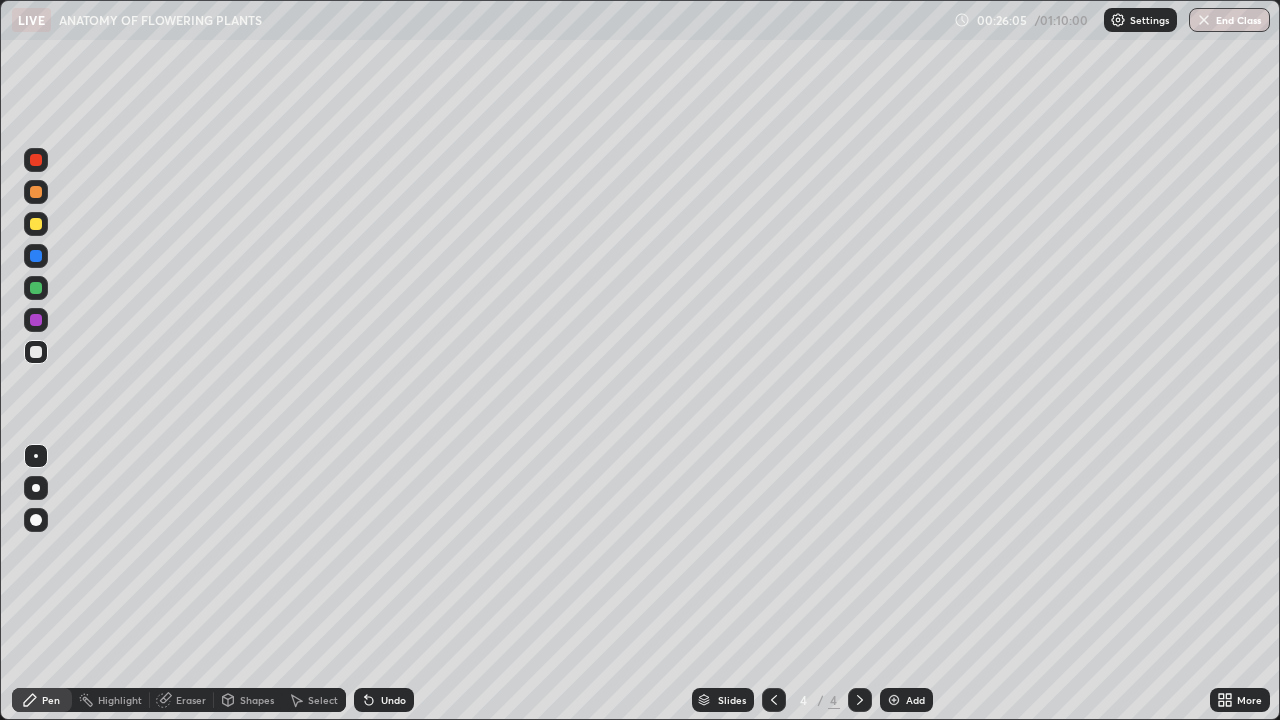 click at bounding box center [36, 288] 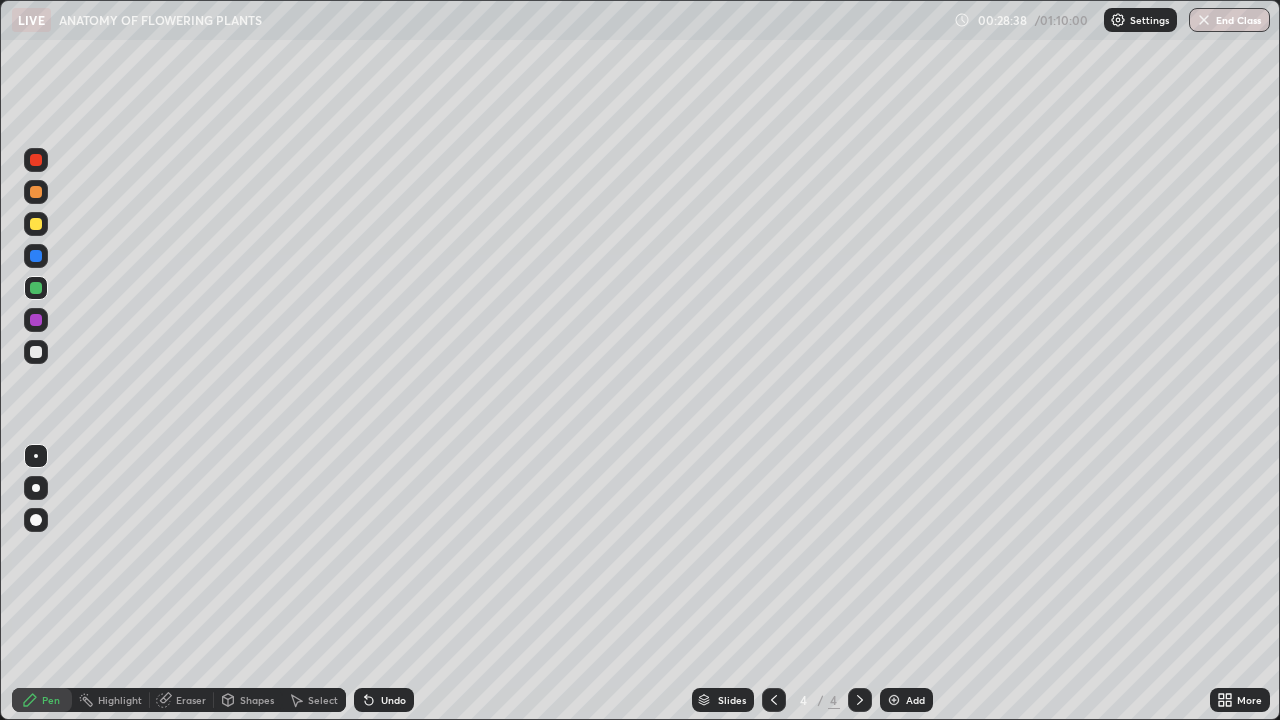 click at bounding box center (36, 352) 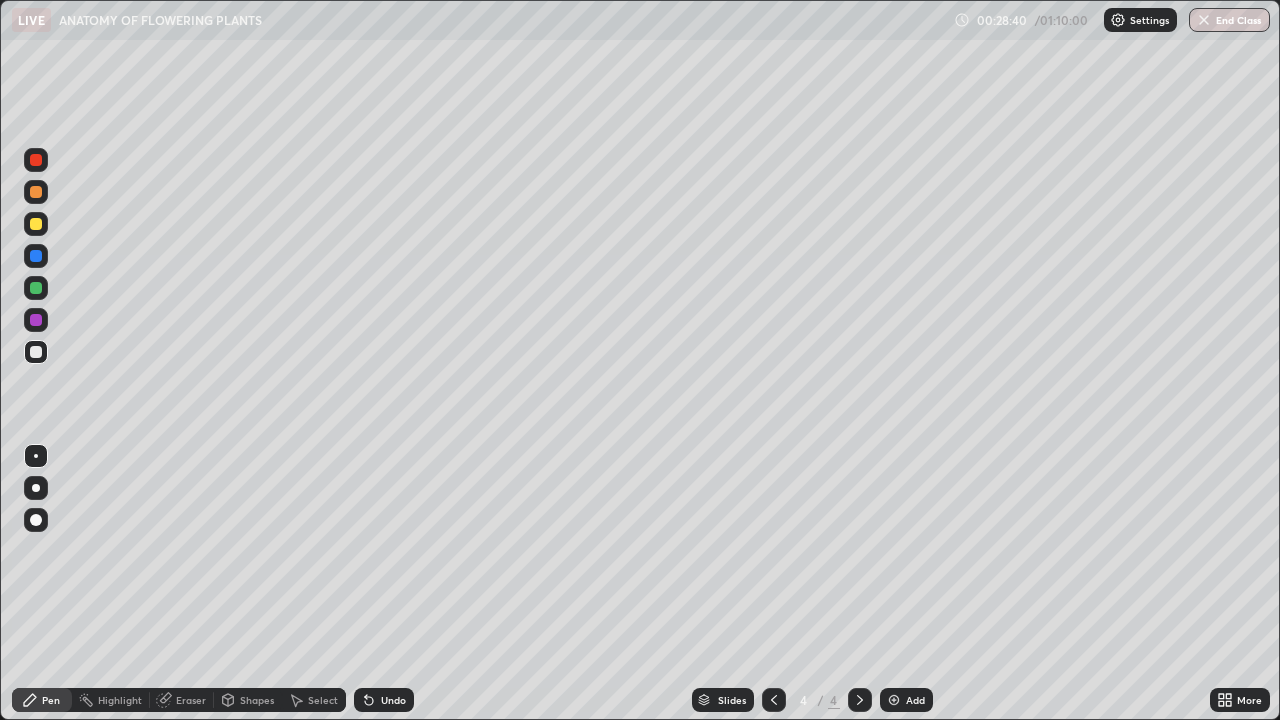 click at bounding box center [36, 288] 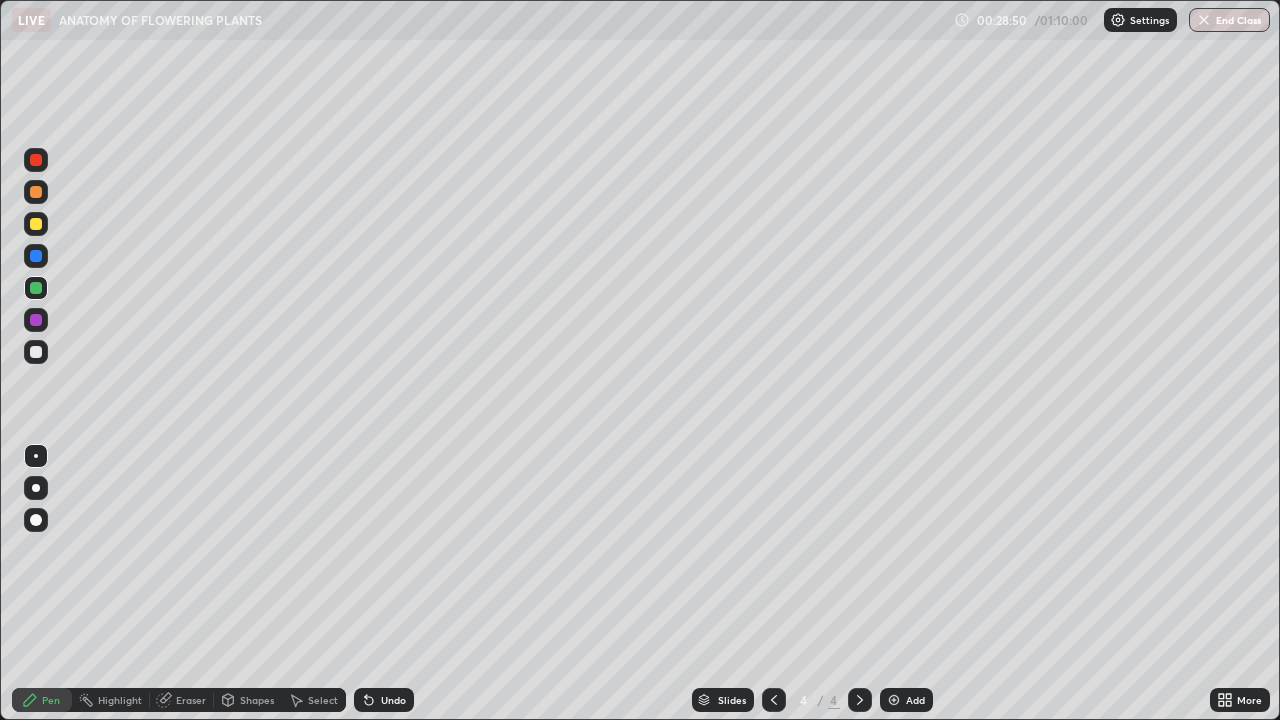 click 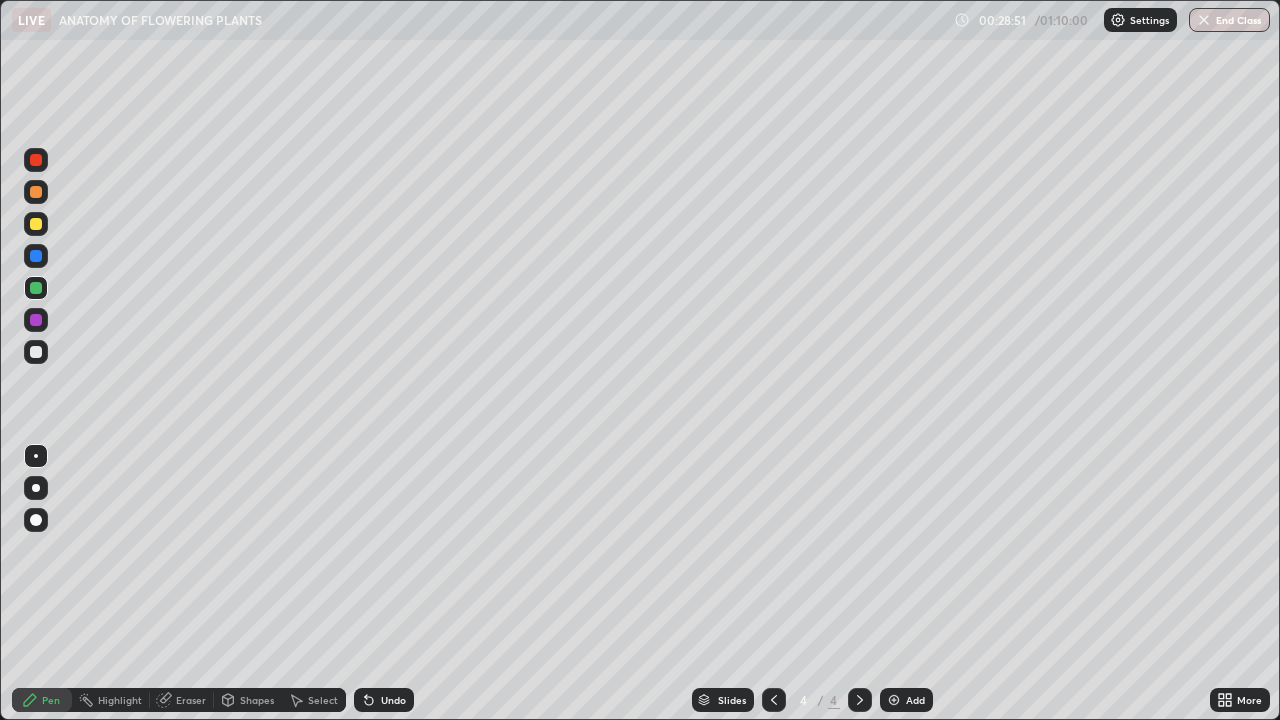 click on "Undo" at bounding box center [380, 700] 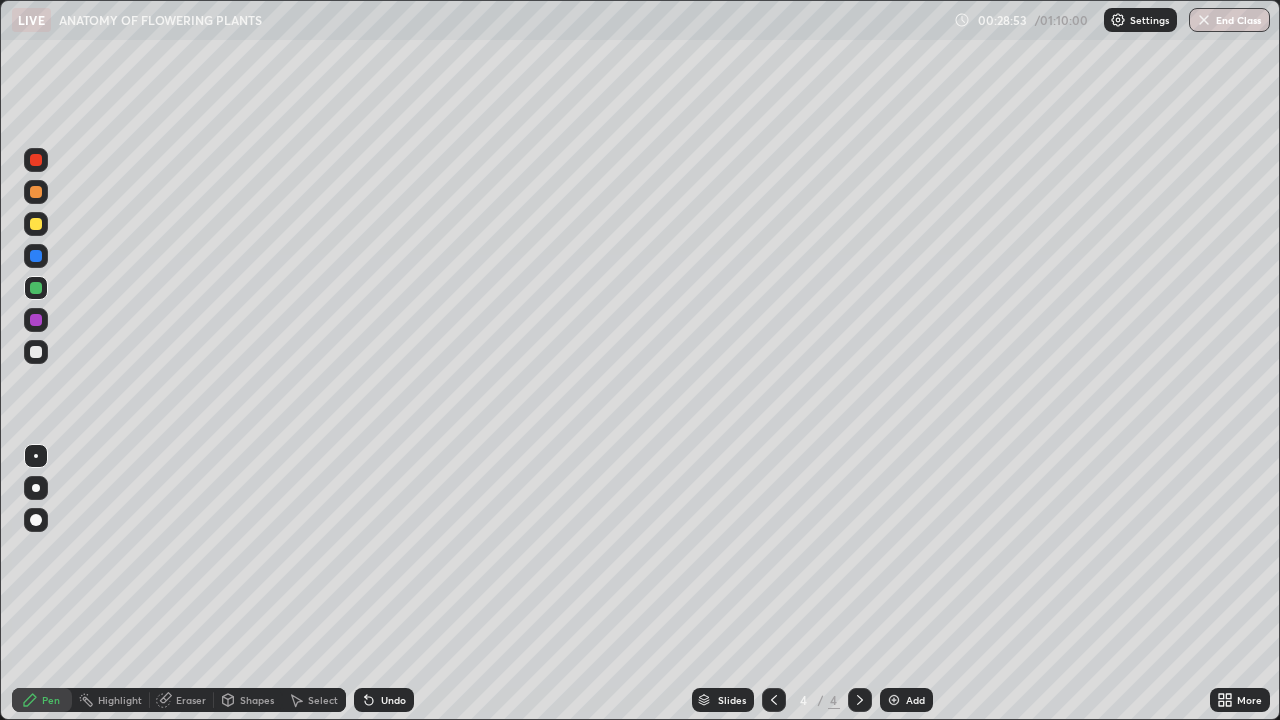 click on "Undo" at bounding box center (384, 700) 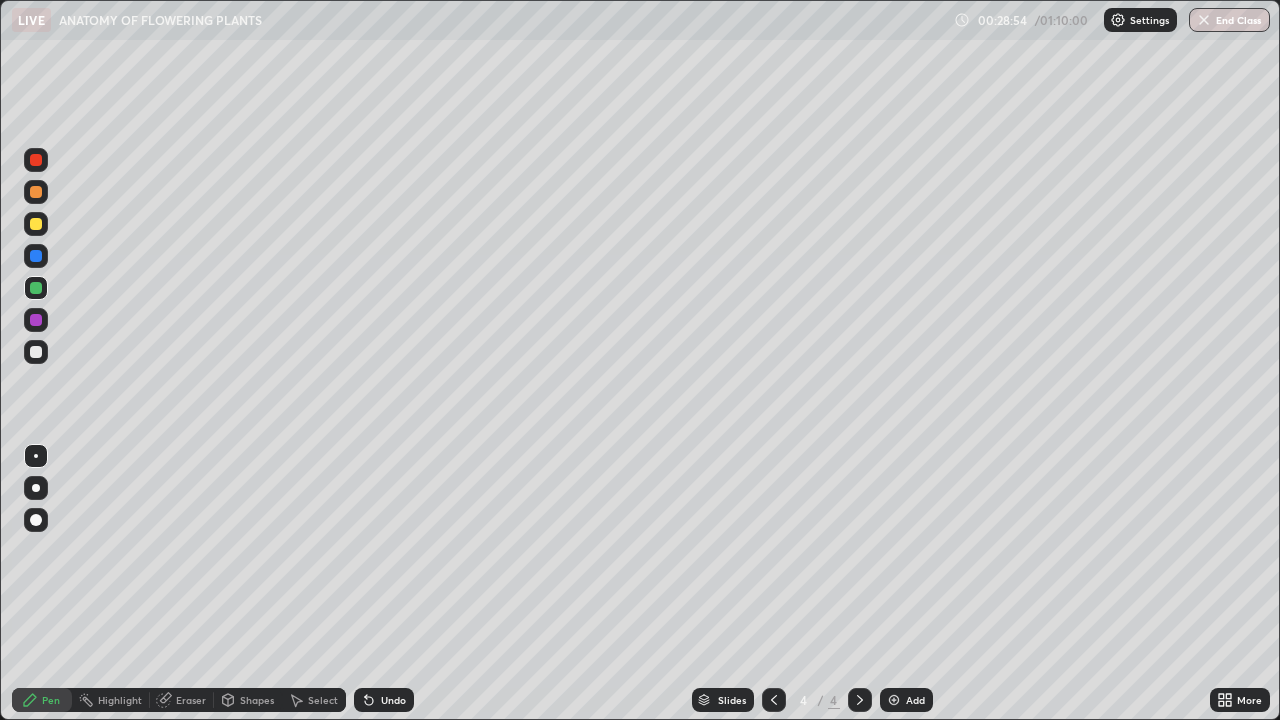 click 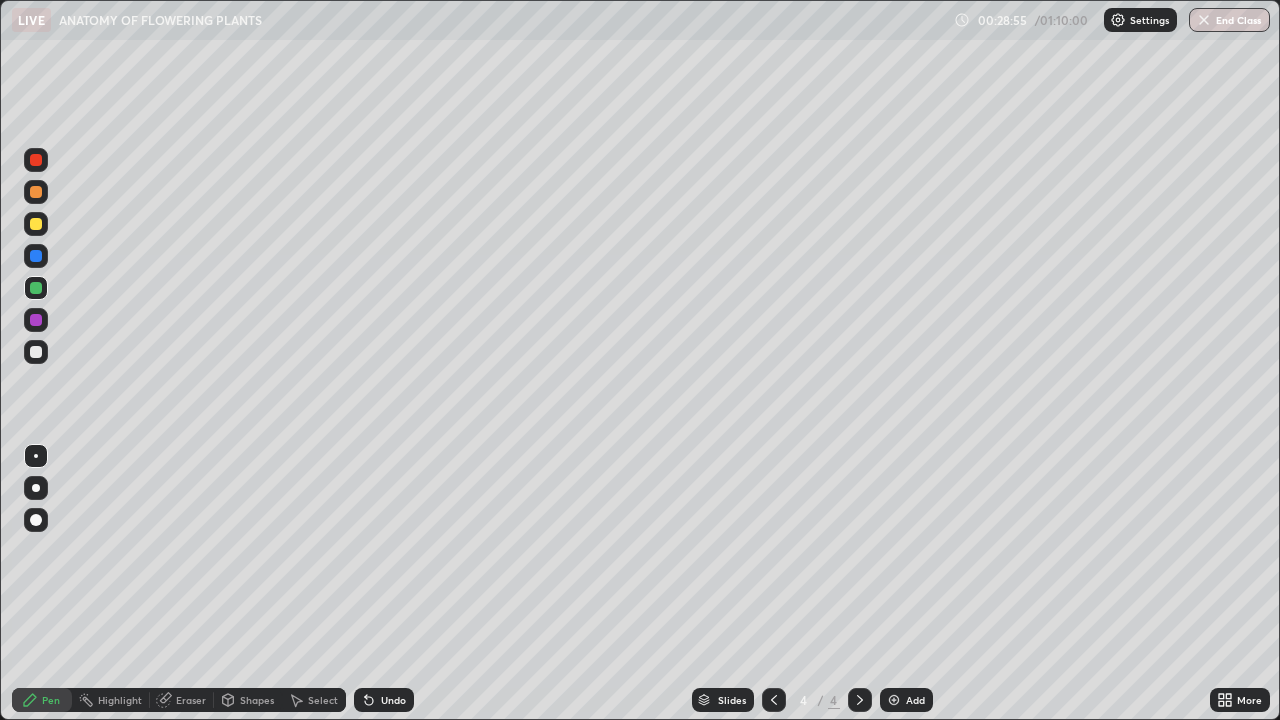 click 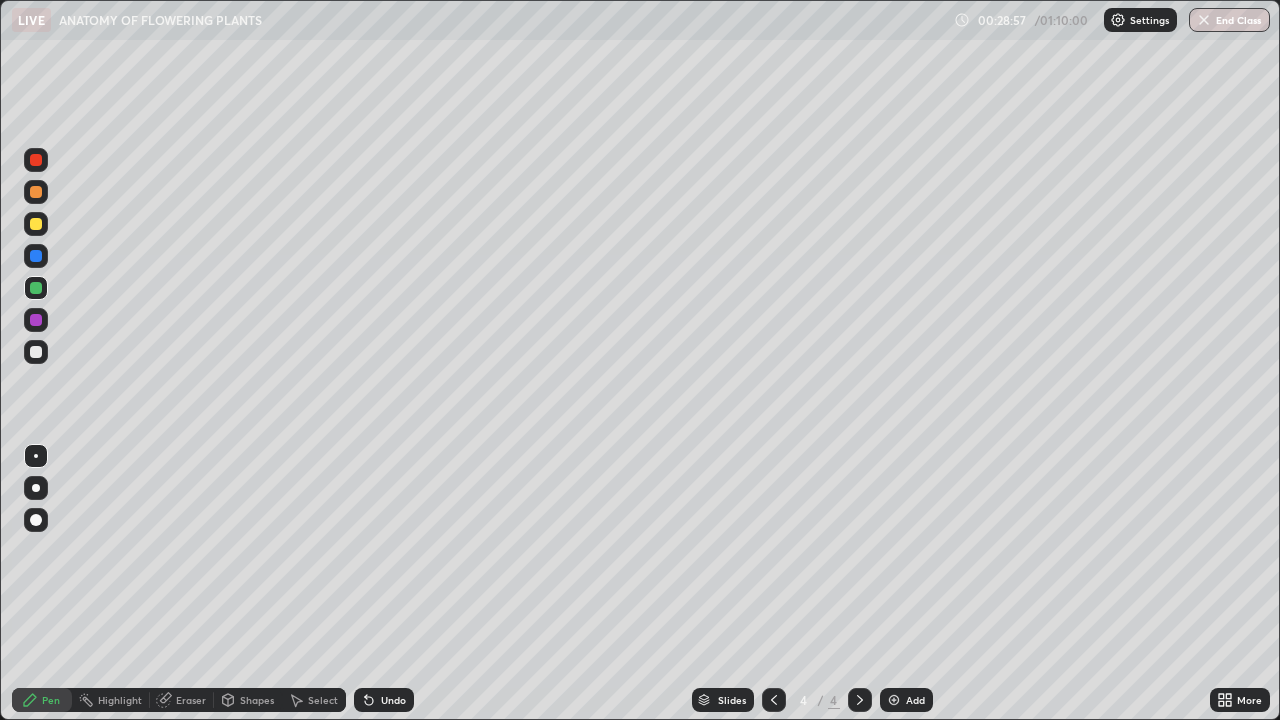 click at bounding box center (36, 488) 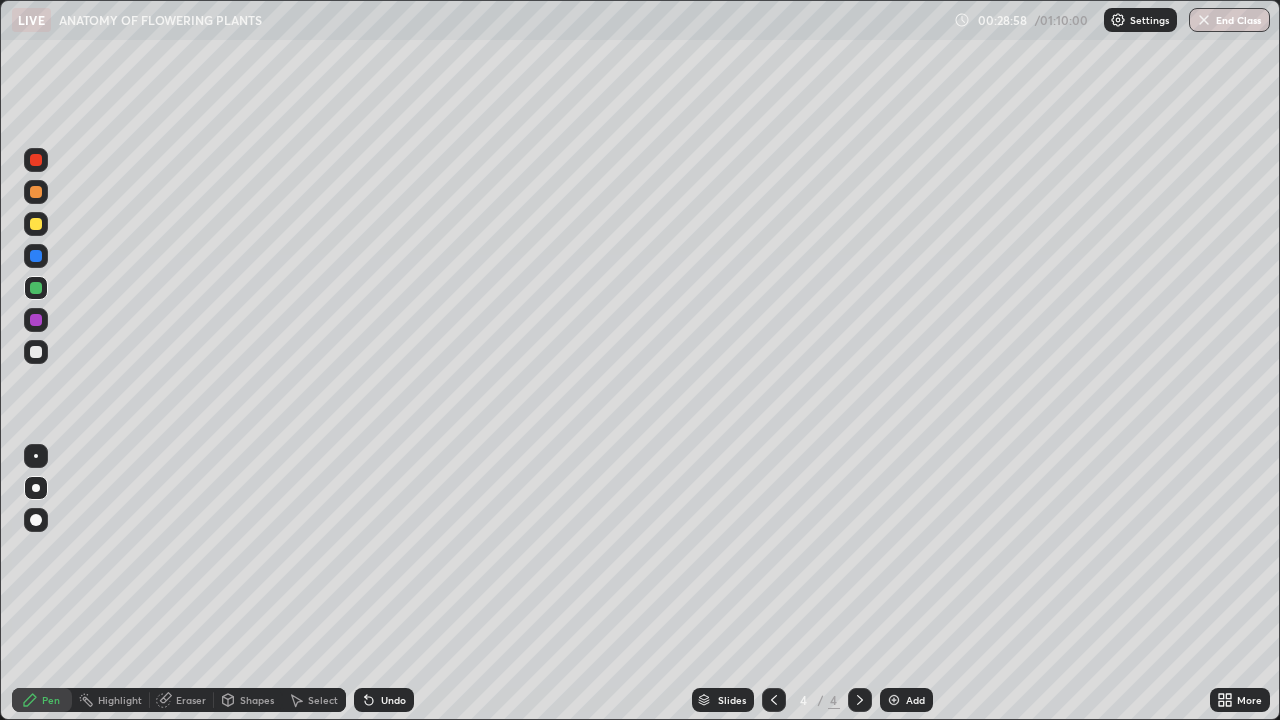 click at bounding box center (36, 352) 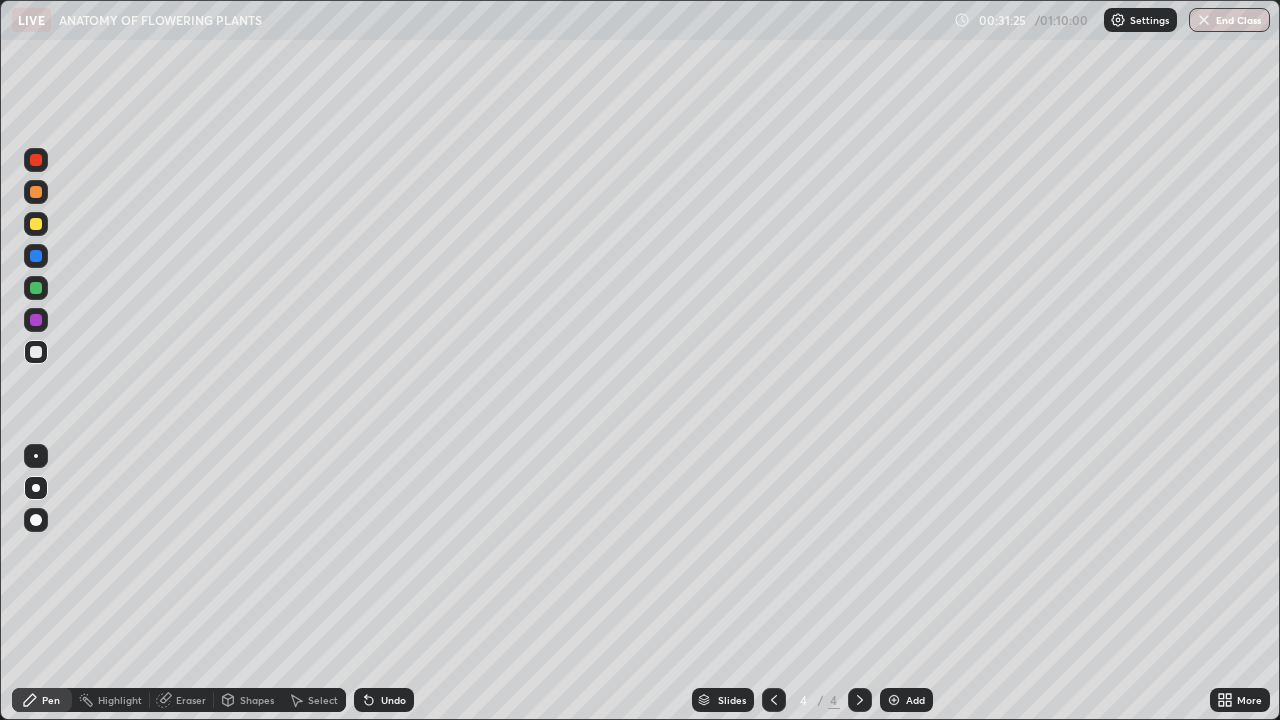 click on "Shapes" at bounding box center (257, 700) 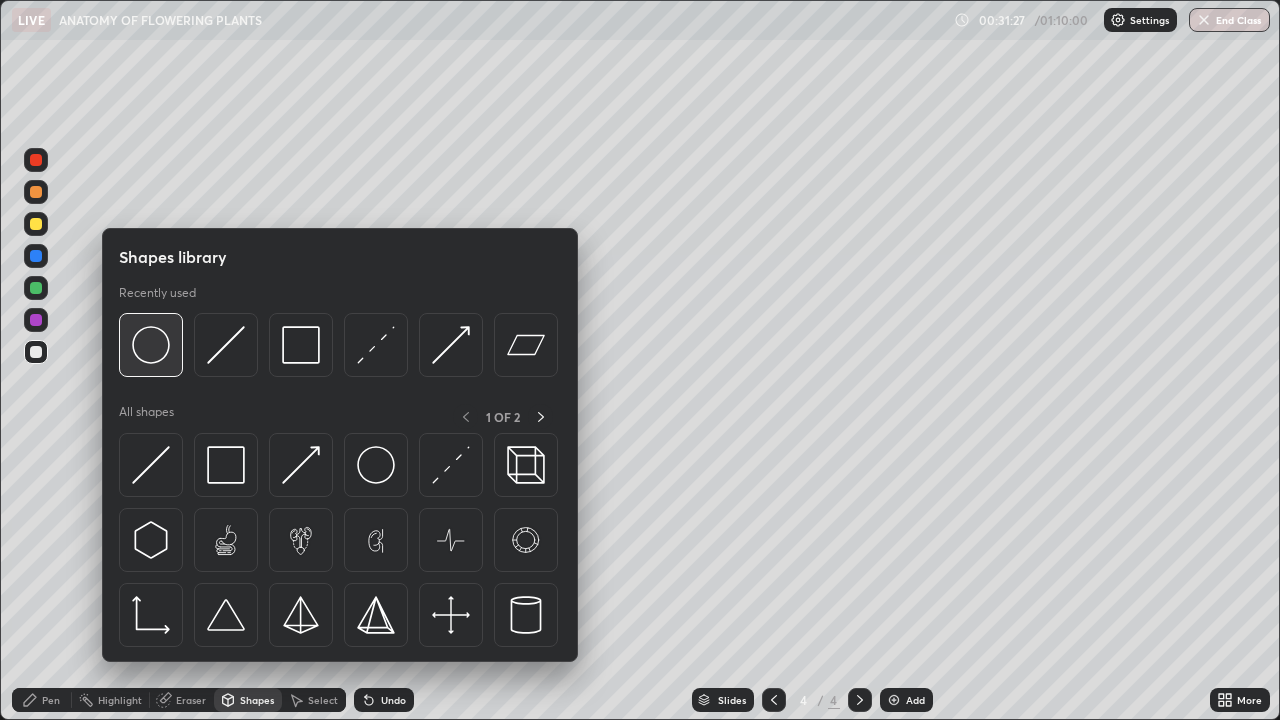 click at bounding box center (151, 345) 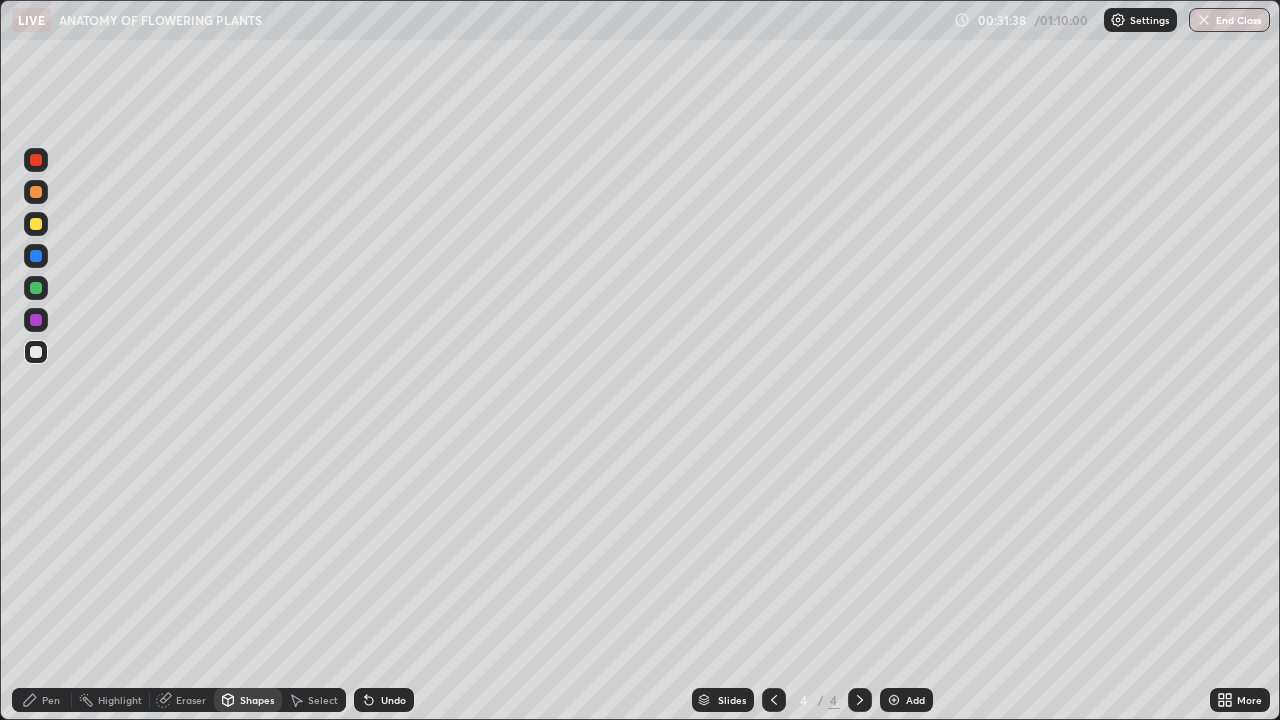 click at bounding box center [36, 224] 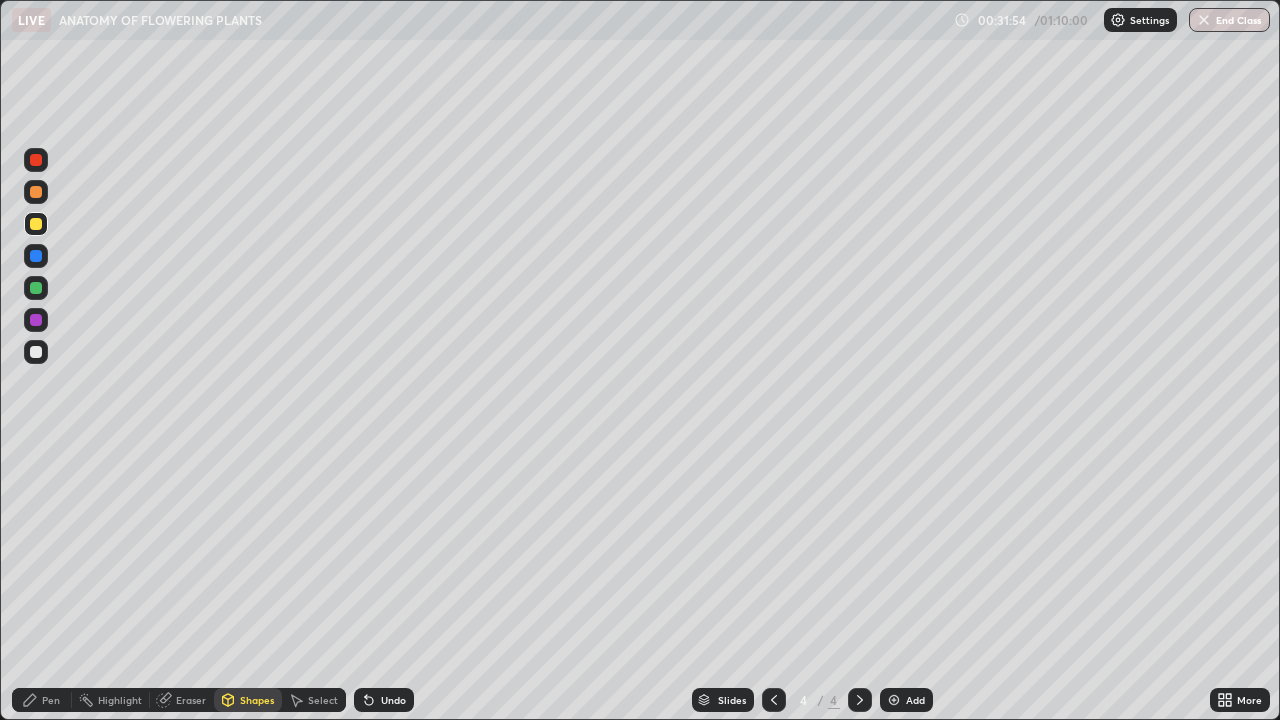 click on "Undo" at bounding box center [380, 700] 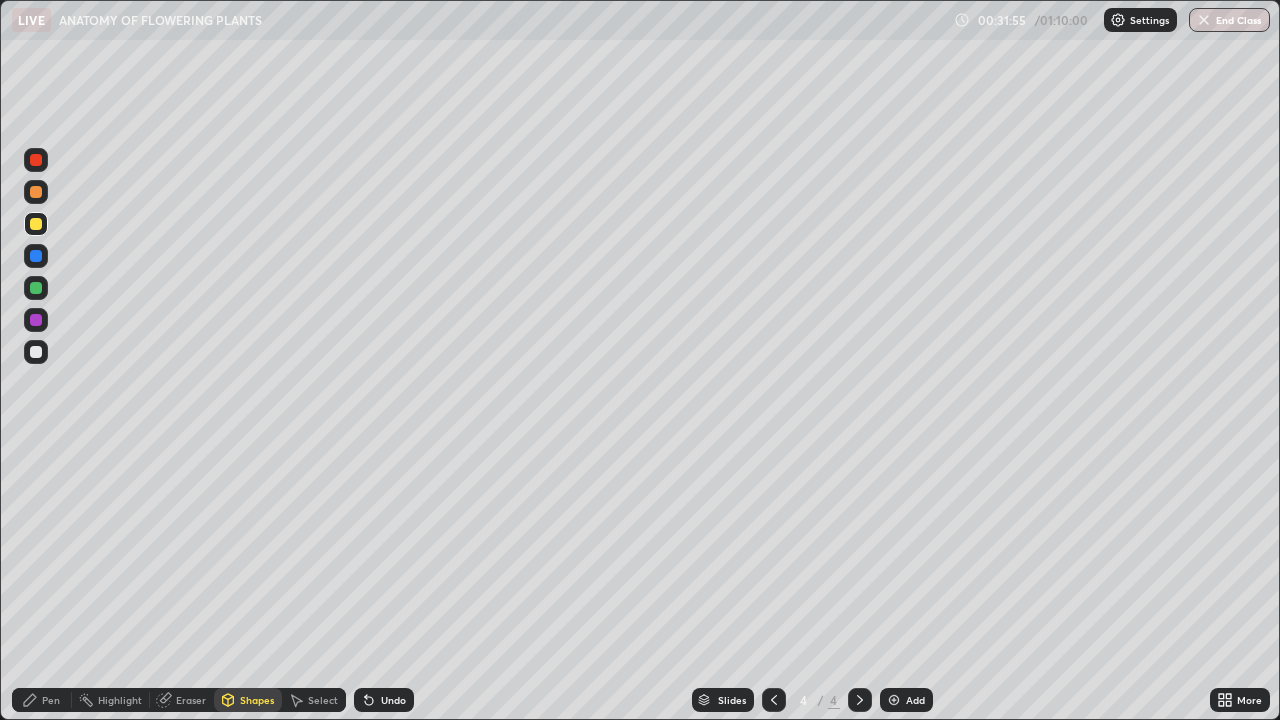 click on "Undo" at bounding box center (393, 700) 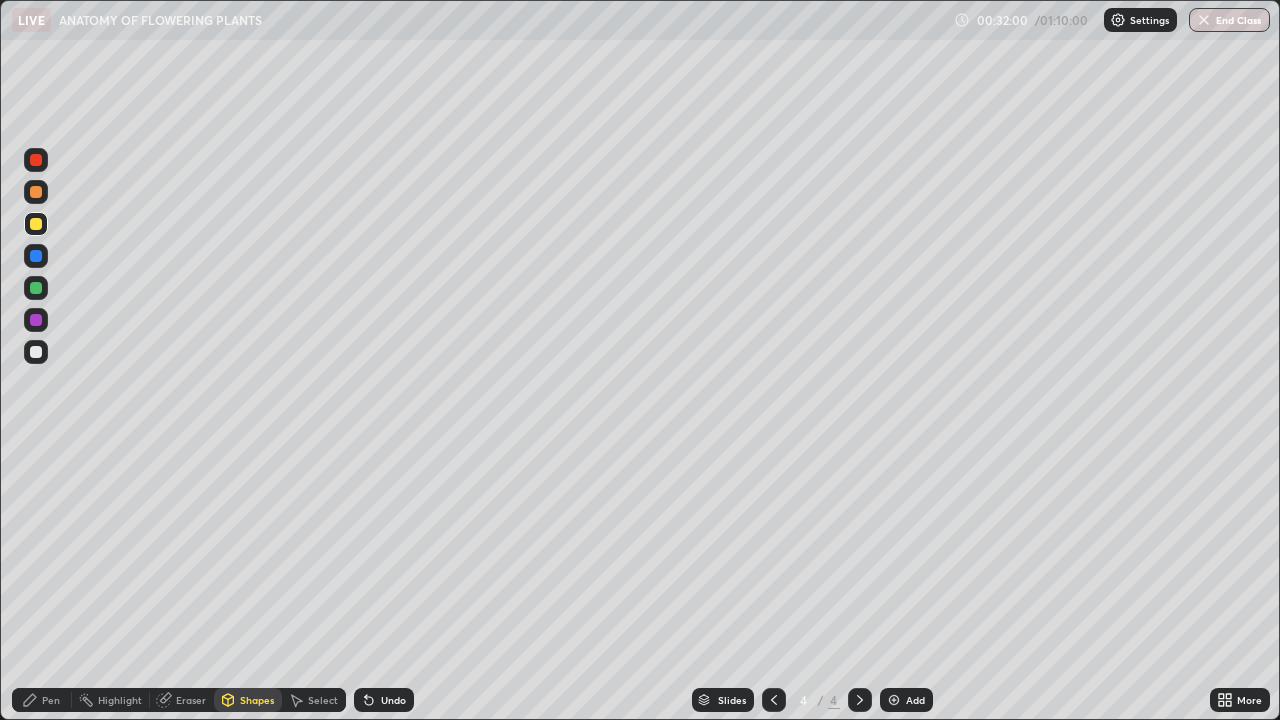 click on "Undo" at bounding box center (393, 700) 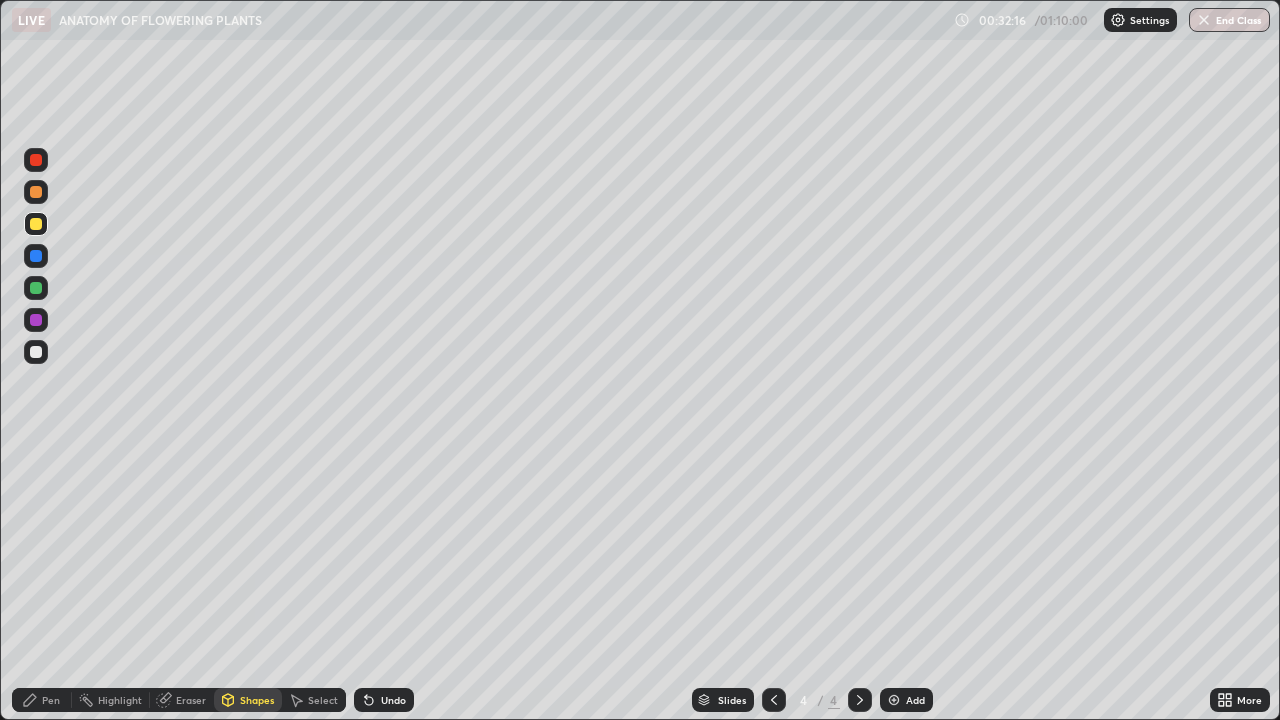 click on "Eraser" at bounding box center [182, 700] 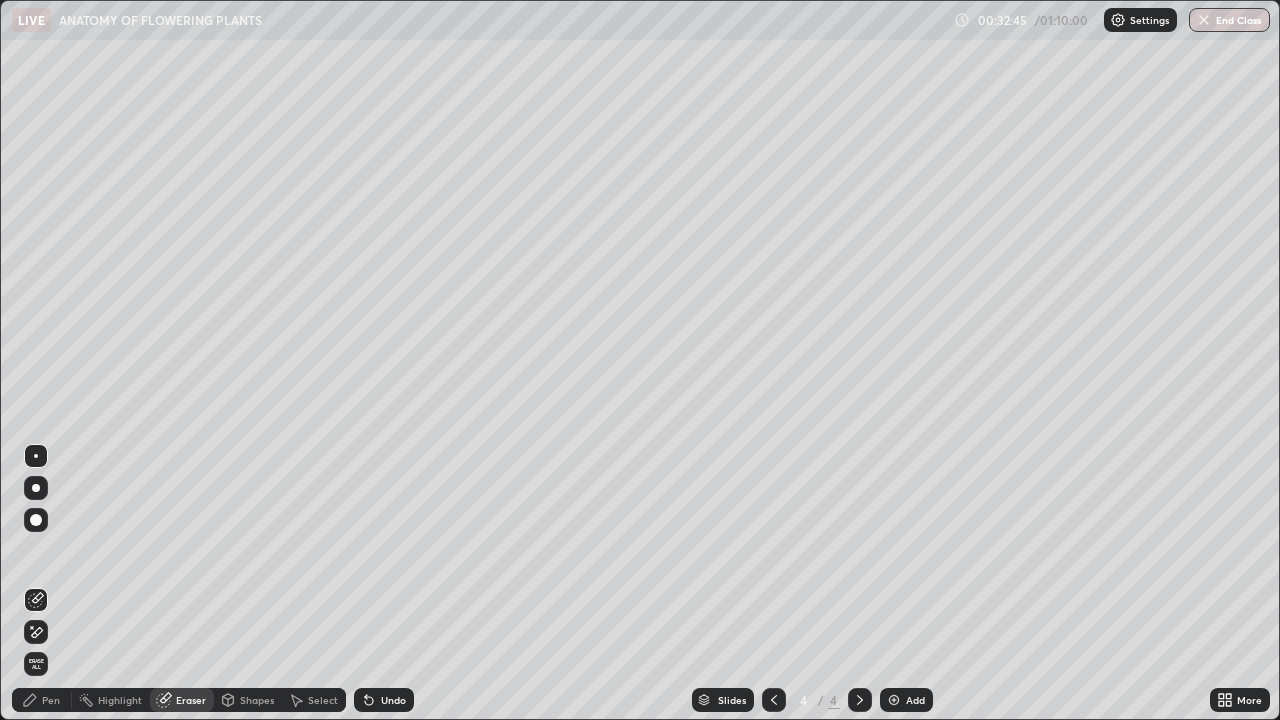 click on "Pen" at bounding box center [51, 700] 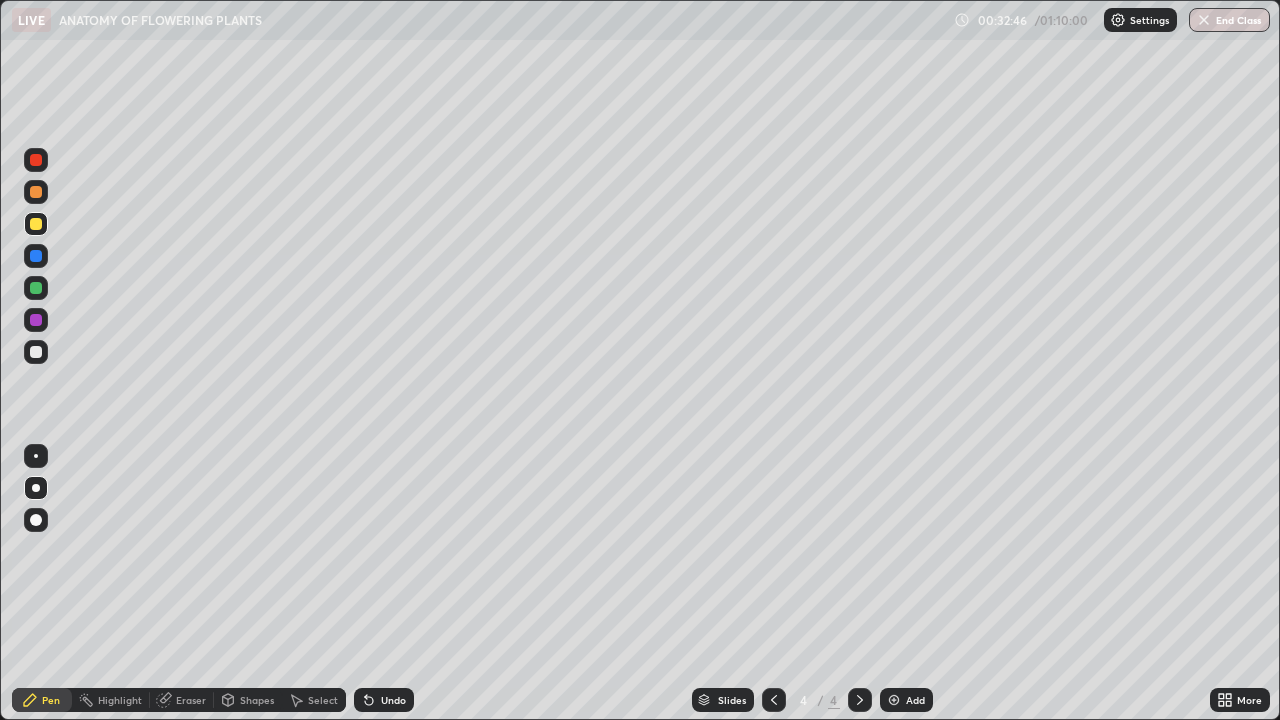click at bounding box center (36, 320) 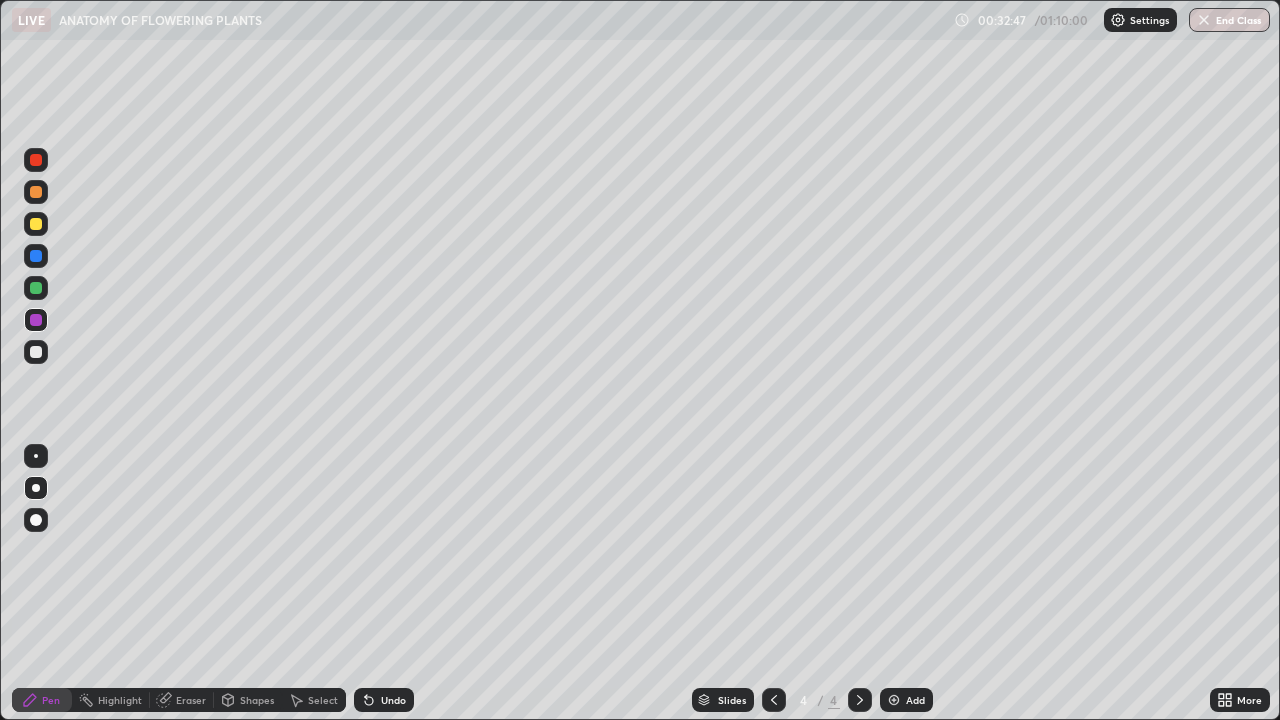 click at bounding box center (36, 488) 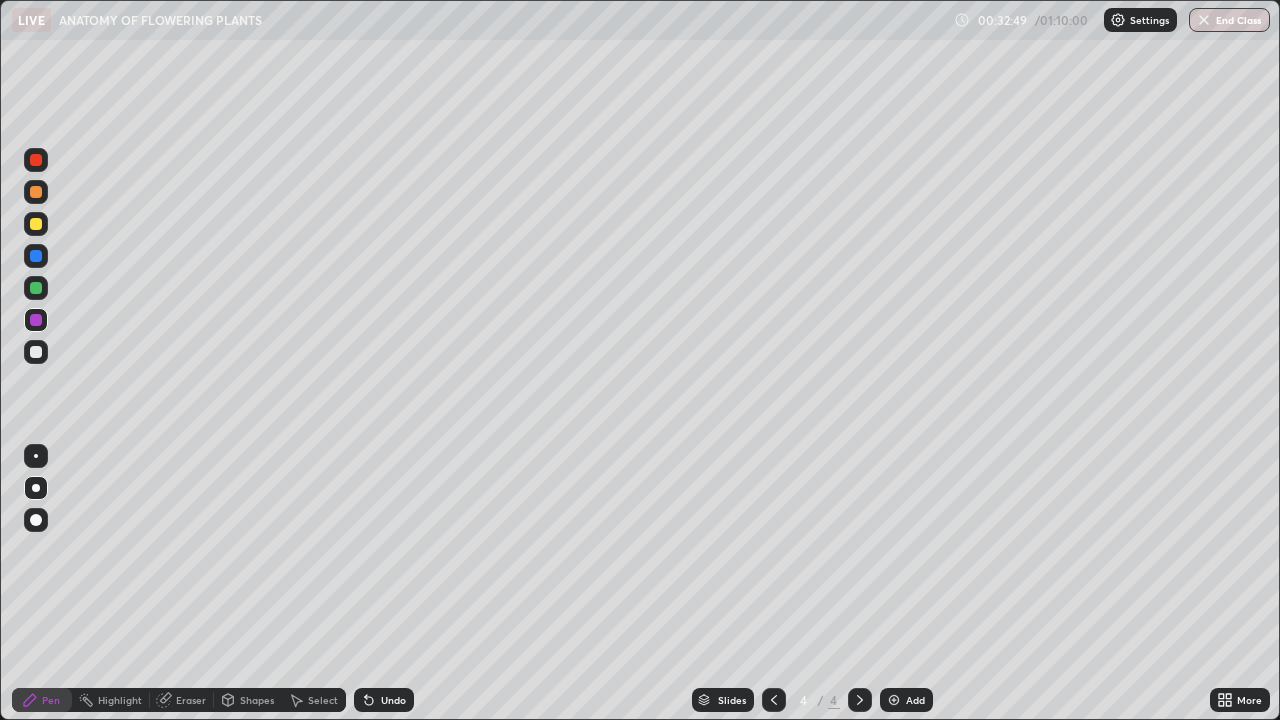 click at bounding box center [36, 488] 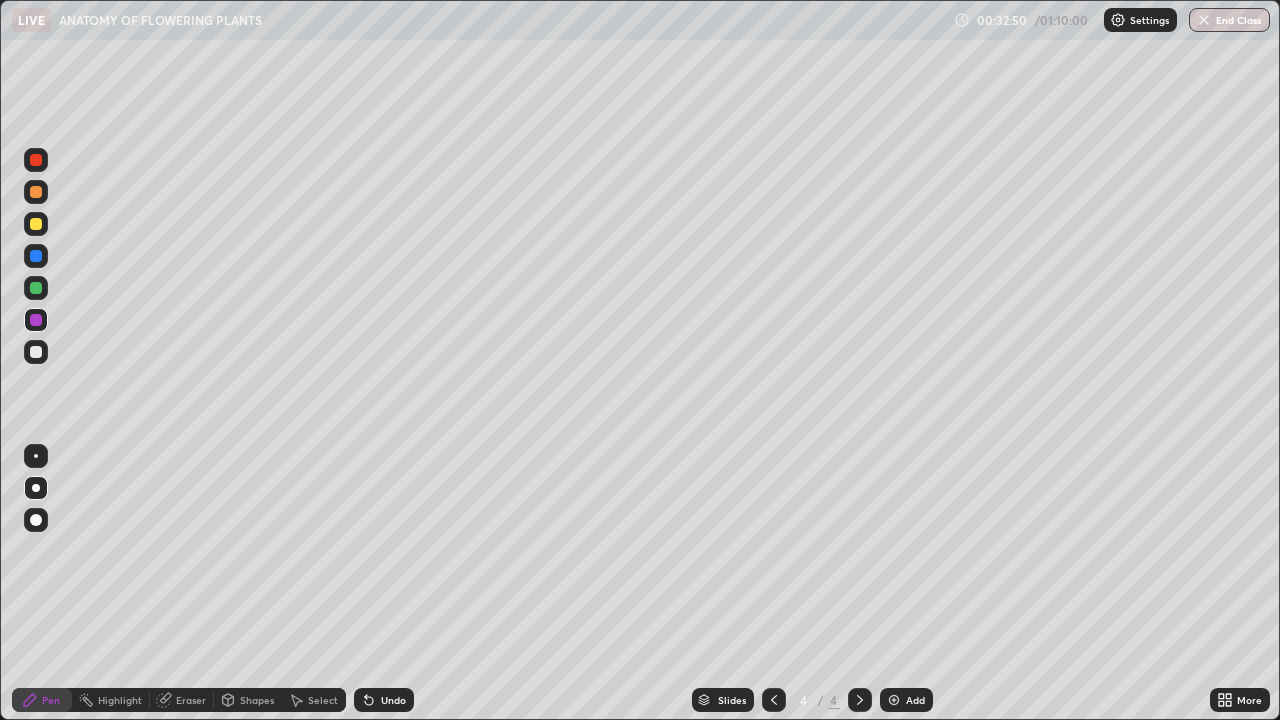 click at bounding box center [36, 520] 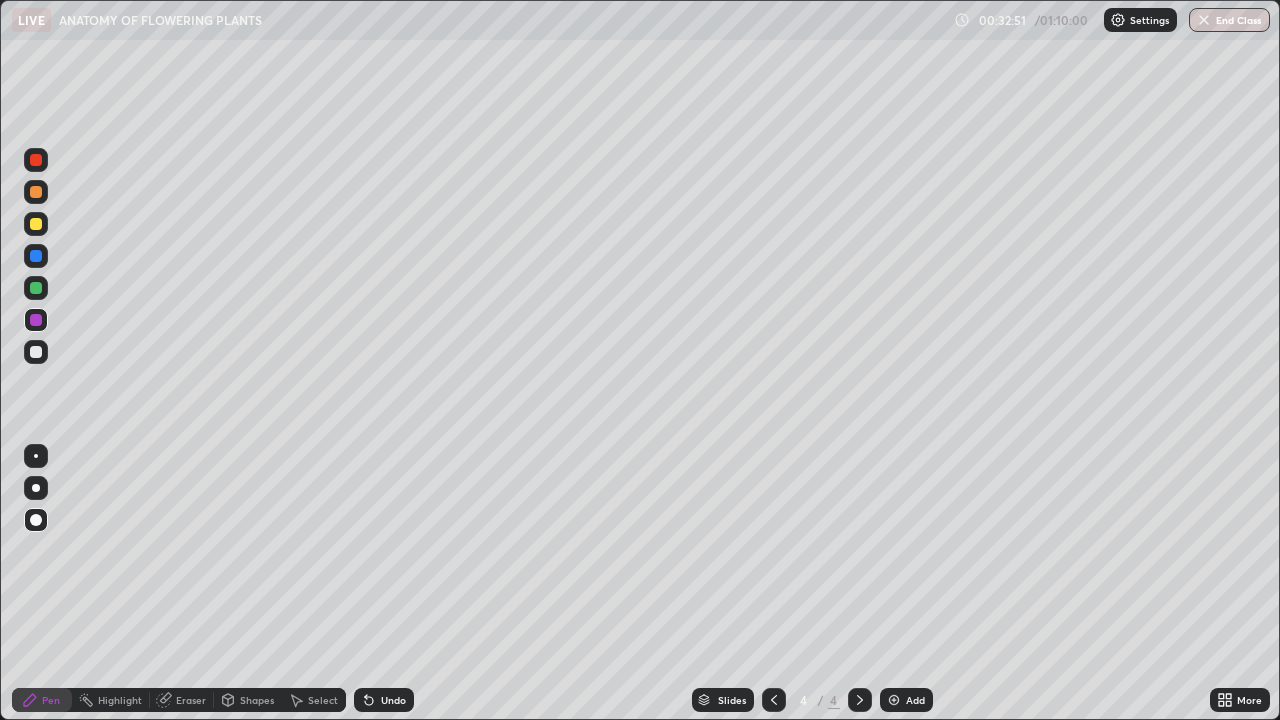click at bounding box center (36, 320) 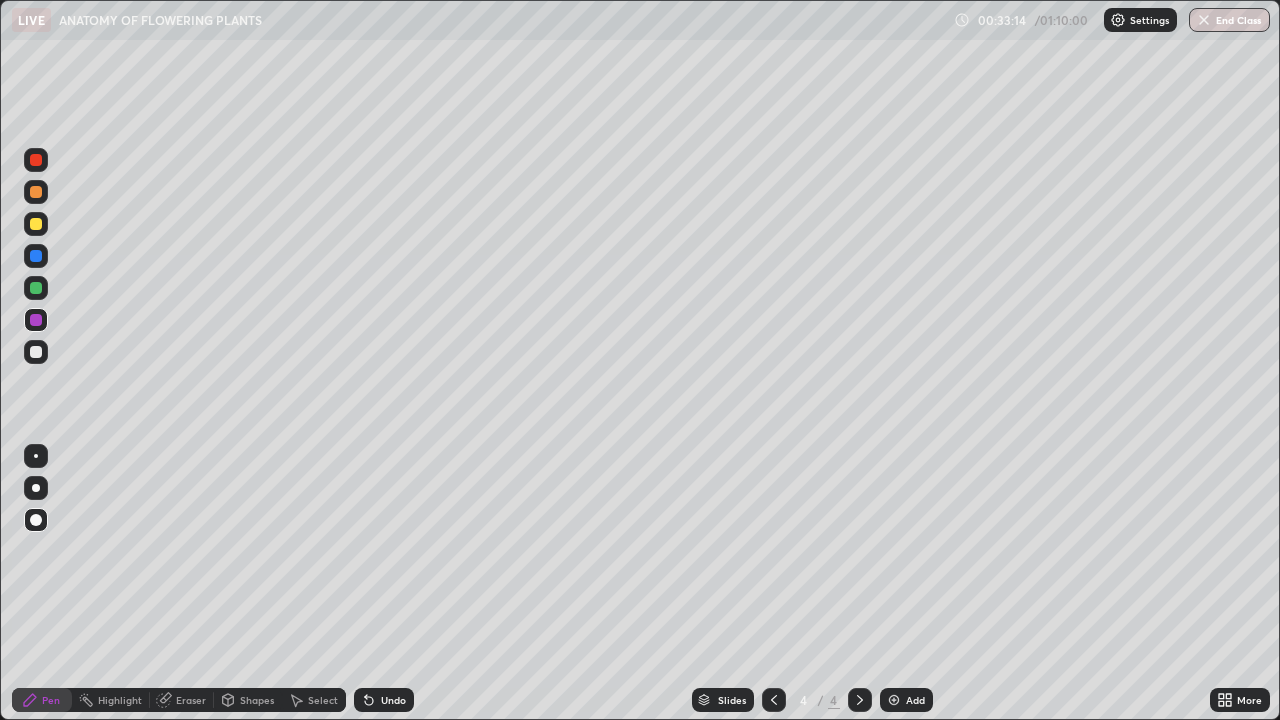 click on "Undo" at bounding box center (393, 700) 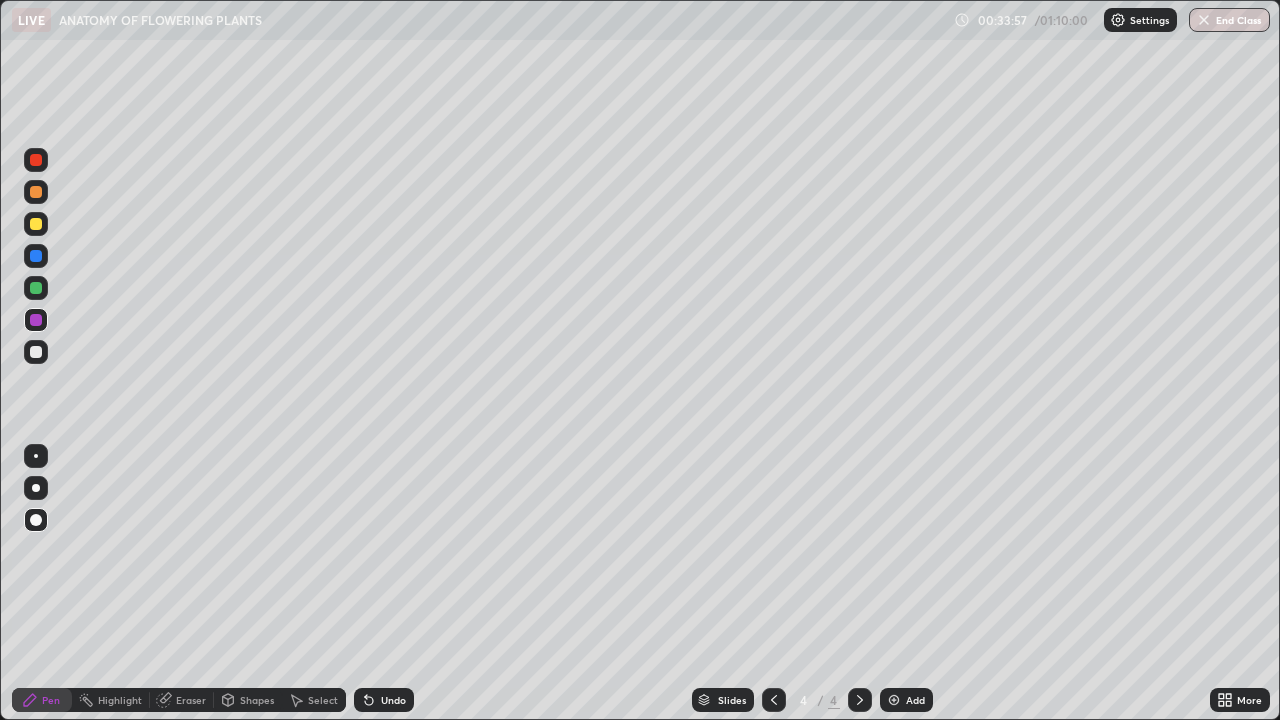 click at bounding box center [36, 352] 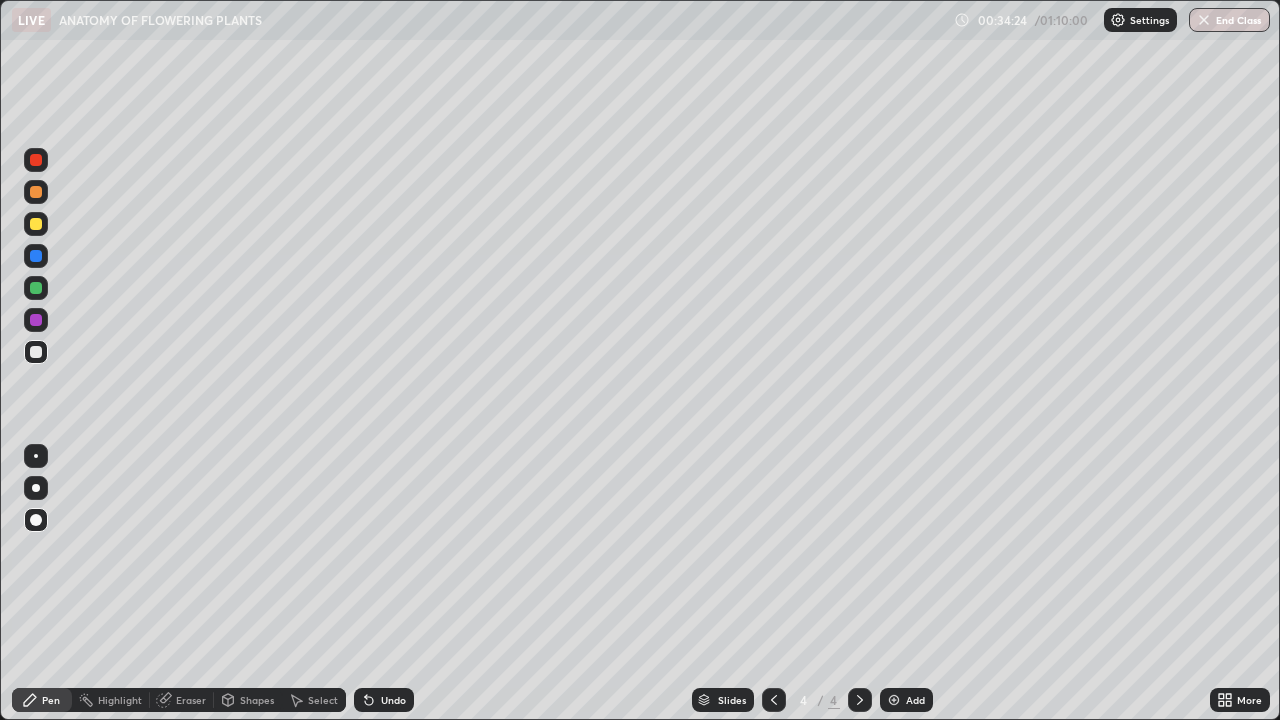 click at bounding box center [36, 488] 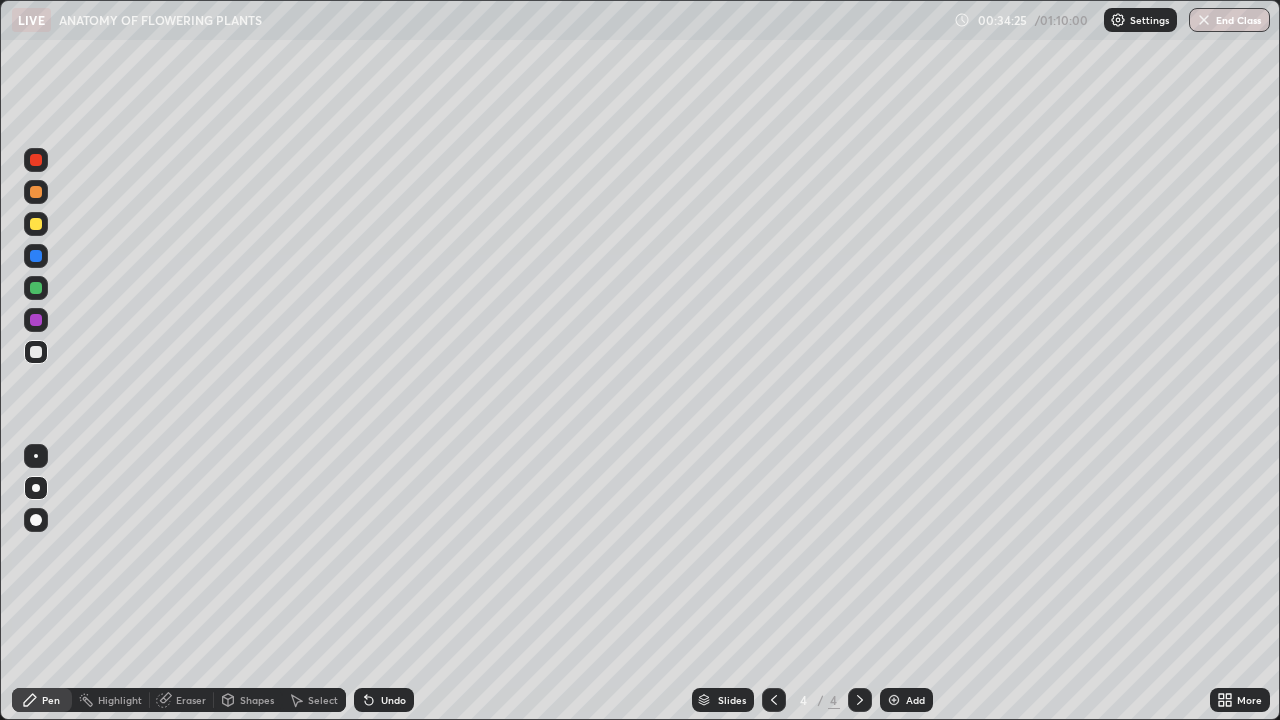 click at bounding box center (36, 352) 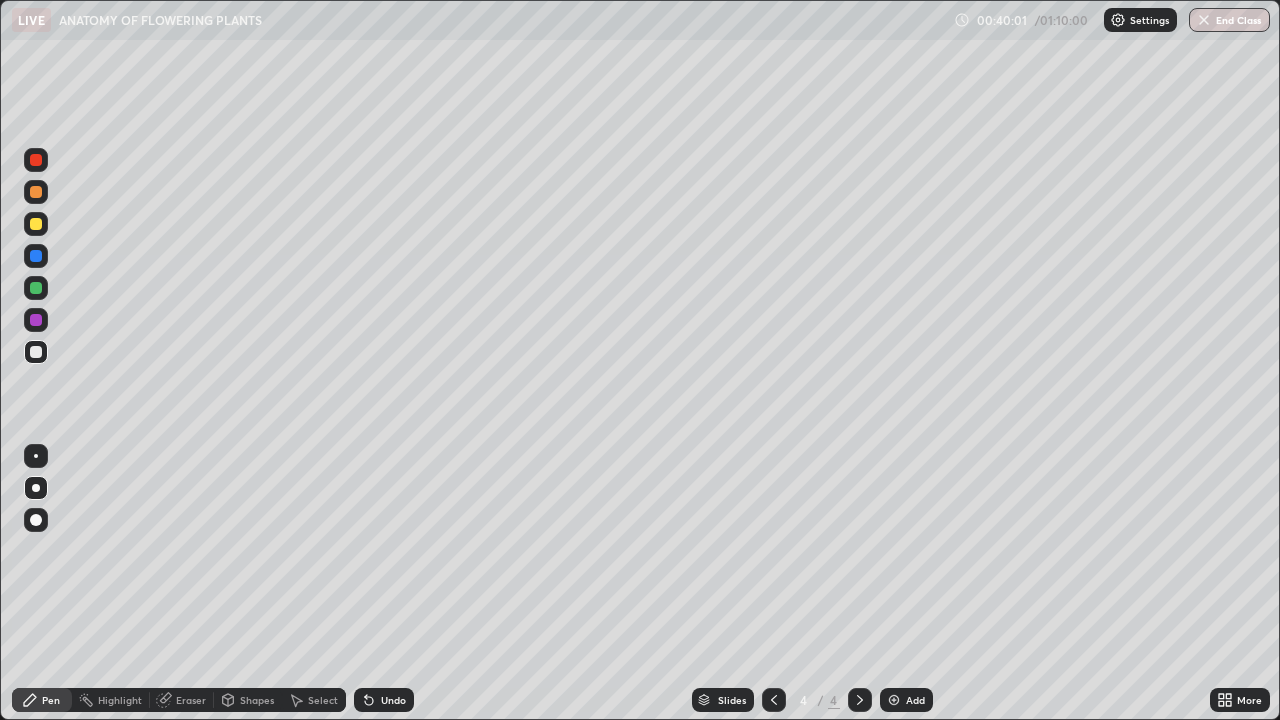 click at bounding box center (894, 700) 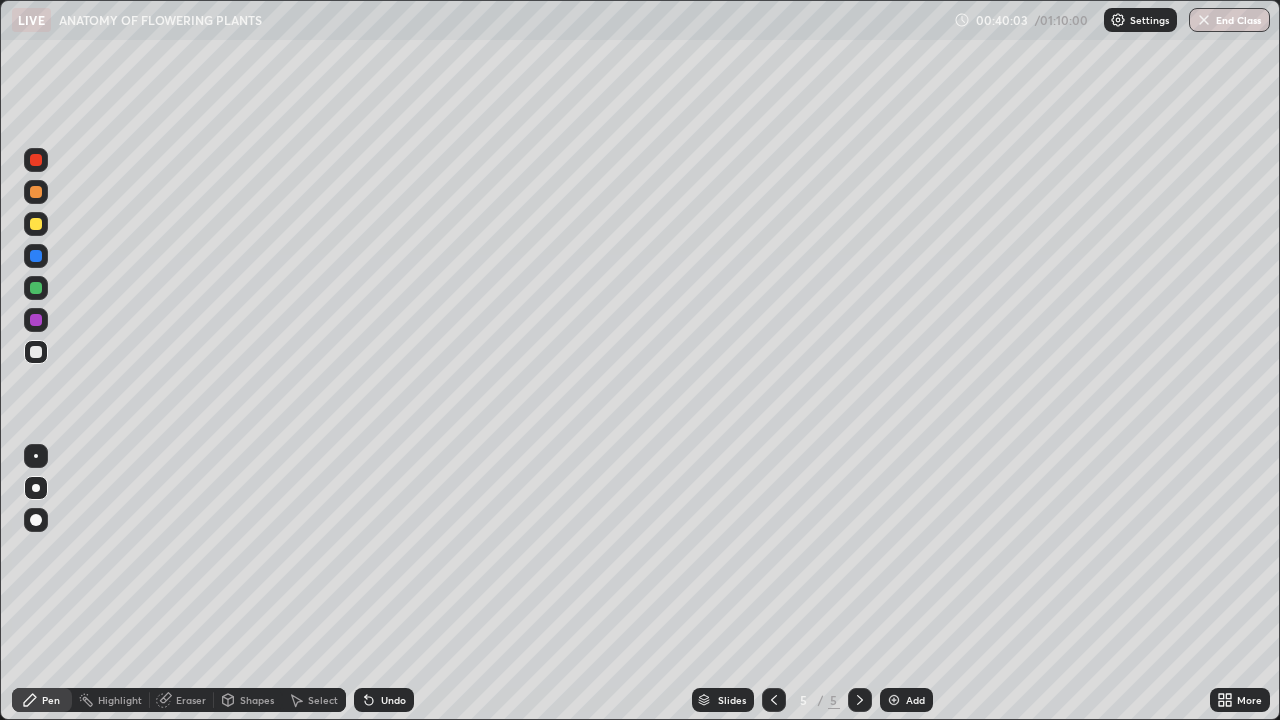 click at bounding box center [36, 352] 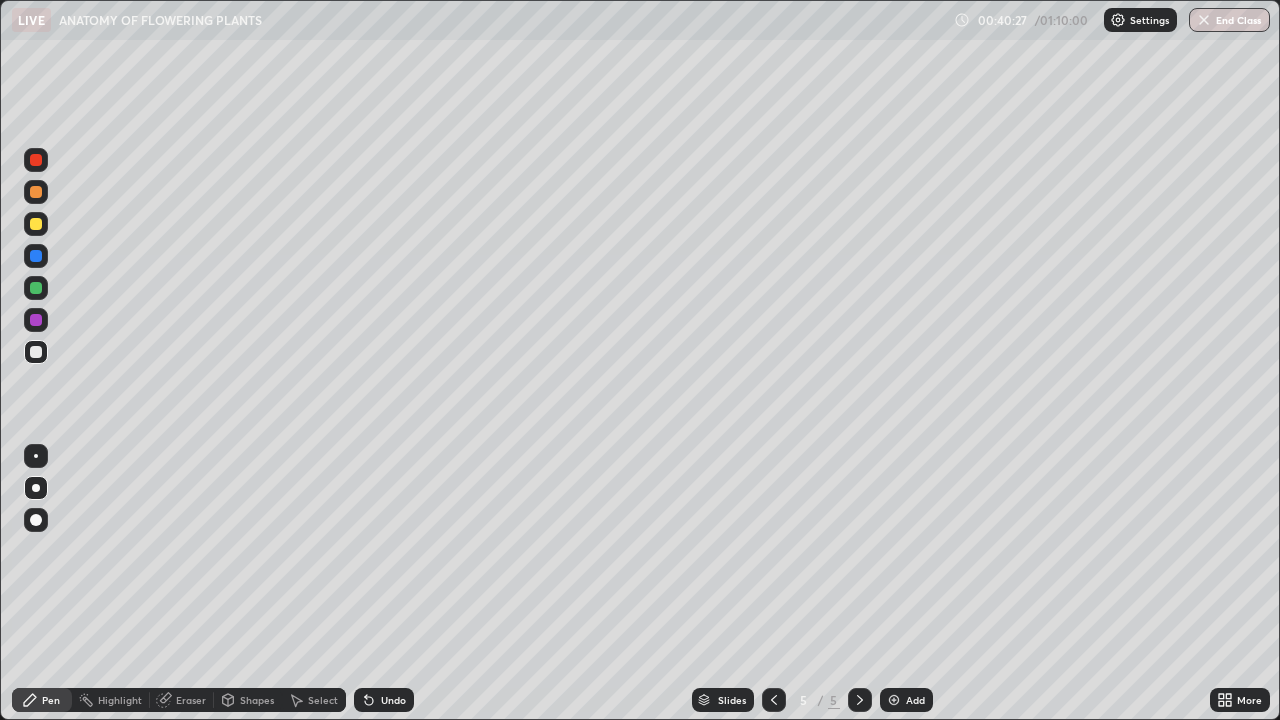 click on "Select" at bounding box center (314, 700) 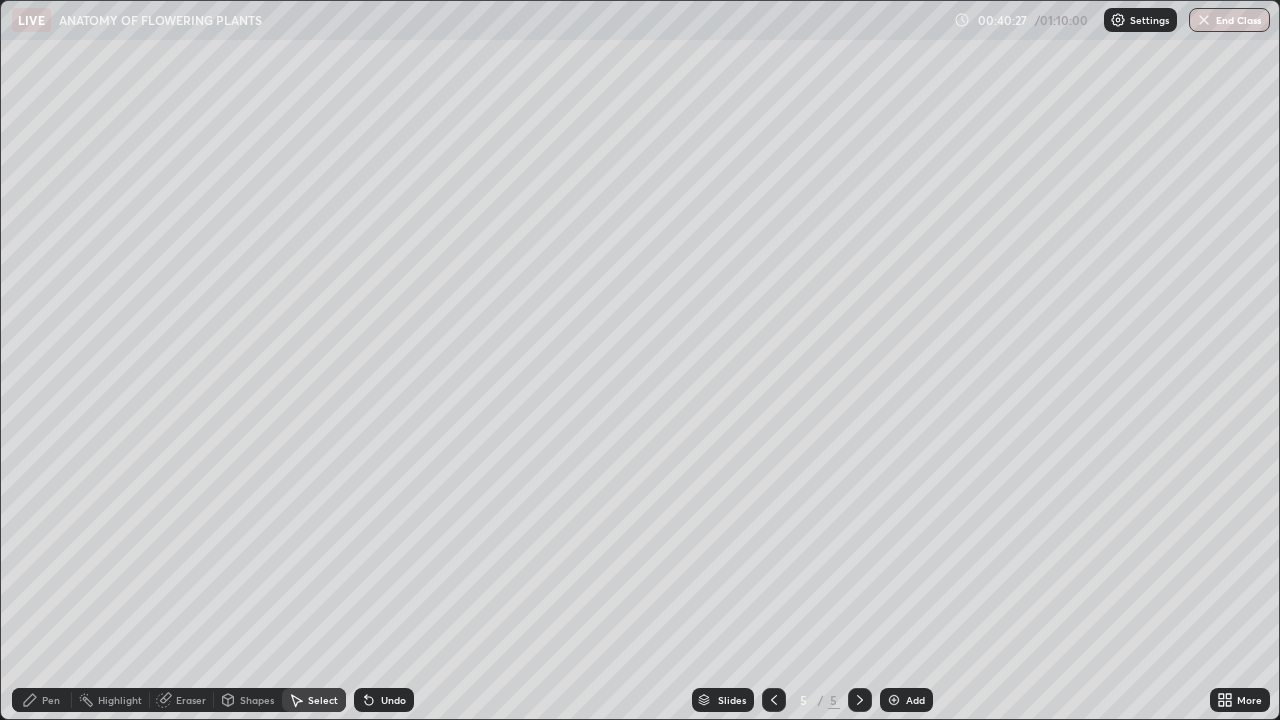 click on "Shapes" at bounding box center [257, 700] 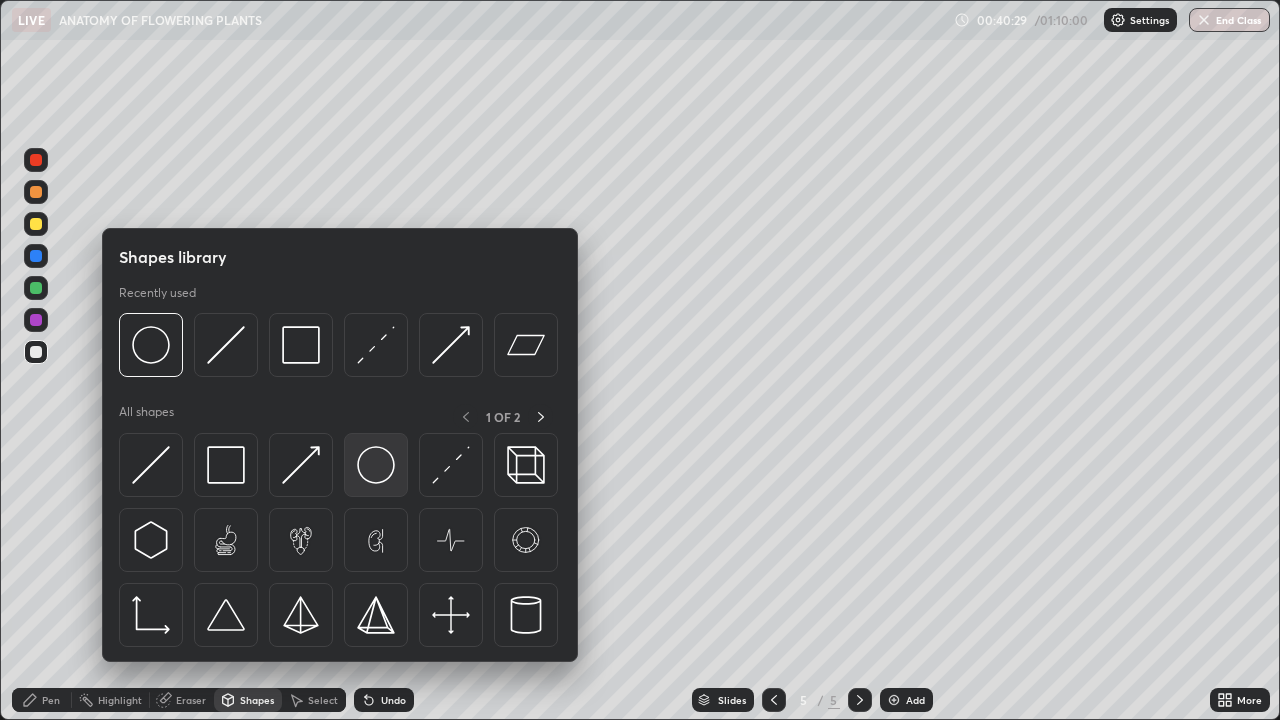 click at bounding box center (376, 465) 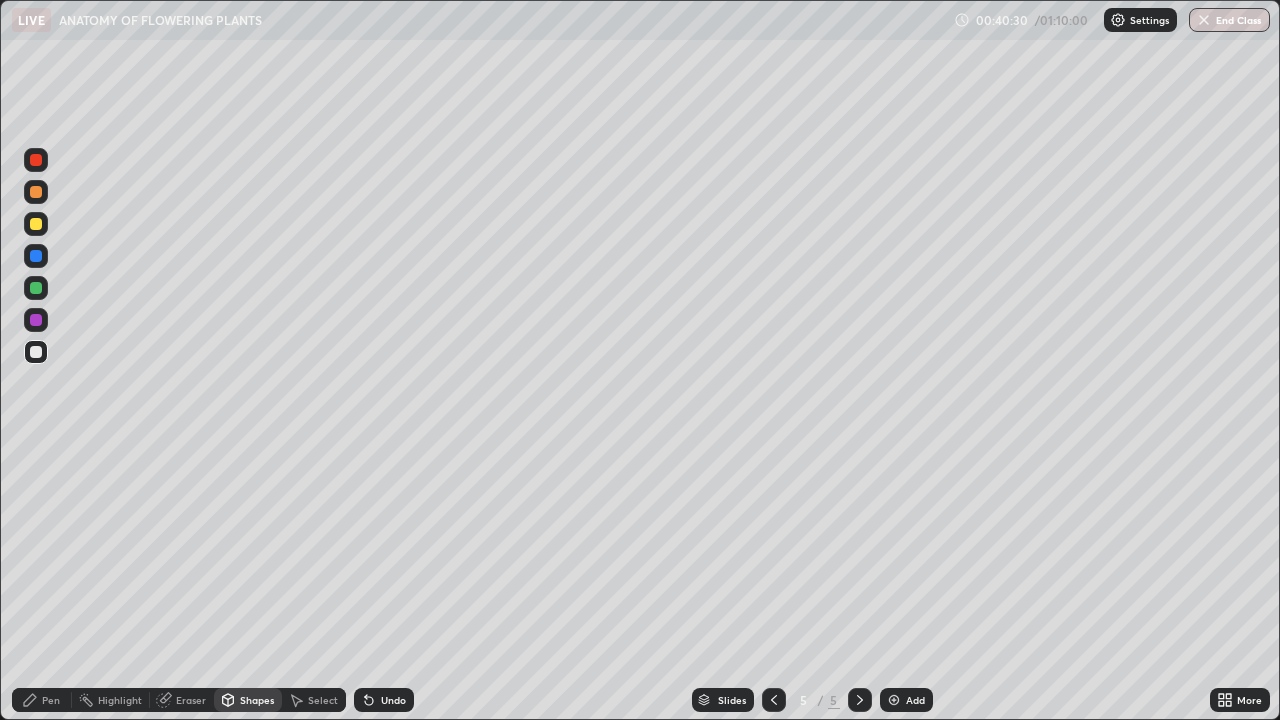 click on "Pen" at bounding box center [42, 700] 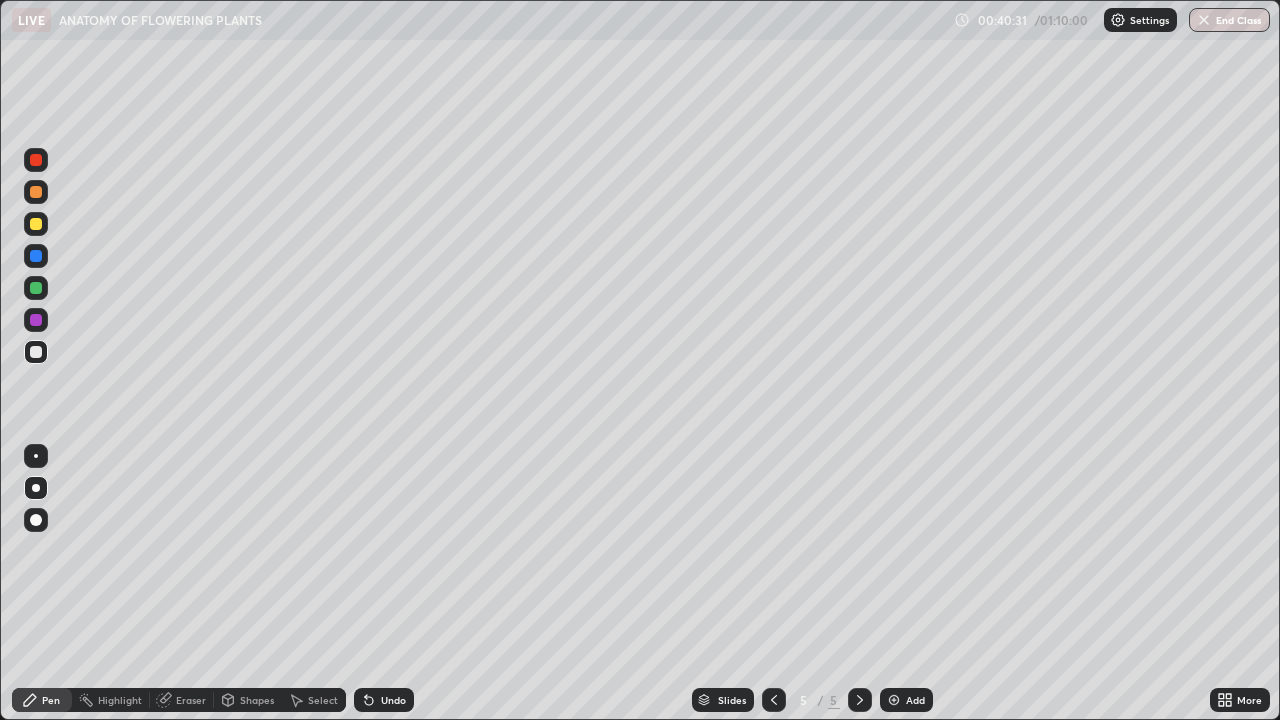 click at bounding box center [36, 456] 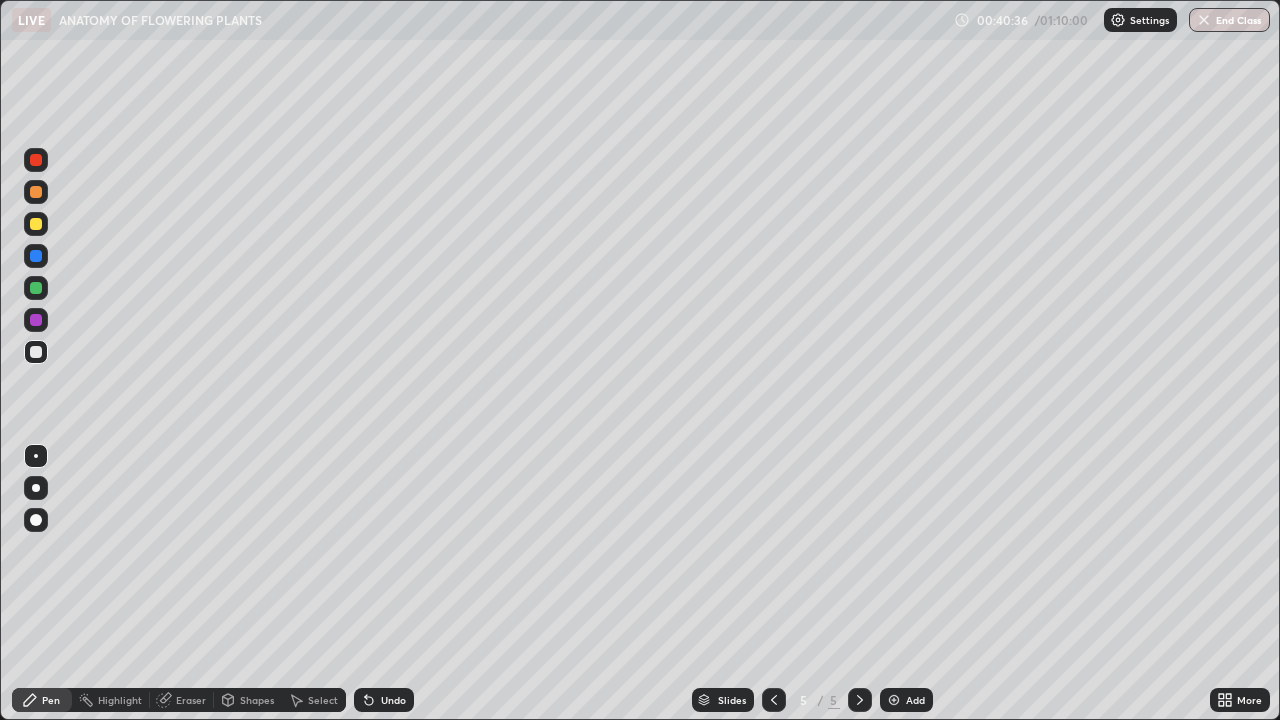 click at bounding box center (36, 320) 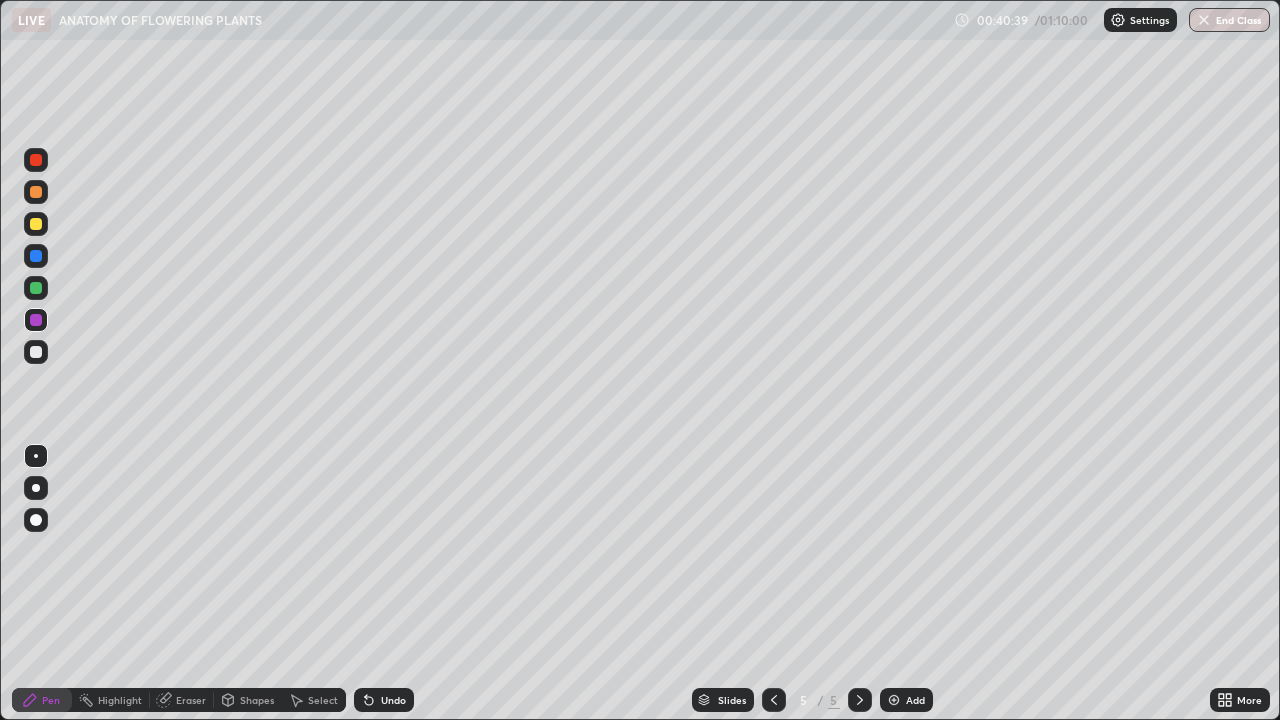 click on "Undo" at bounding box center (384, 700) 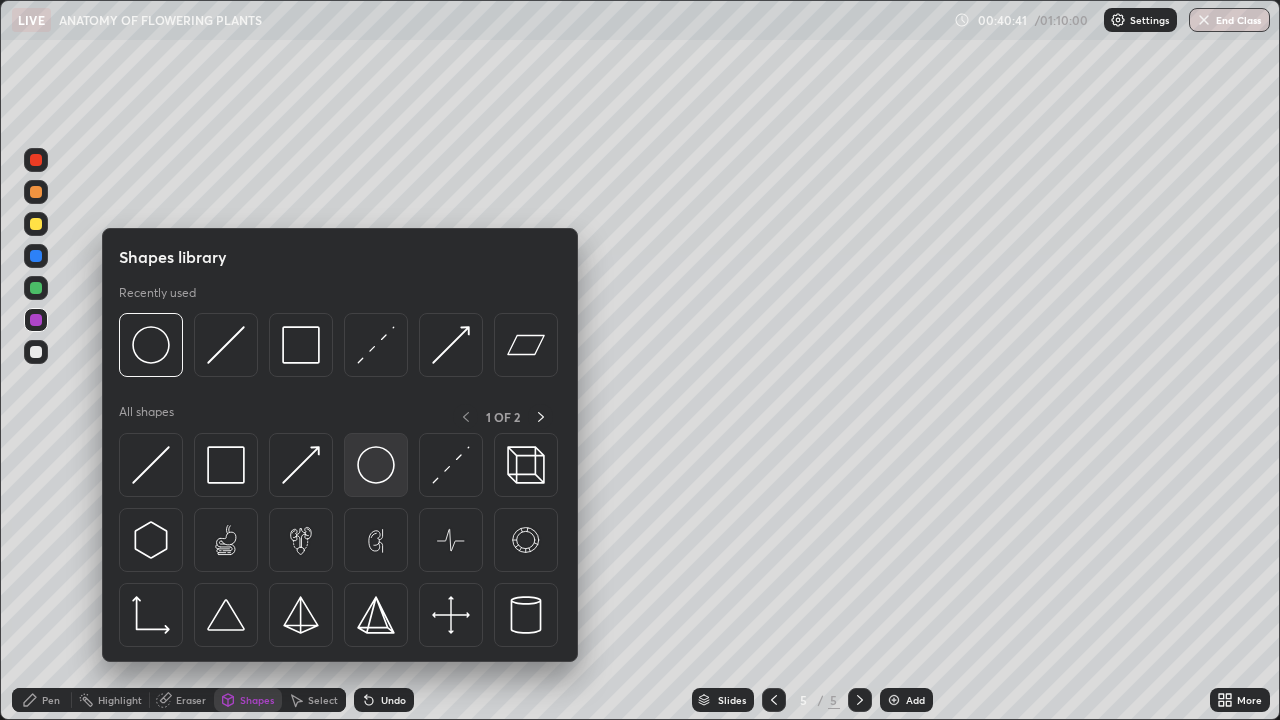 click at bounding box center [376, 465] 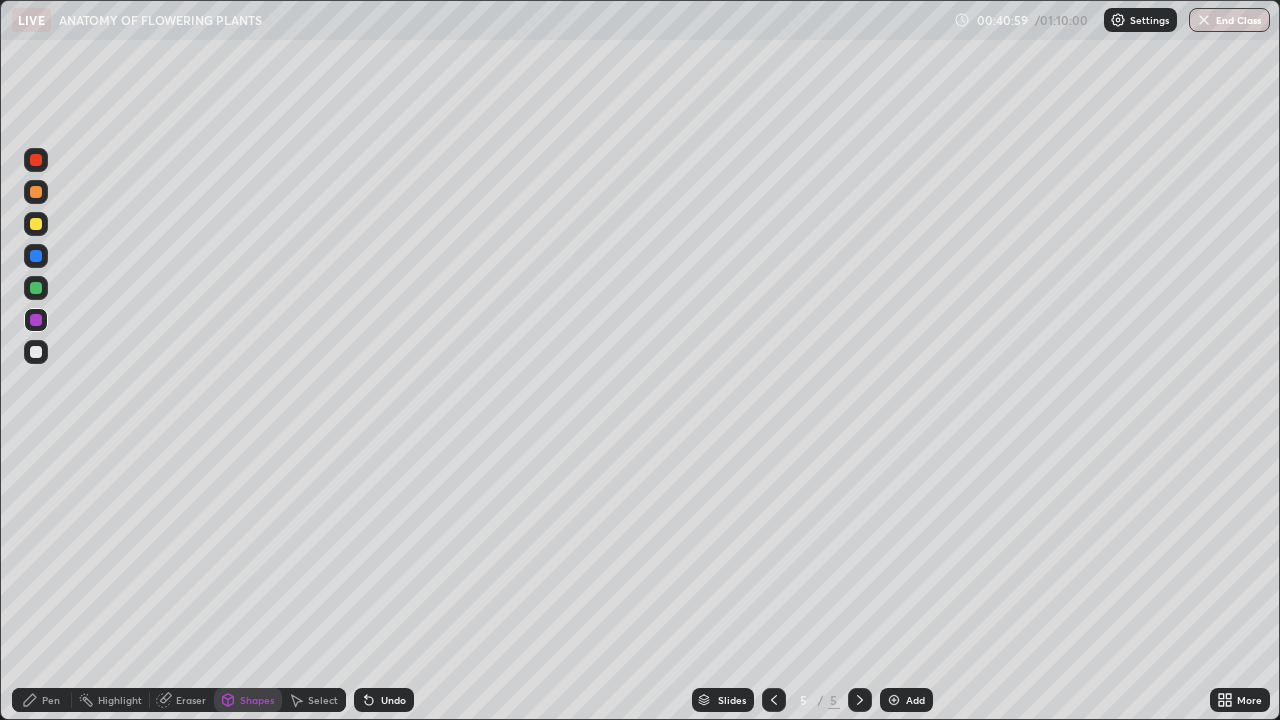 click on "Pen" at bounding box center [51, 700] 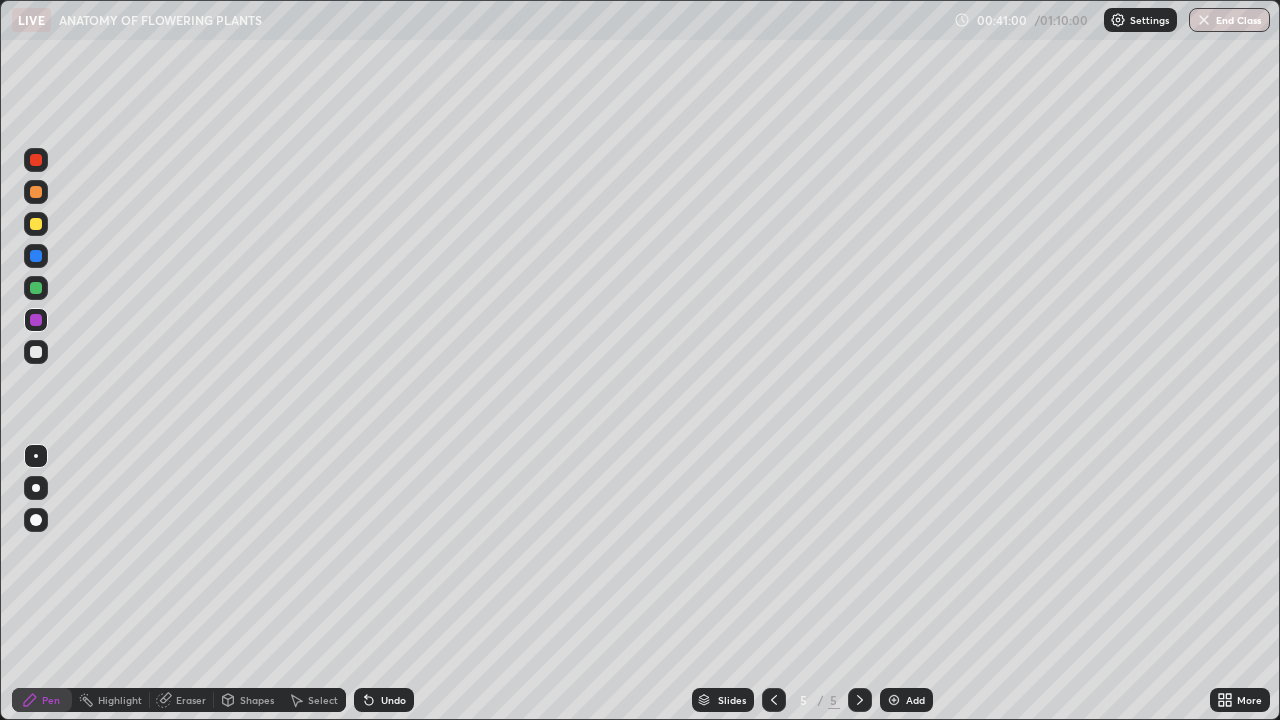 click at bounding box center (36, 520) 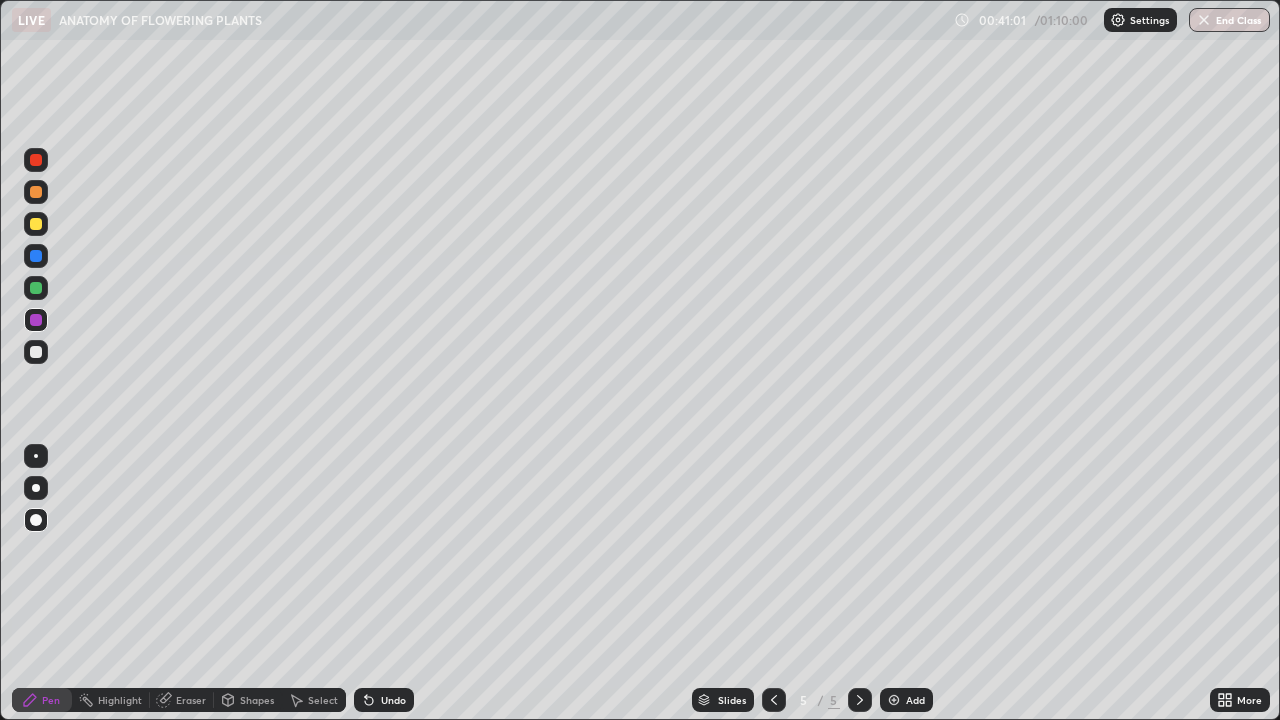 click at bounding box center (36, 224) 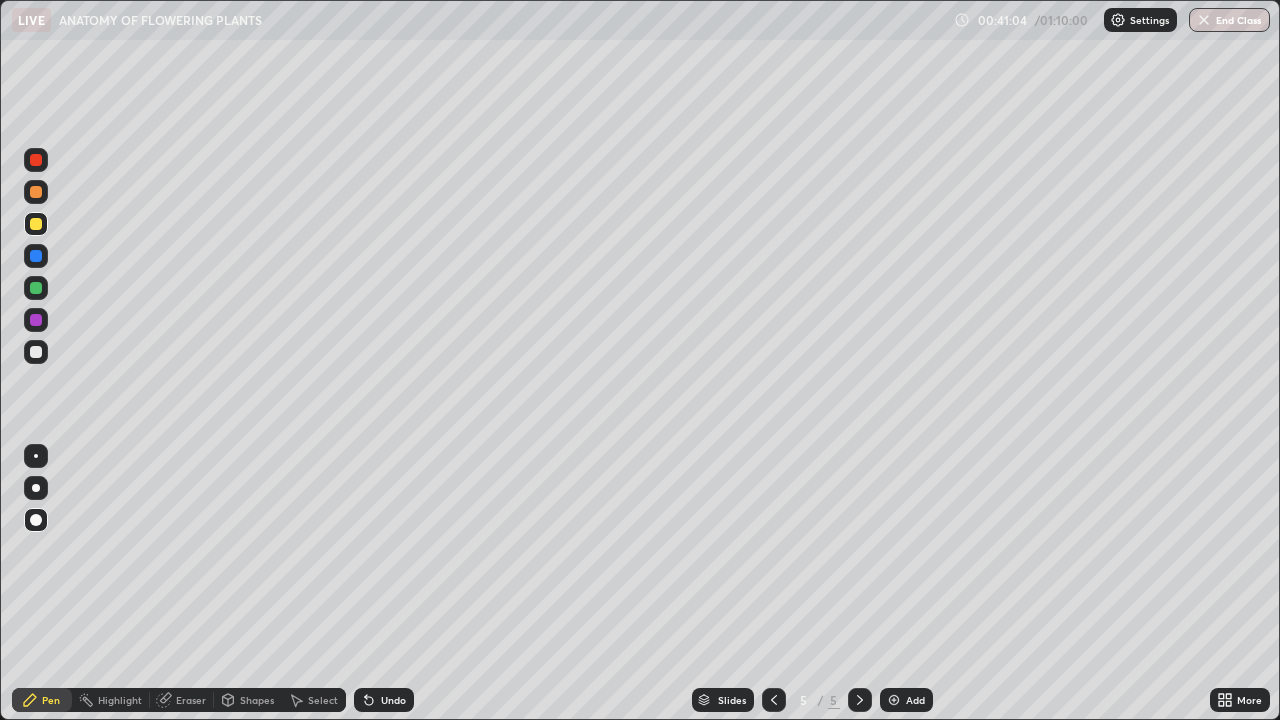 click on "Shapes" at bounding box center (257, 700) 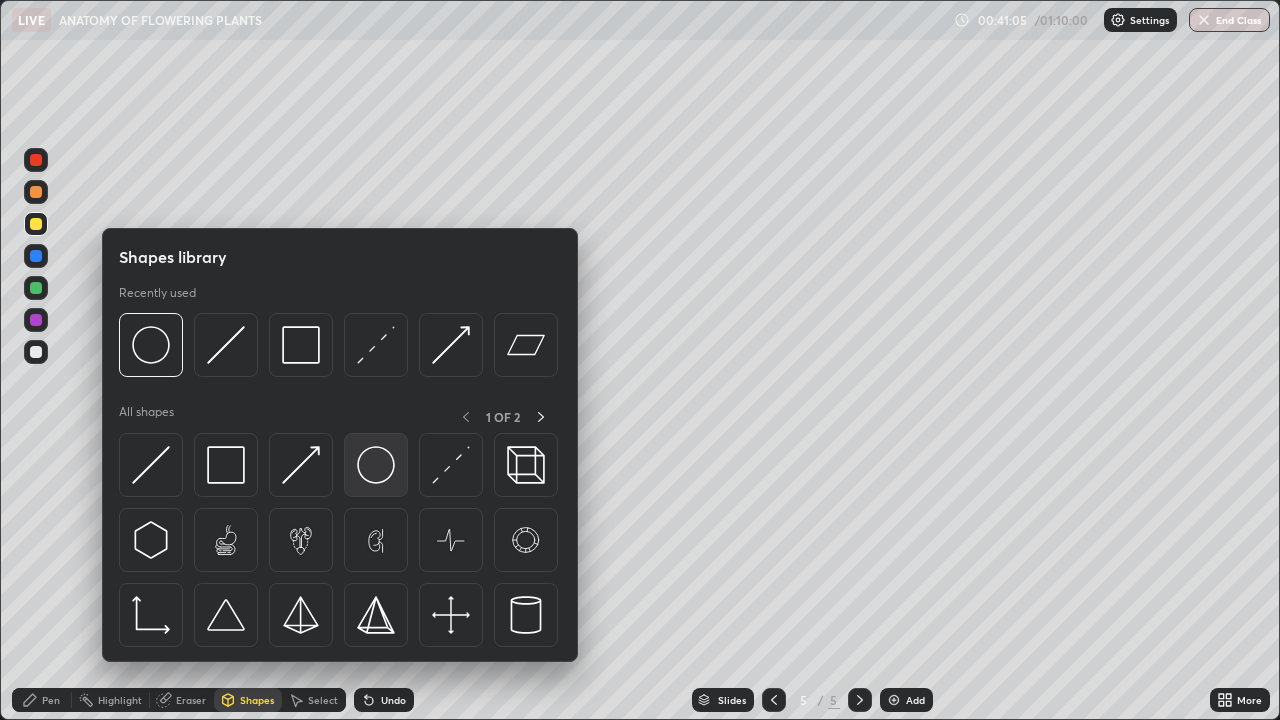 click at bounding box center (376, 465) 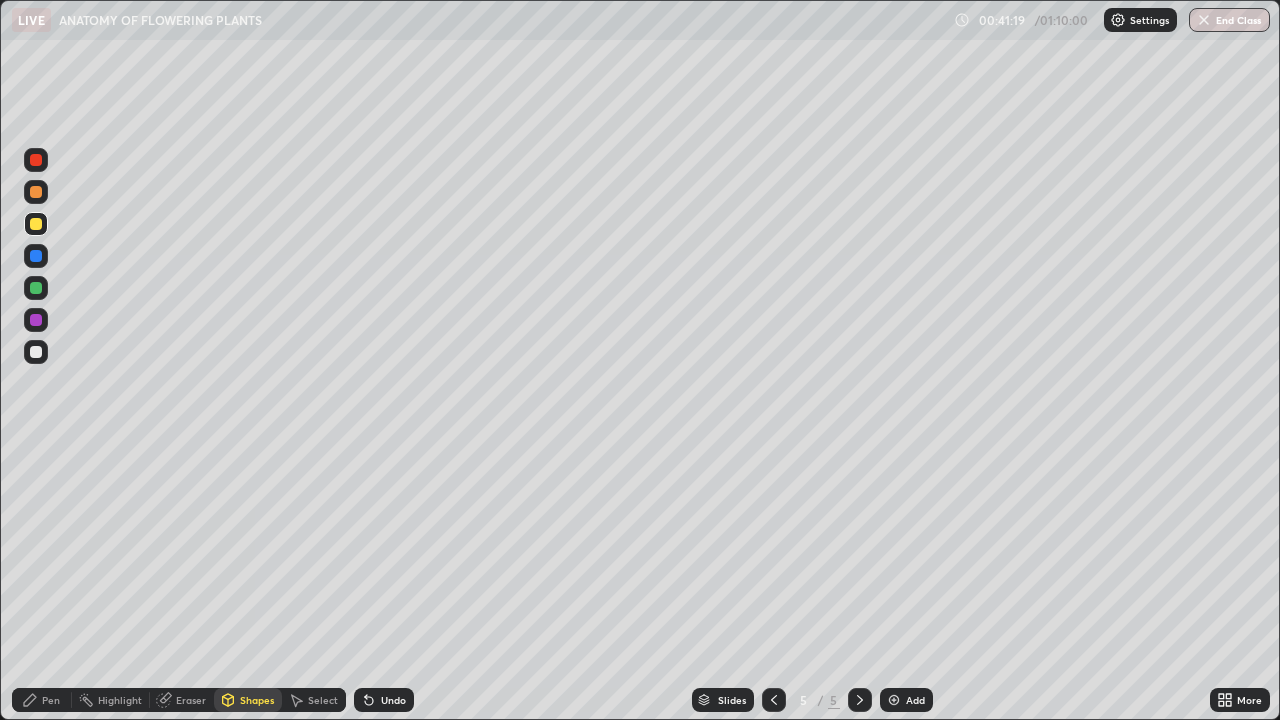 click 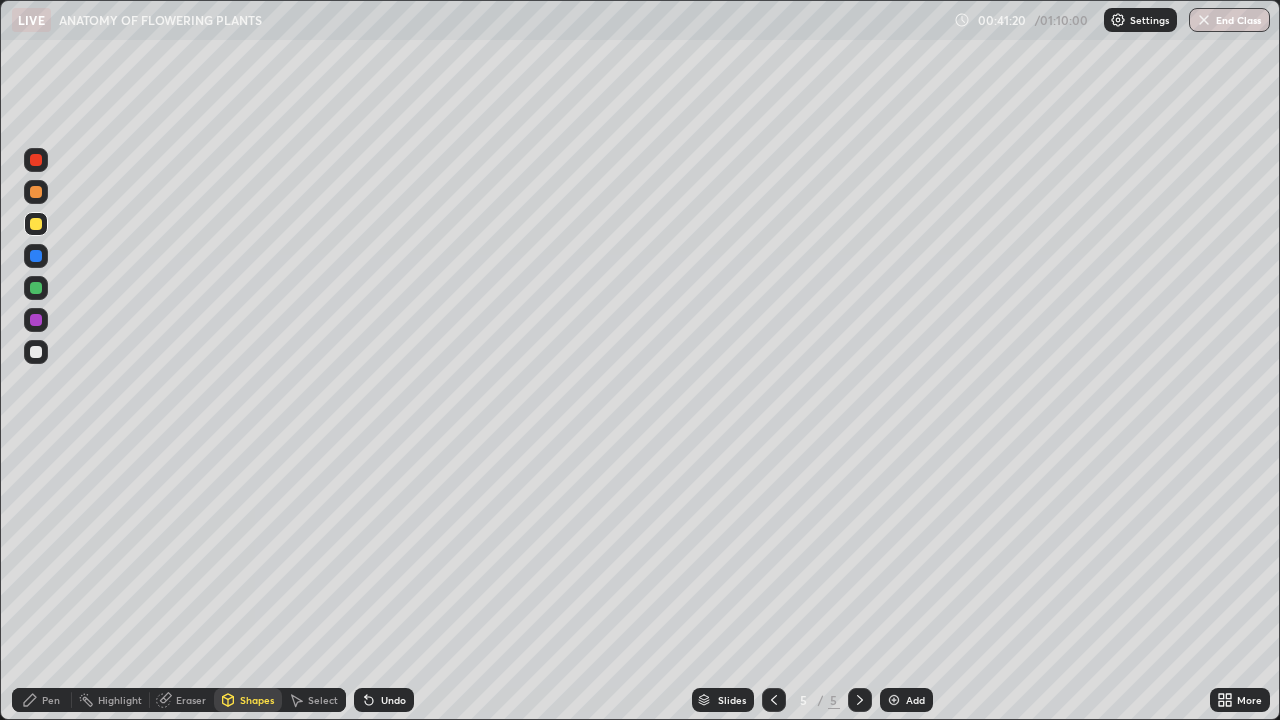 click on "Undo" at bounding box center [384, 700] 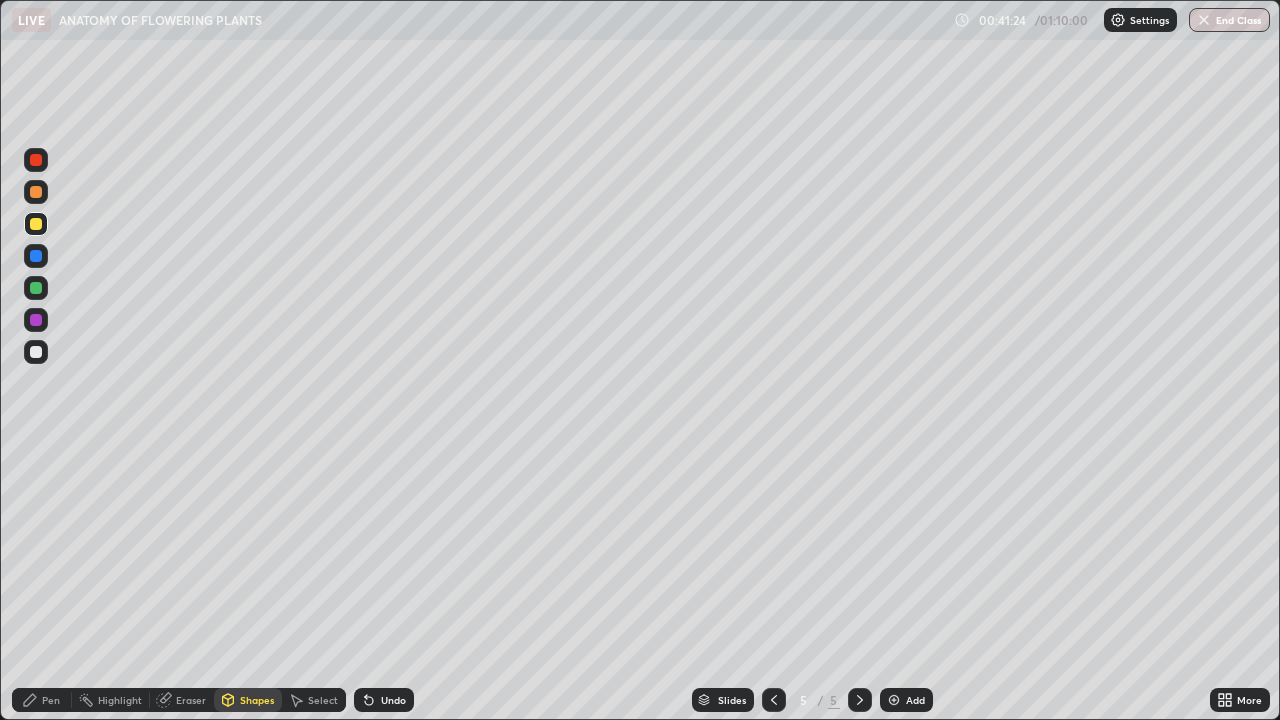 click on "Undo" at bounding box center [384, 700] 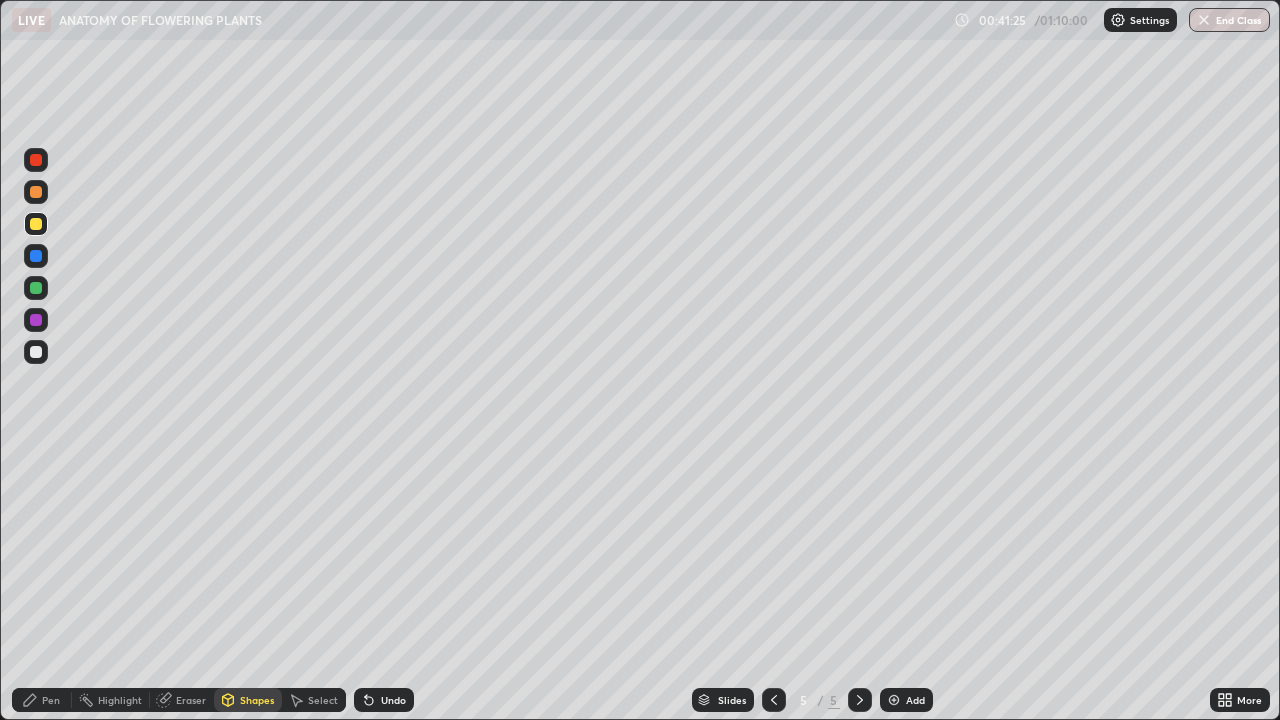 click on "Pen" at bounding box center (51, 700) 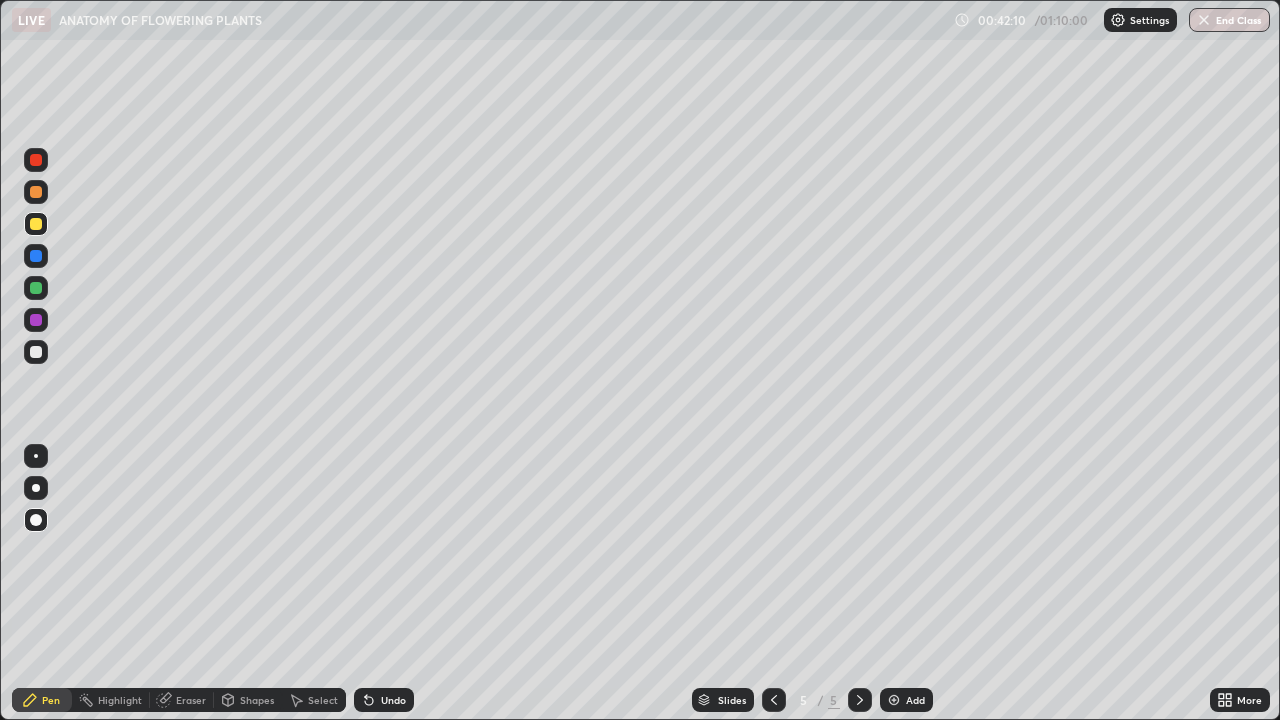 click on "Select" at bounding box center (323, 700) 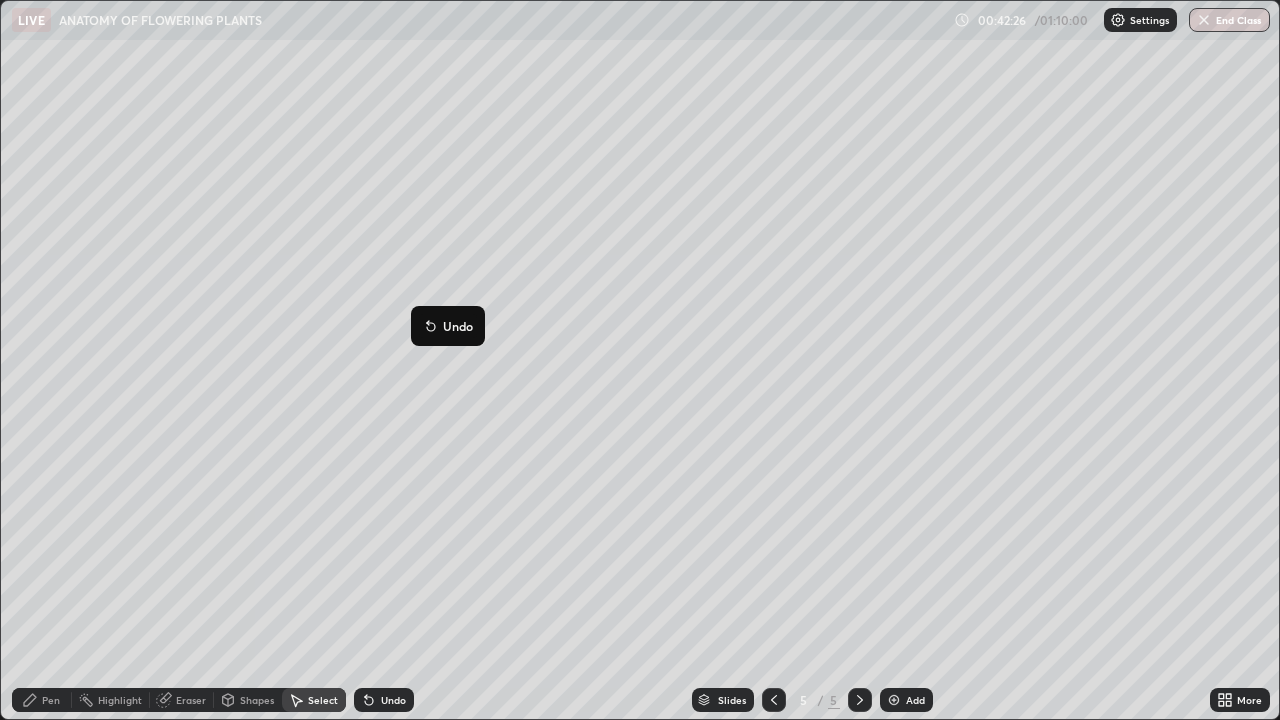 click on "13 ° Undo Copy Duplicate Duplicate to new slide Delete" at bounding box center [640, 360] 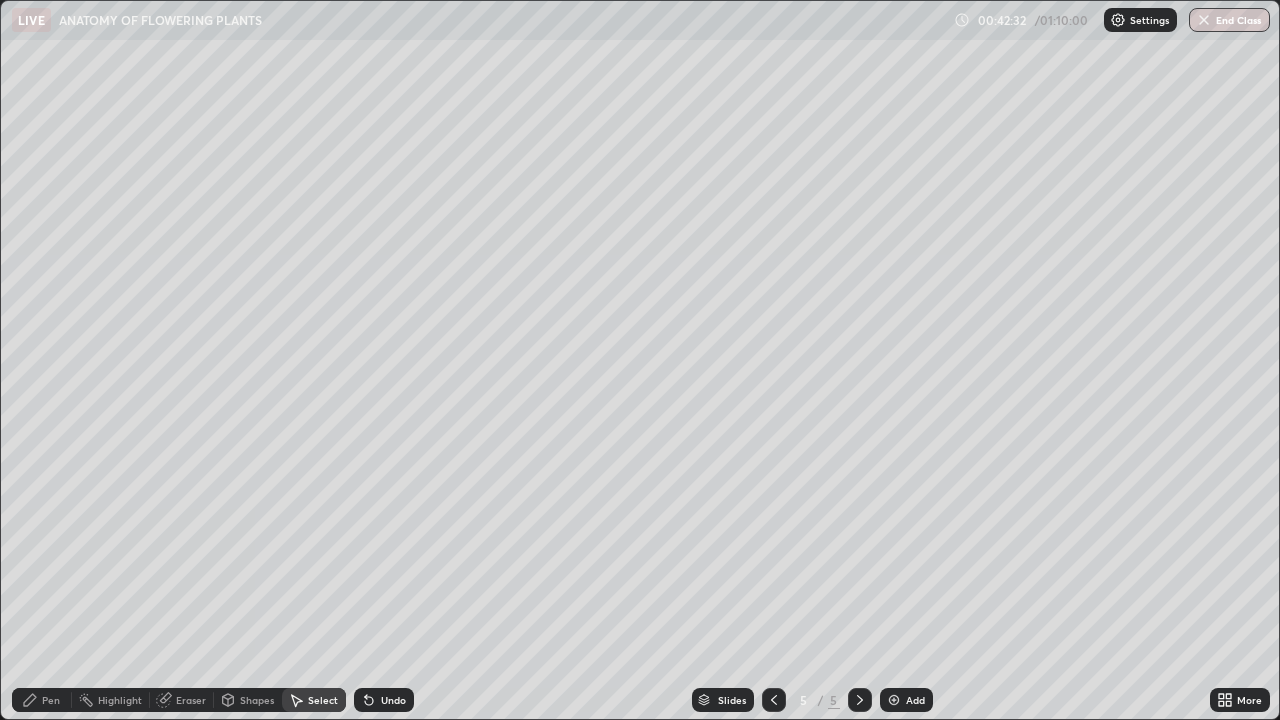 click on "Undo" at bounding box center (0, 0) 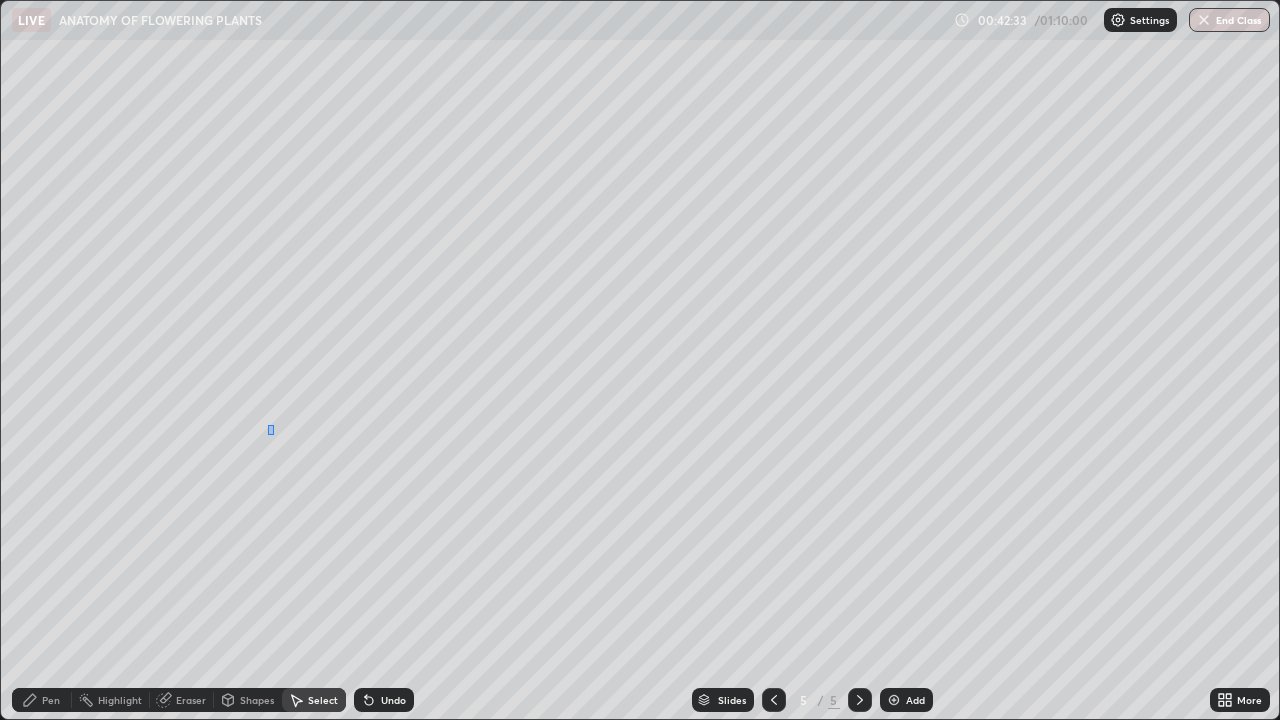 click on "0 ° Undo Copy Duplicate Duplicate to new slide Delete" at bounding box center [640, 360] 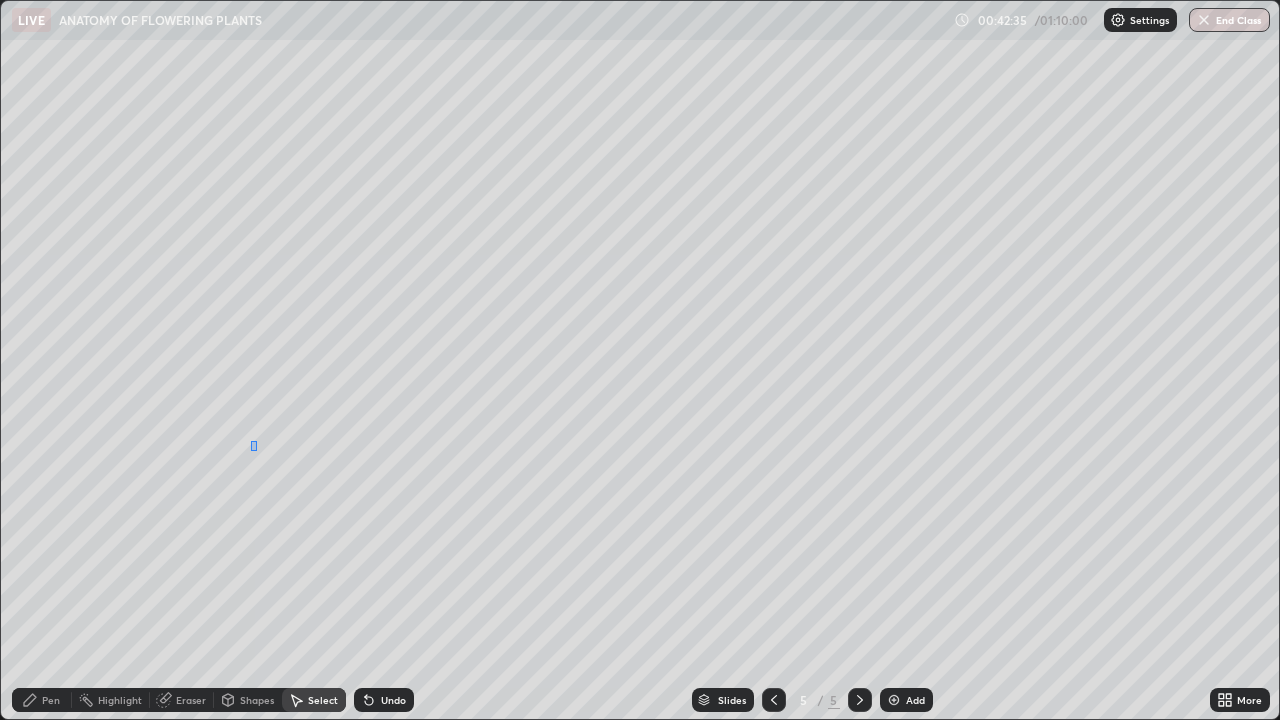 click on "0 ° Undo Copy Duplicate Duplicate to new slide Delete" at bounding box center [640, 360] 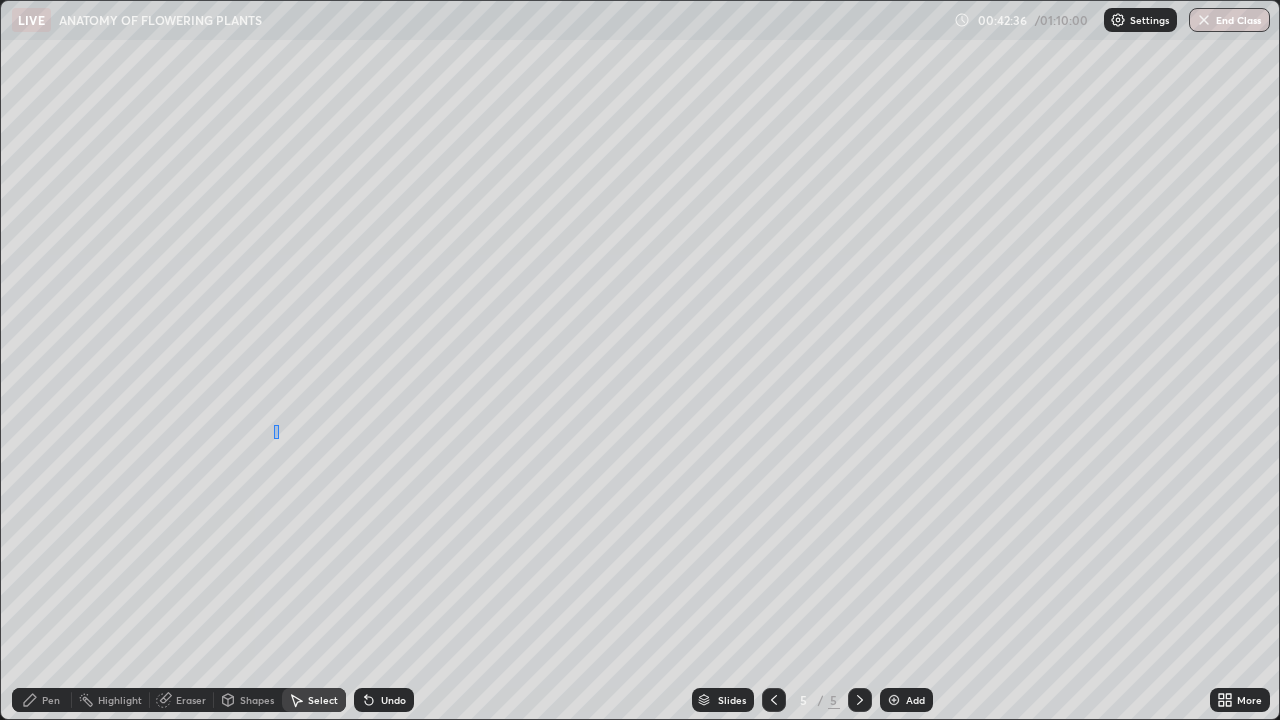 click on "0 ° Undo Copy Duplicate Duplicate to new slide Delete" at bounding box center (640, 360) 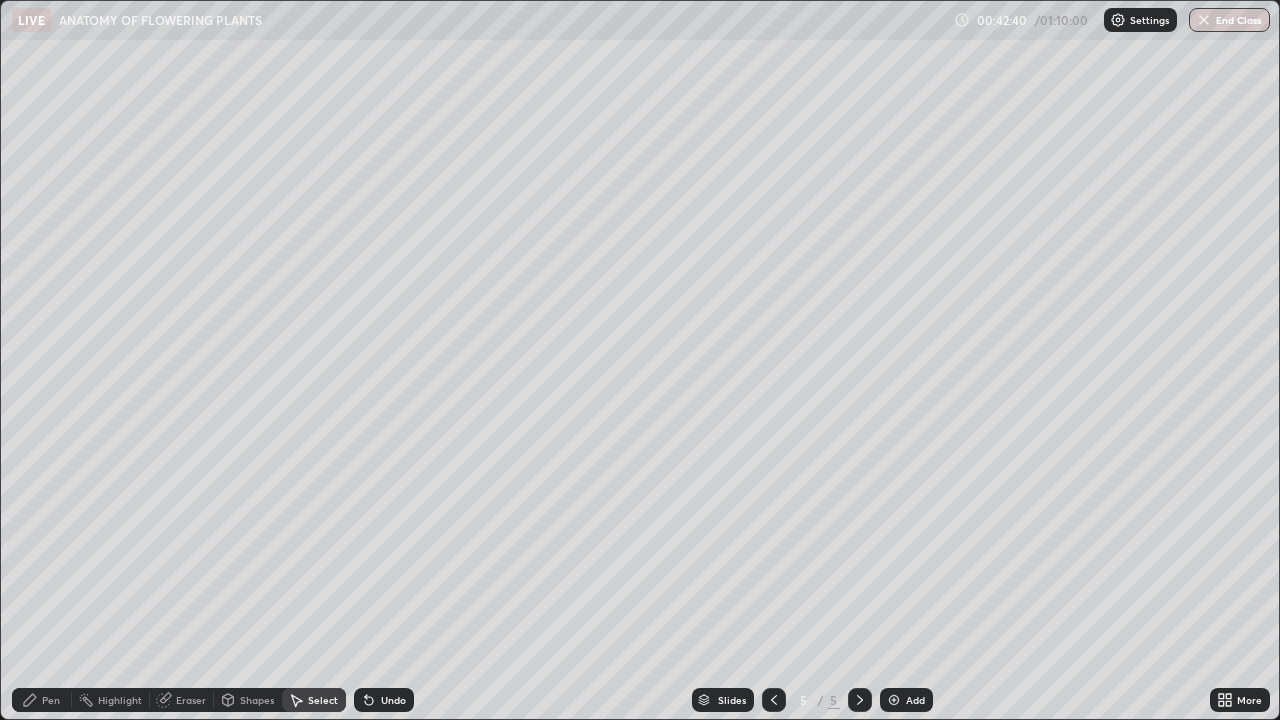 click on "Pen" at bounding box center [51, 700] 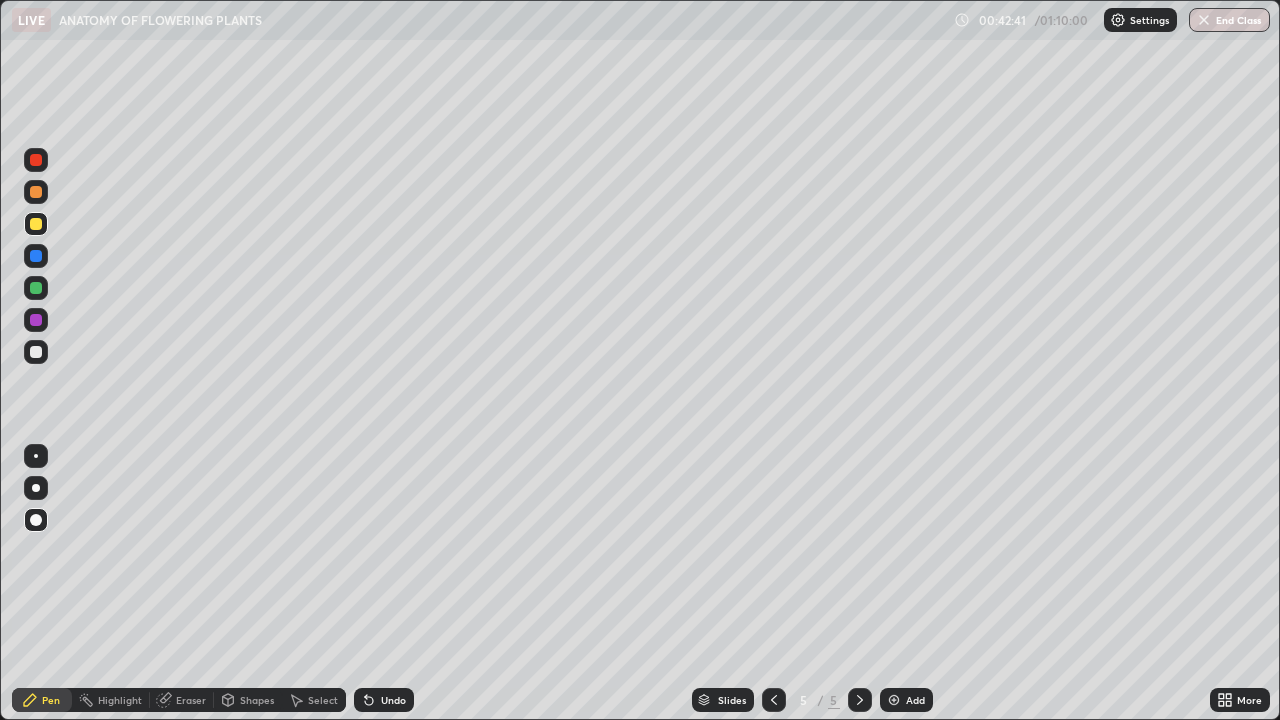 click at bounding box center (36, 352) 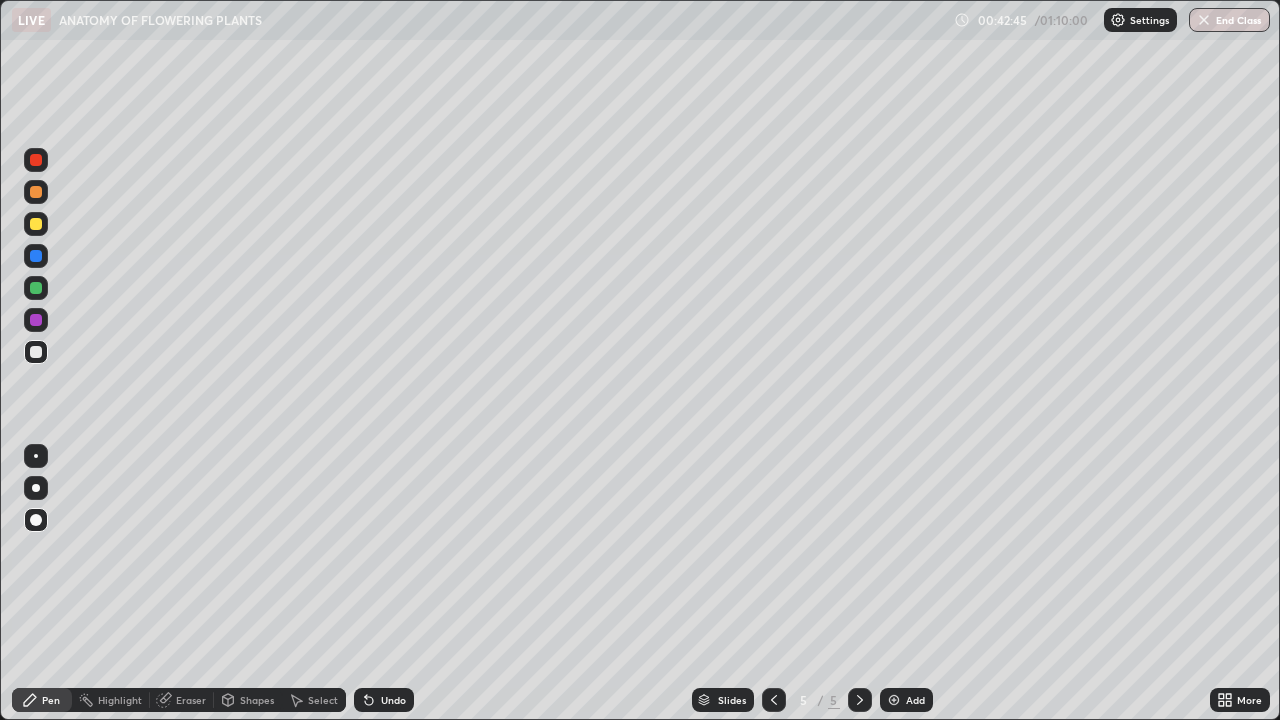 click 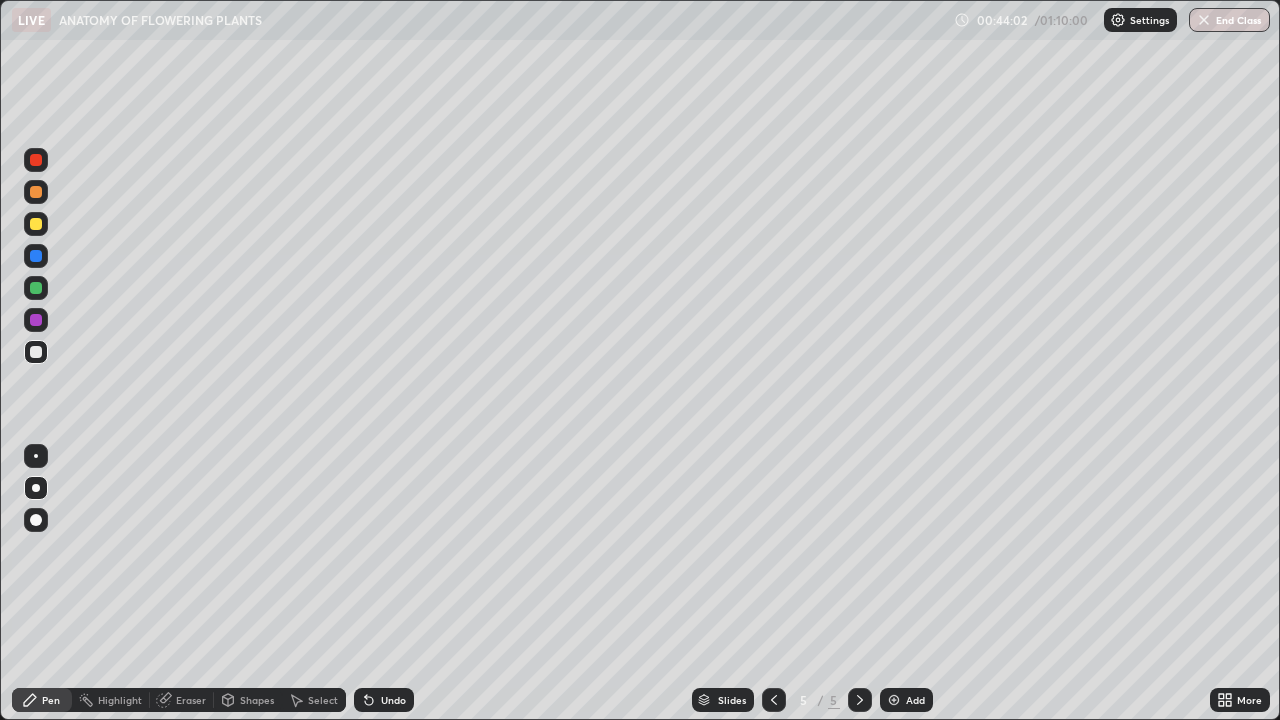 click on "Select" at bounding box center [323, 700] 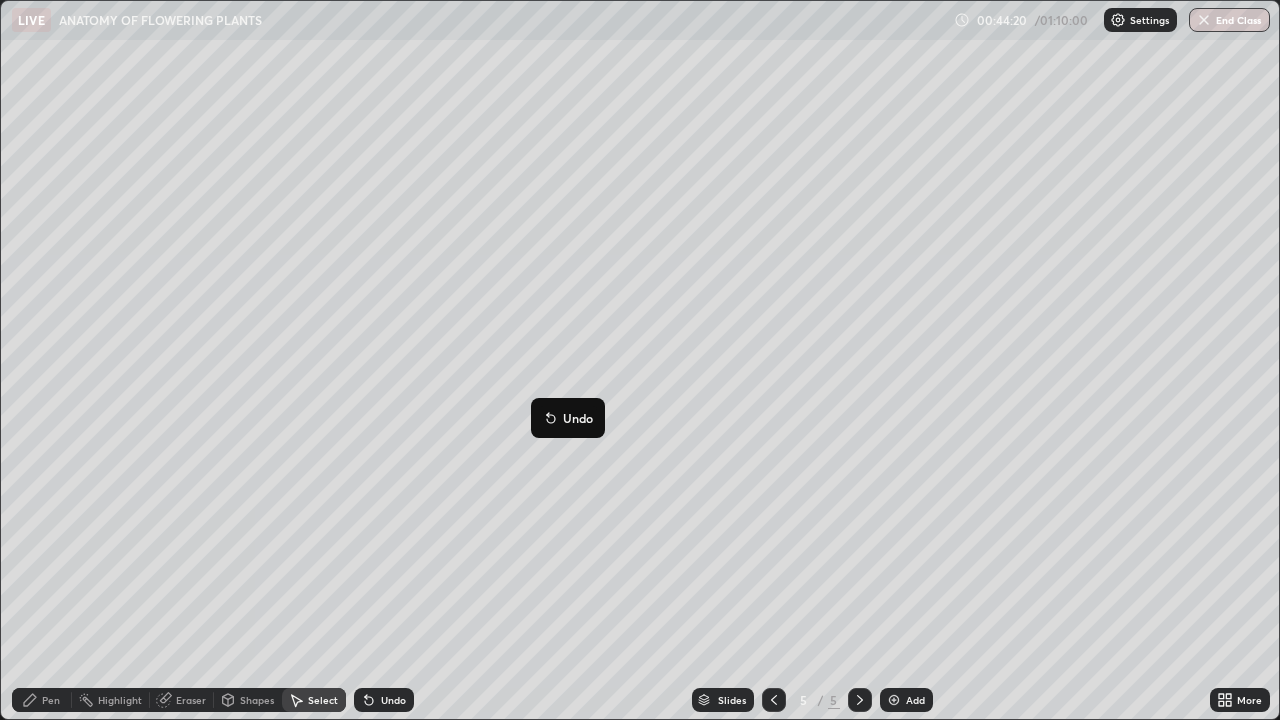 click on "0 ° Undo Copy Duplicate Duplicate to new slide Delete" at bounding box center (640, 360) 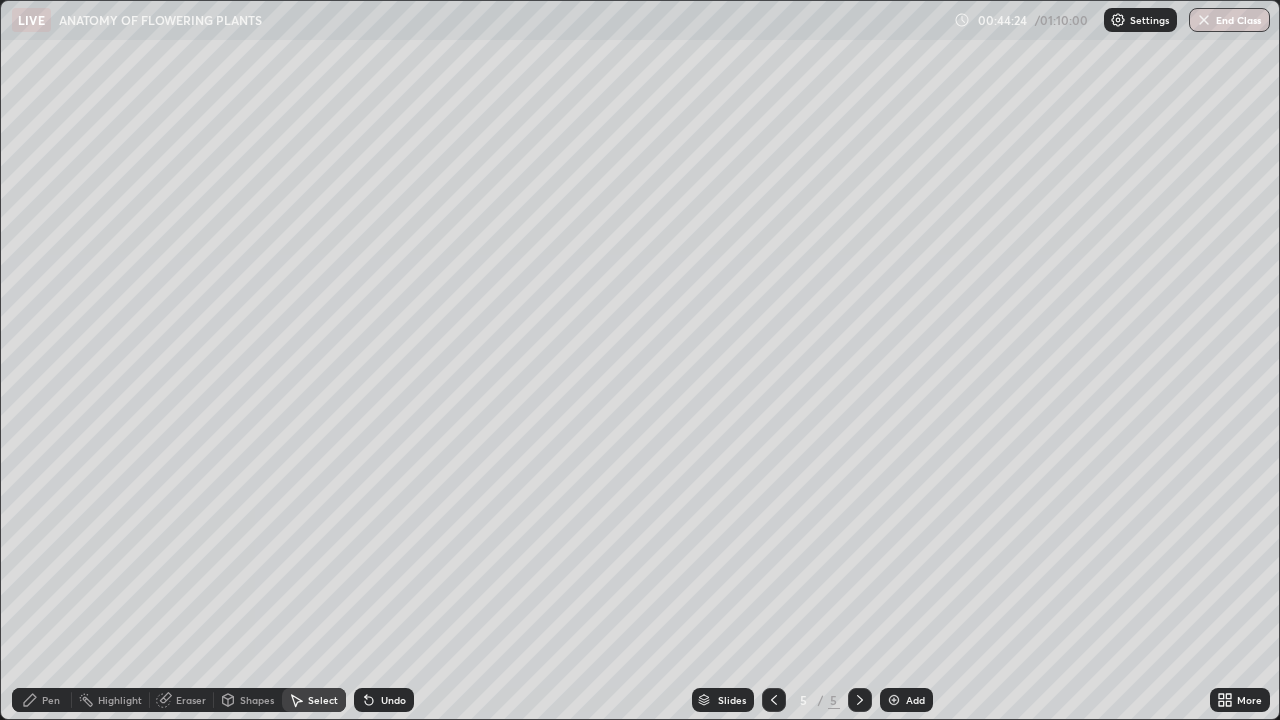 click on "Pen" at bounding box center [51, 700] 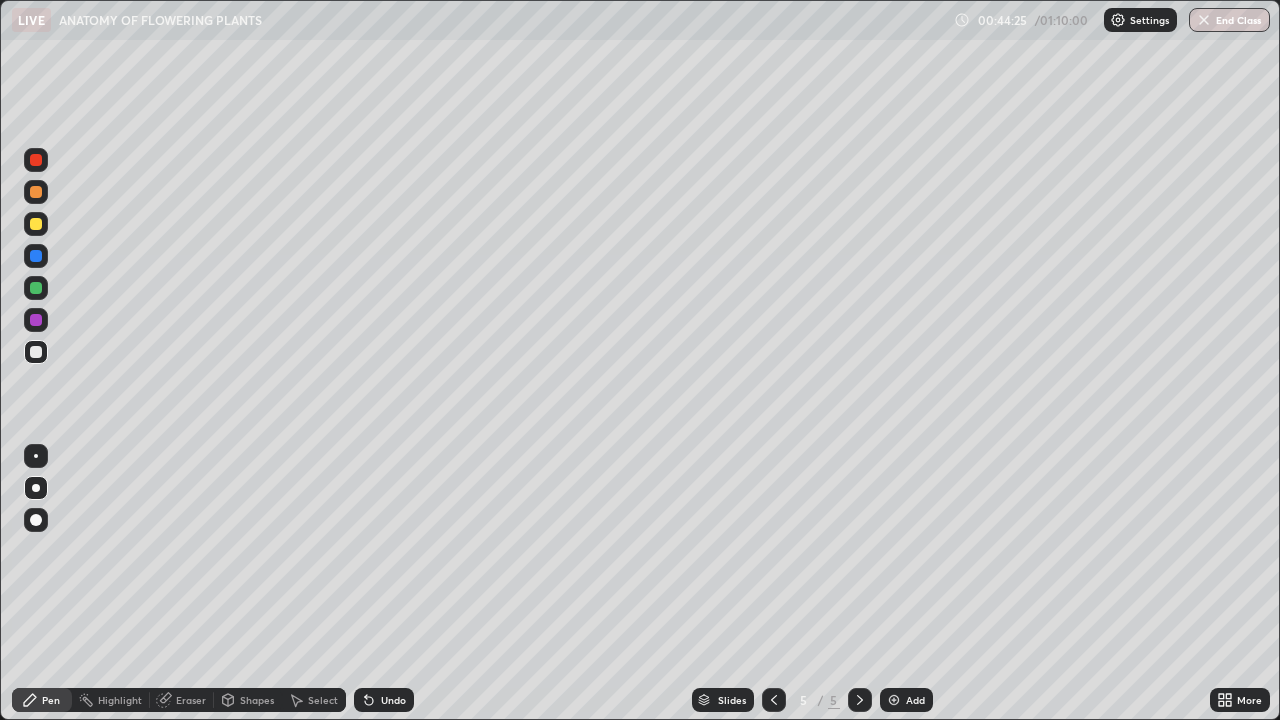 click at bounding box center [36, 352] 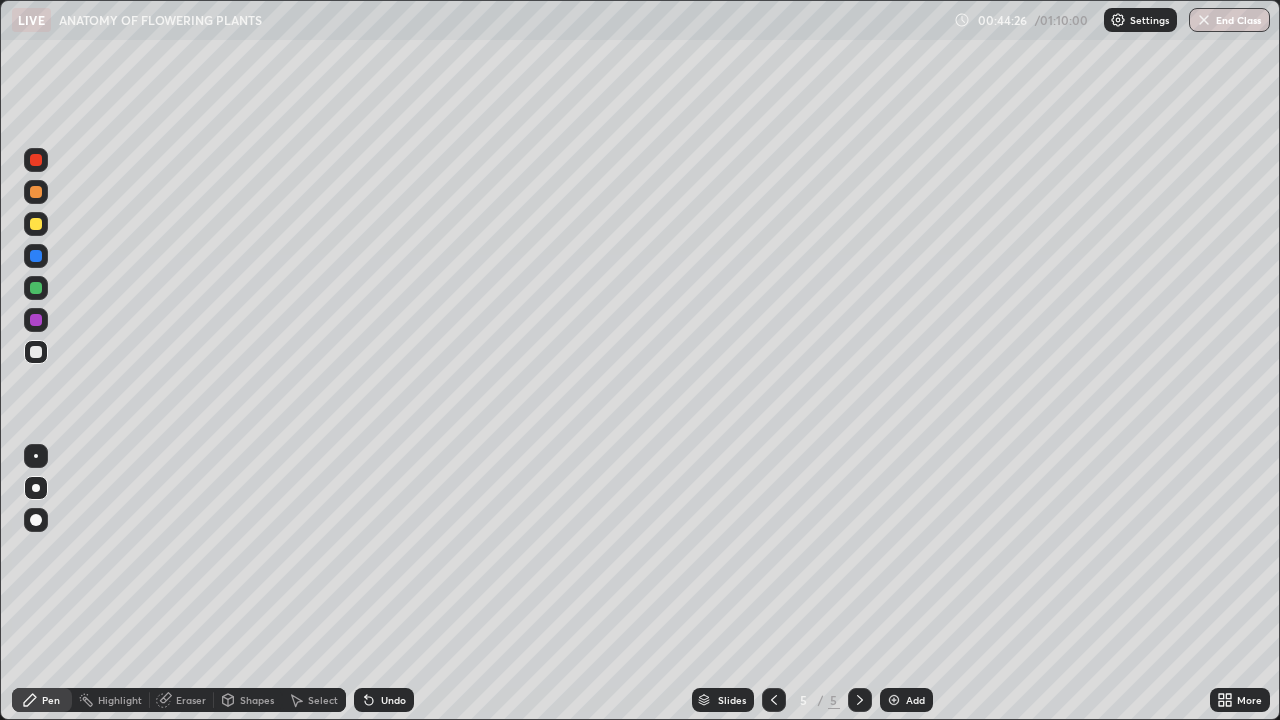click at bounding box center [36, 352] 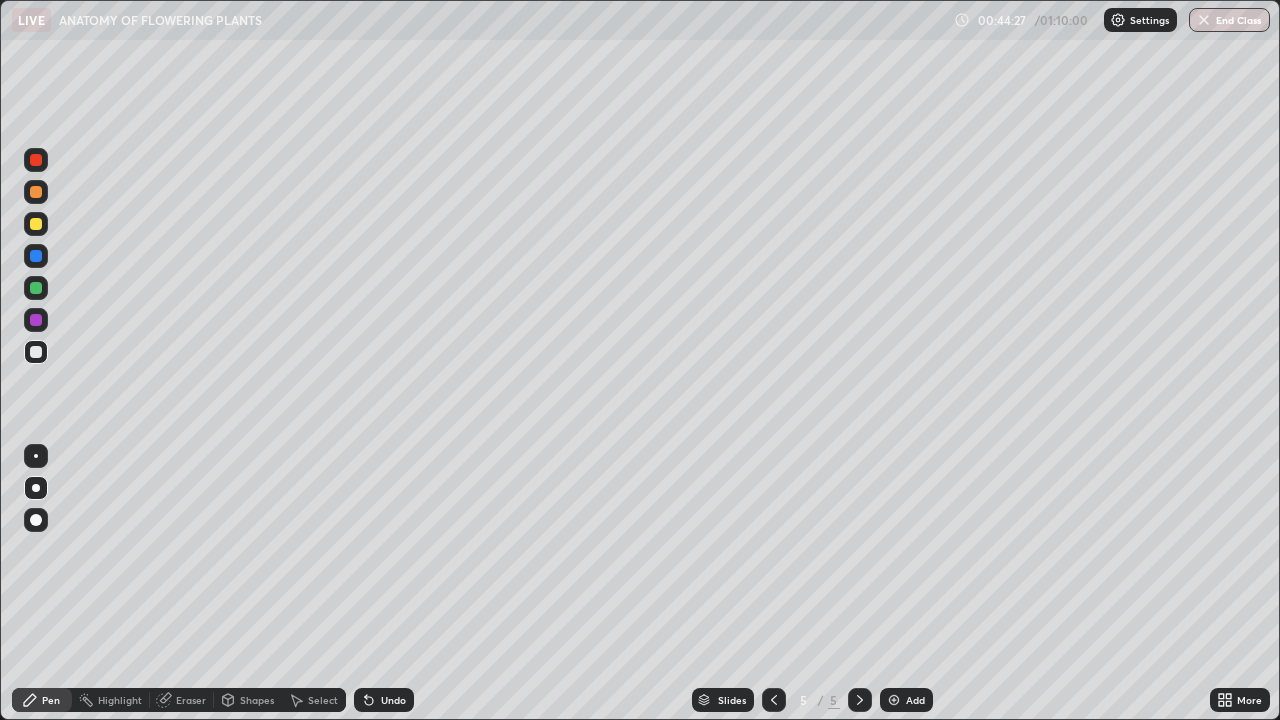 click at bounding box center (36, 488) 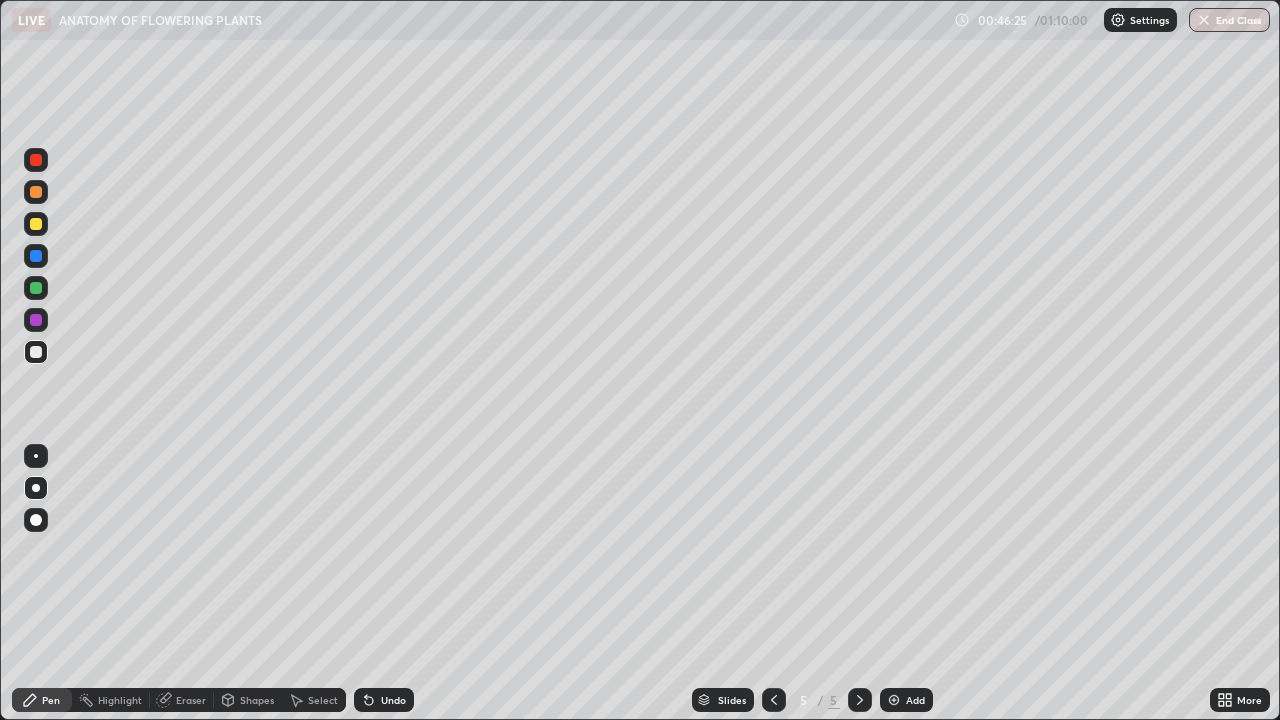 click at bounding box center (36, 288) 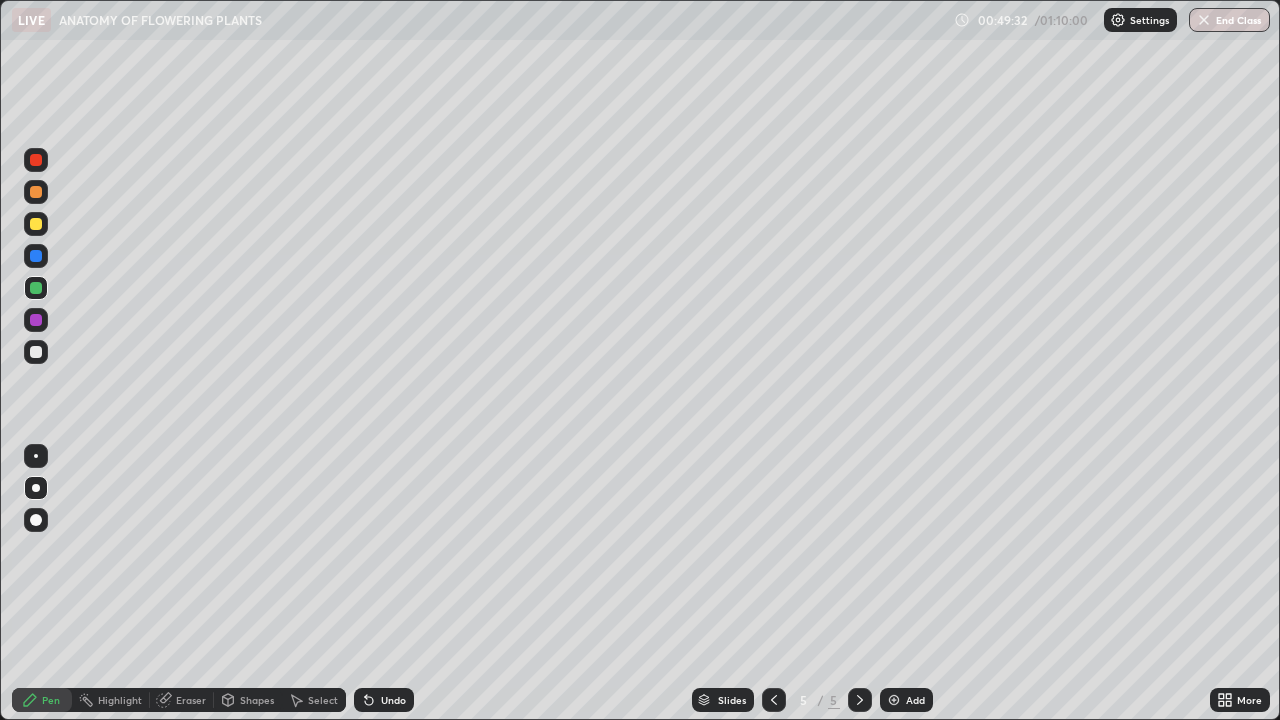 click at bounding box center (894, 700) 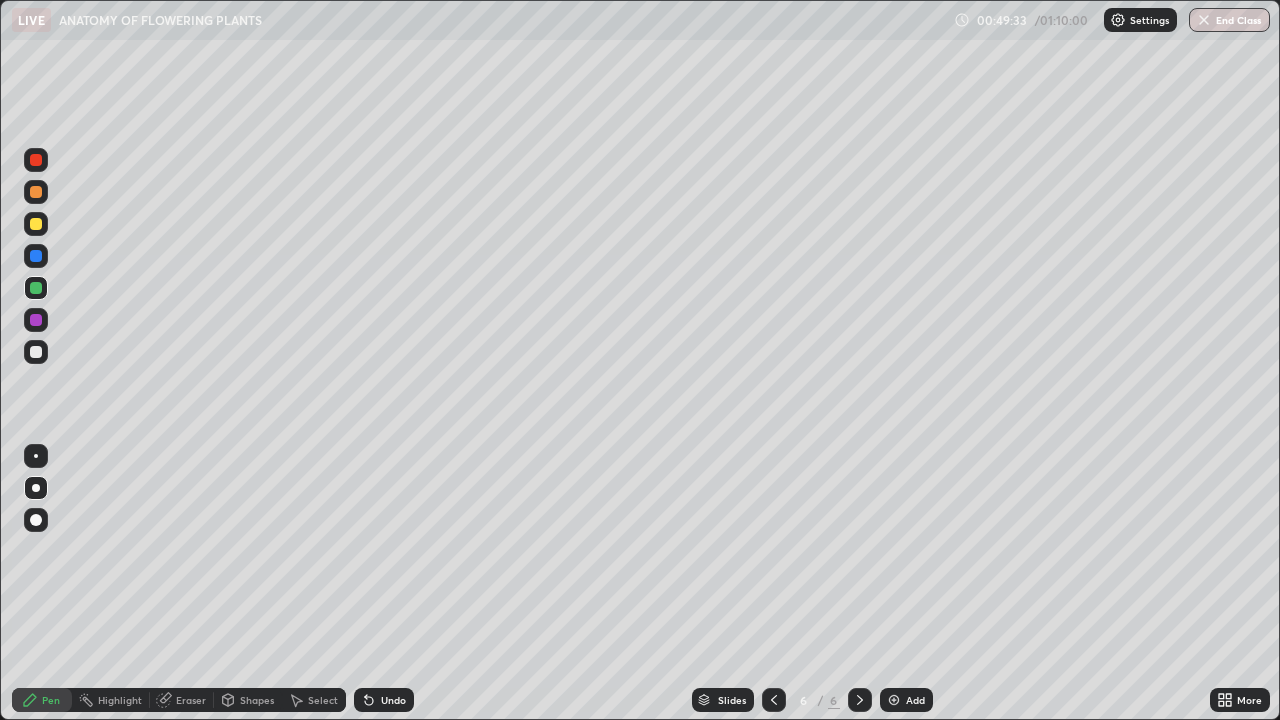 click at bounding box center [36, 352] 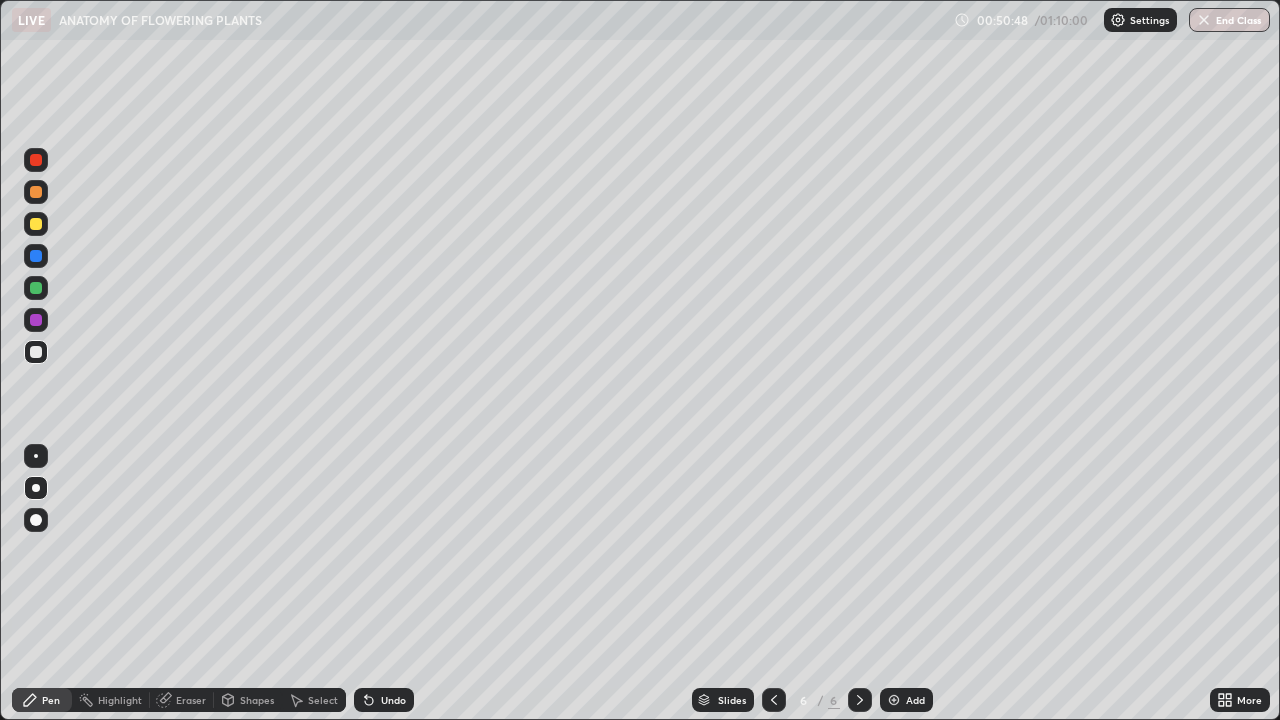 click at bounding box center (36, 224) 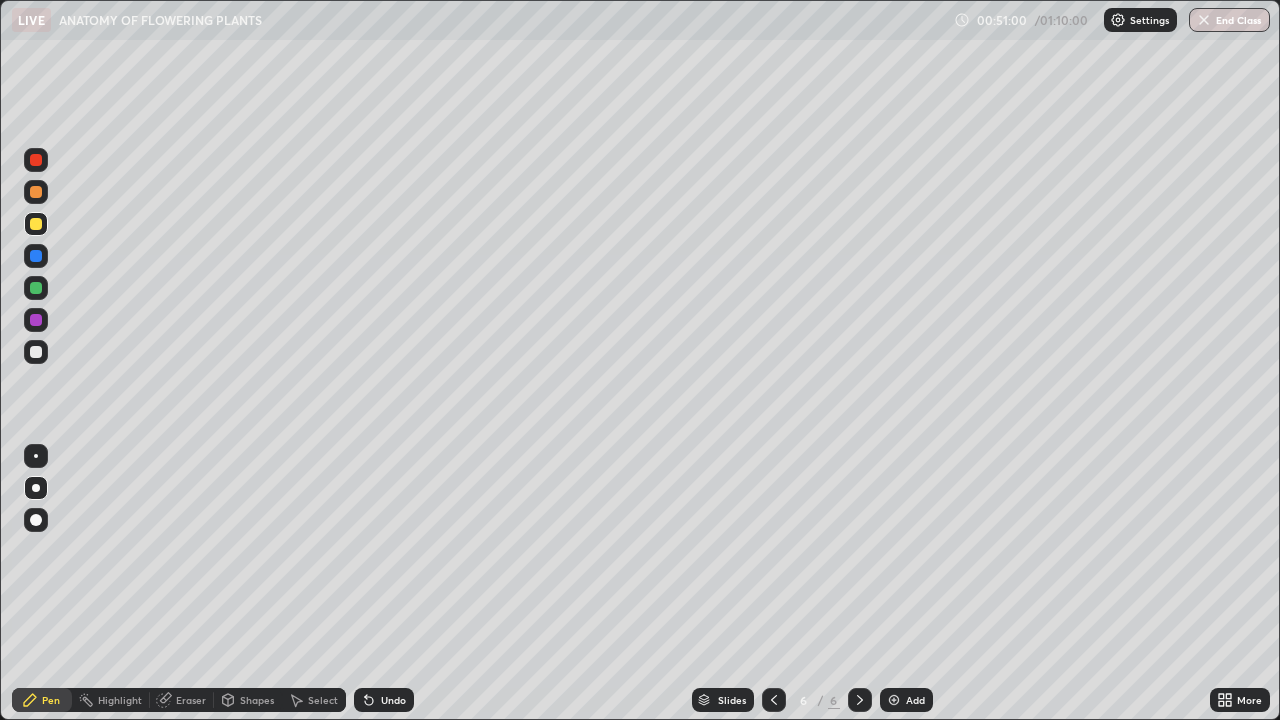 click on "End Class" at bounding box center (1229, 20) 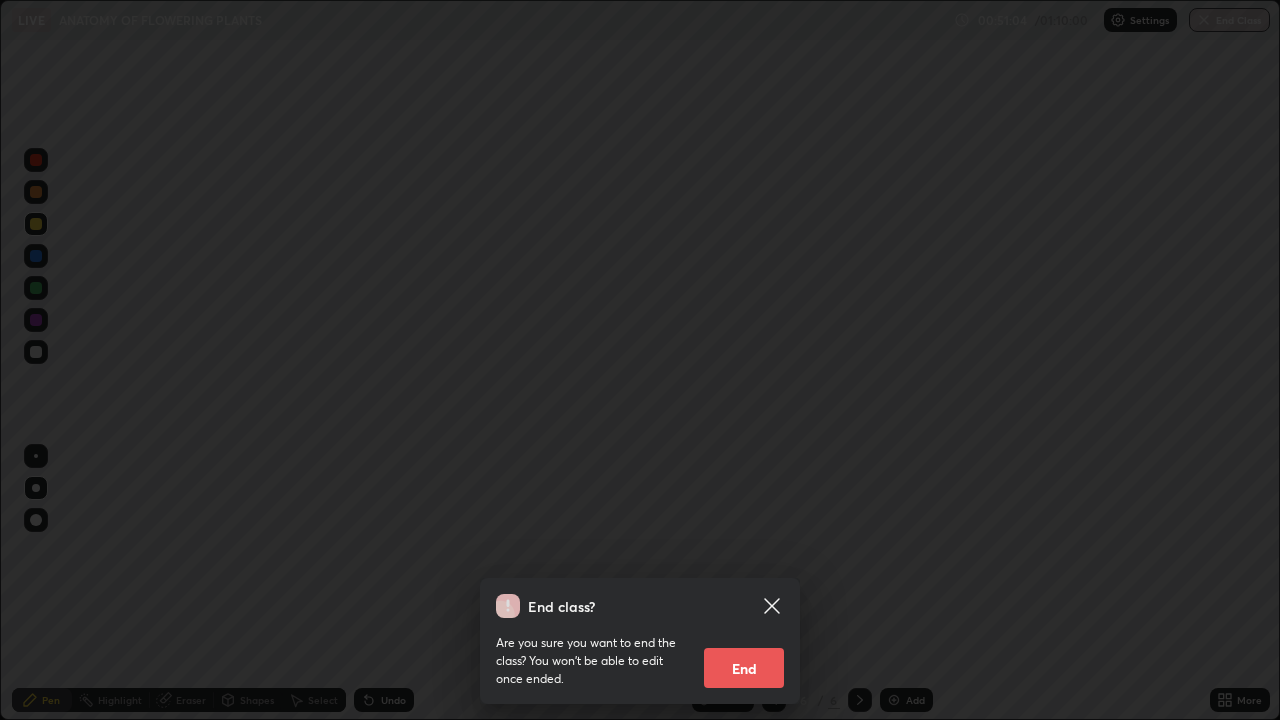 click 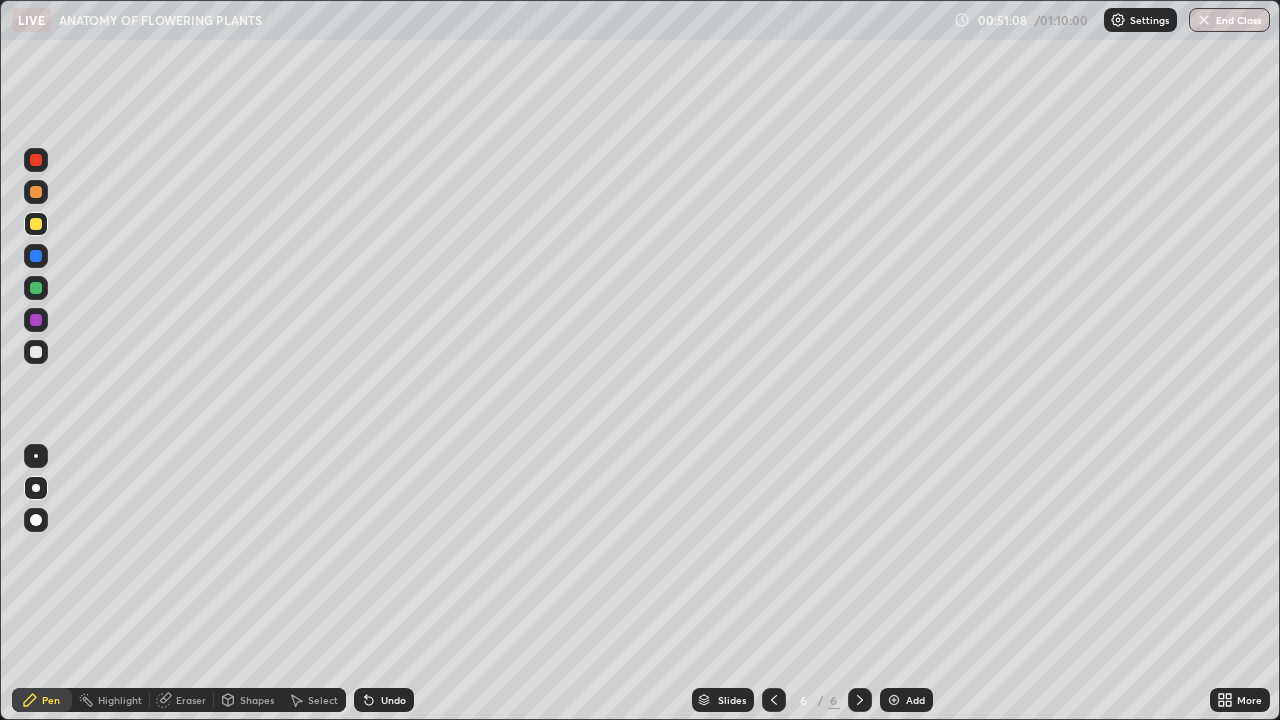 click 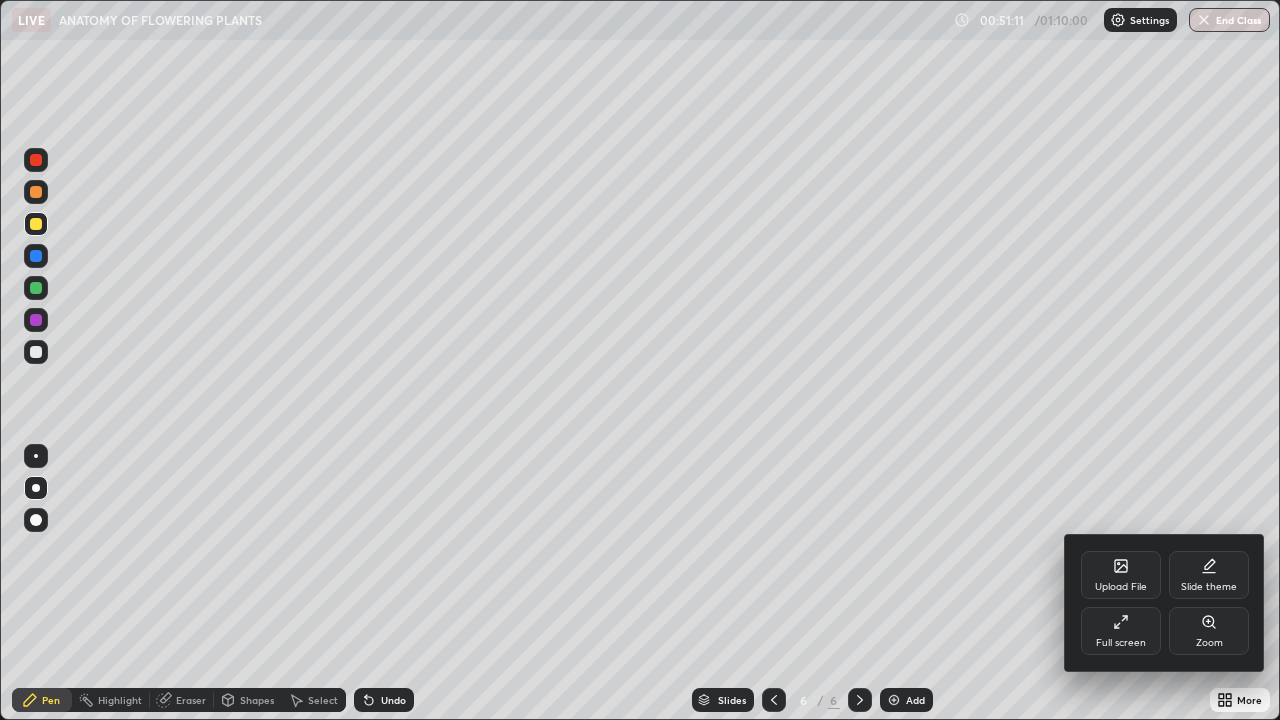 click 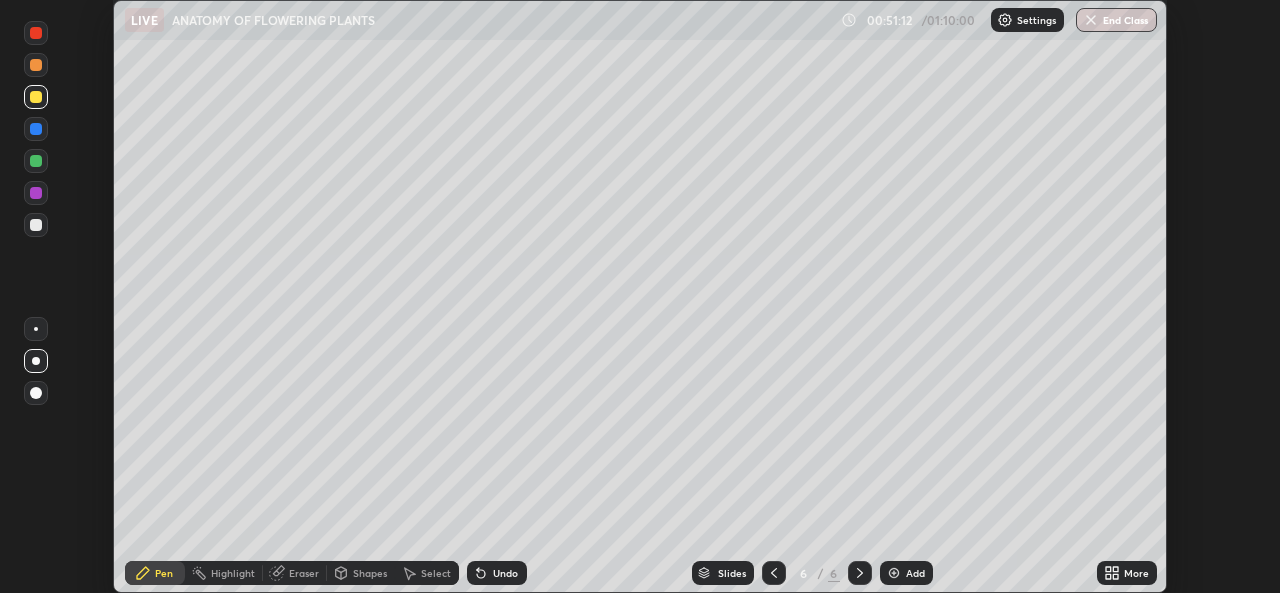 scroll, scrollTop: 593, scrollLeft: 1280, axis: both 